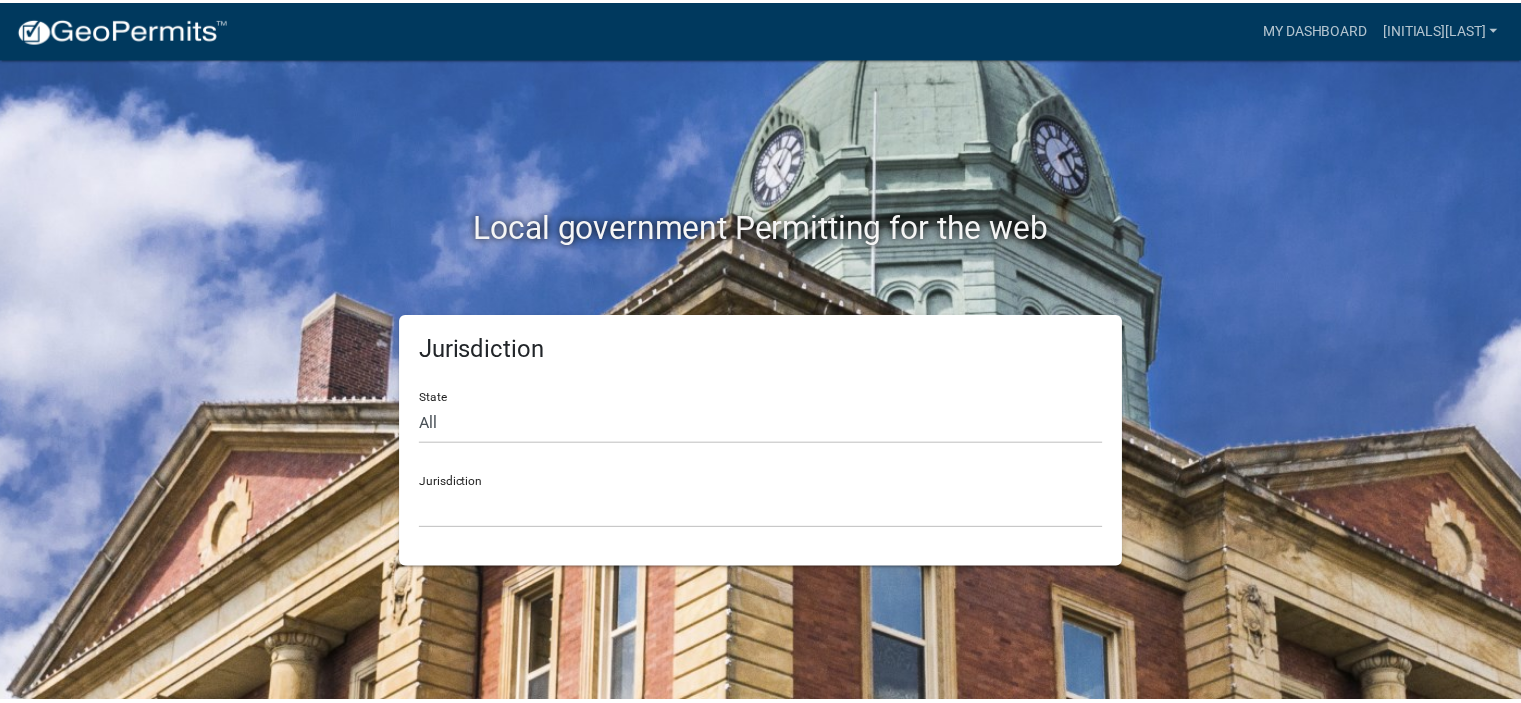 scroll, scrollTop: 0, scrollLeft: 0, axis: both 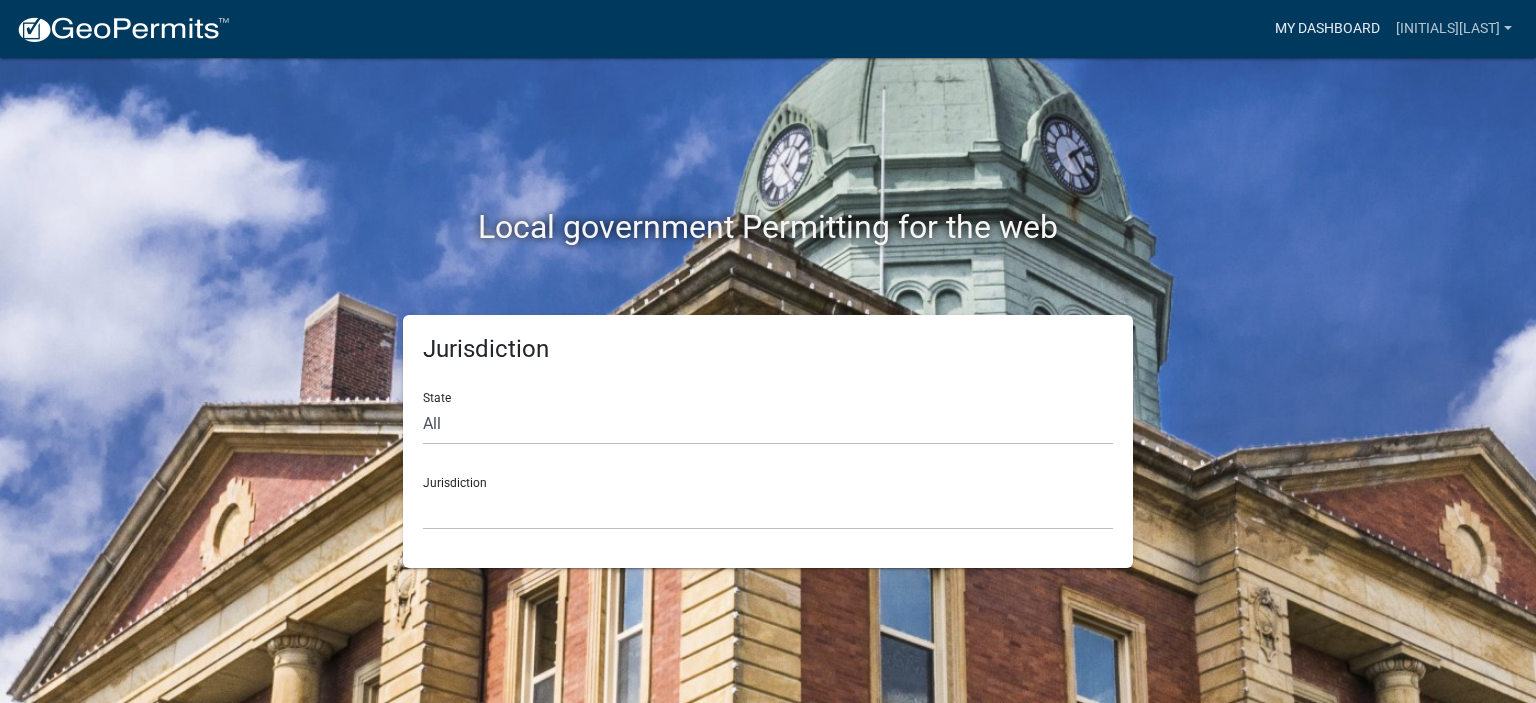 click on "My Dashboard" at bounding box center (1327, 29) 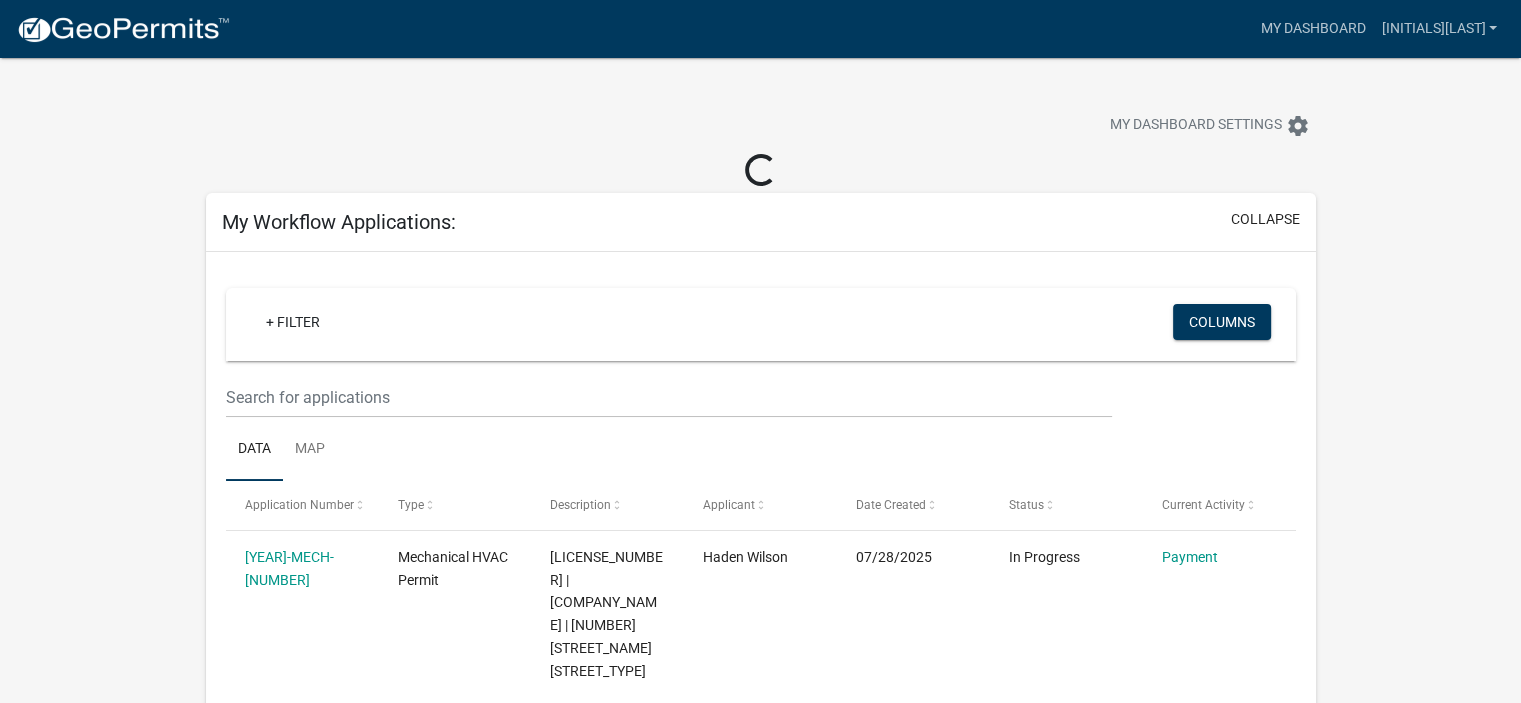 click 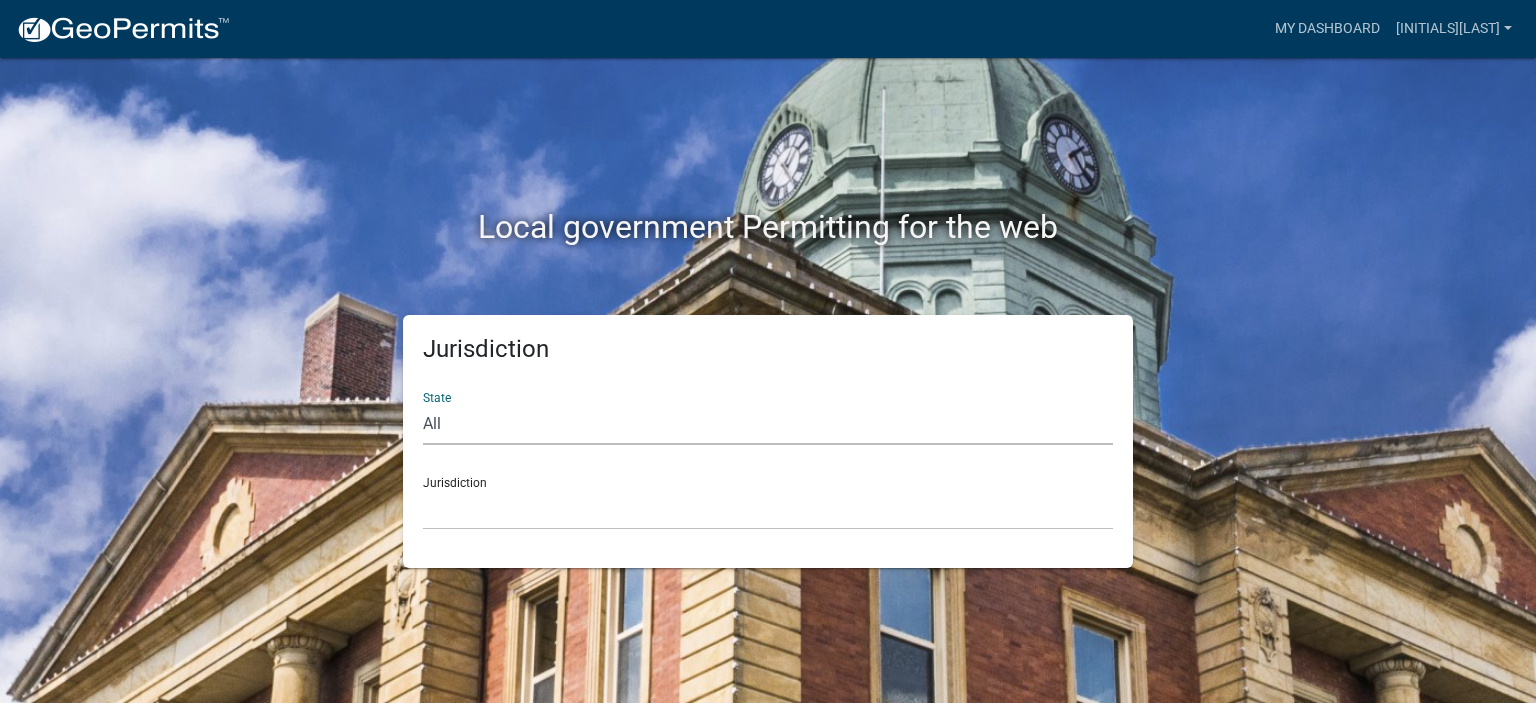 click on "All  Colorado   Georgia   Indiana   Iowa   Kansas   Minnesota   Ohio   South Carolina   Wisconsin" 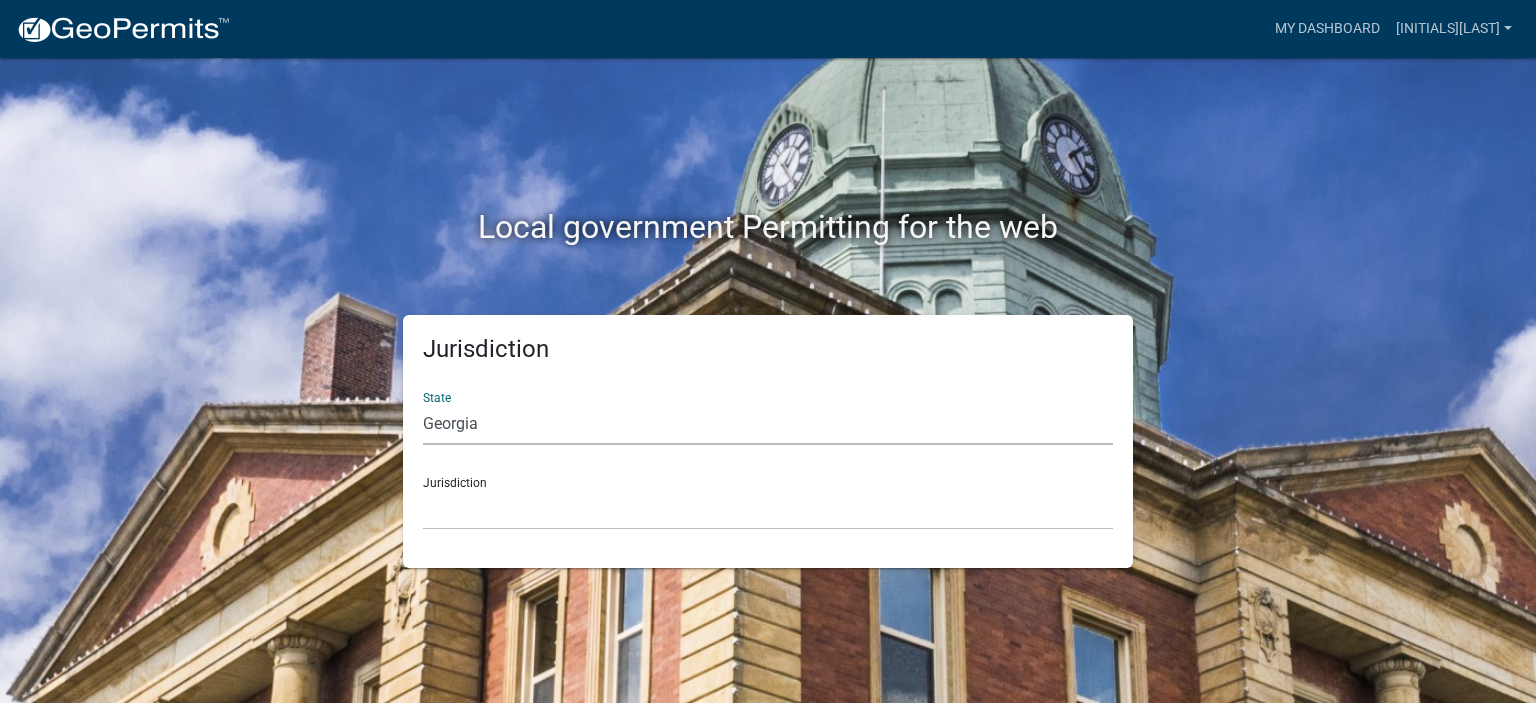 click on "All  Colorado   Georgia   Indiana   Iowa   Kansas   Minnesota   Ohio   South Carolina   Wisconsin" 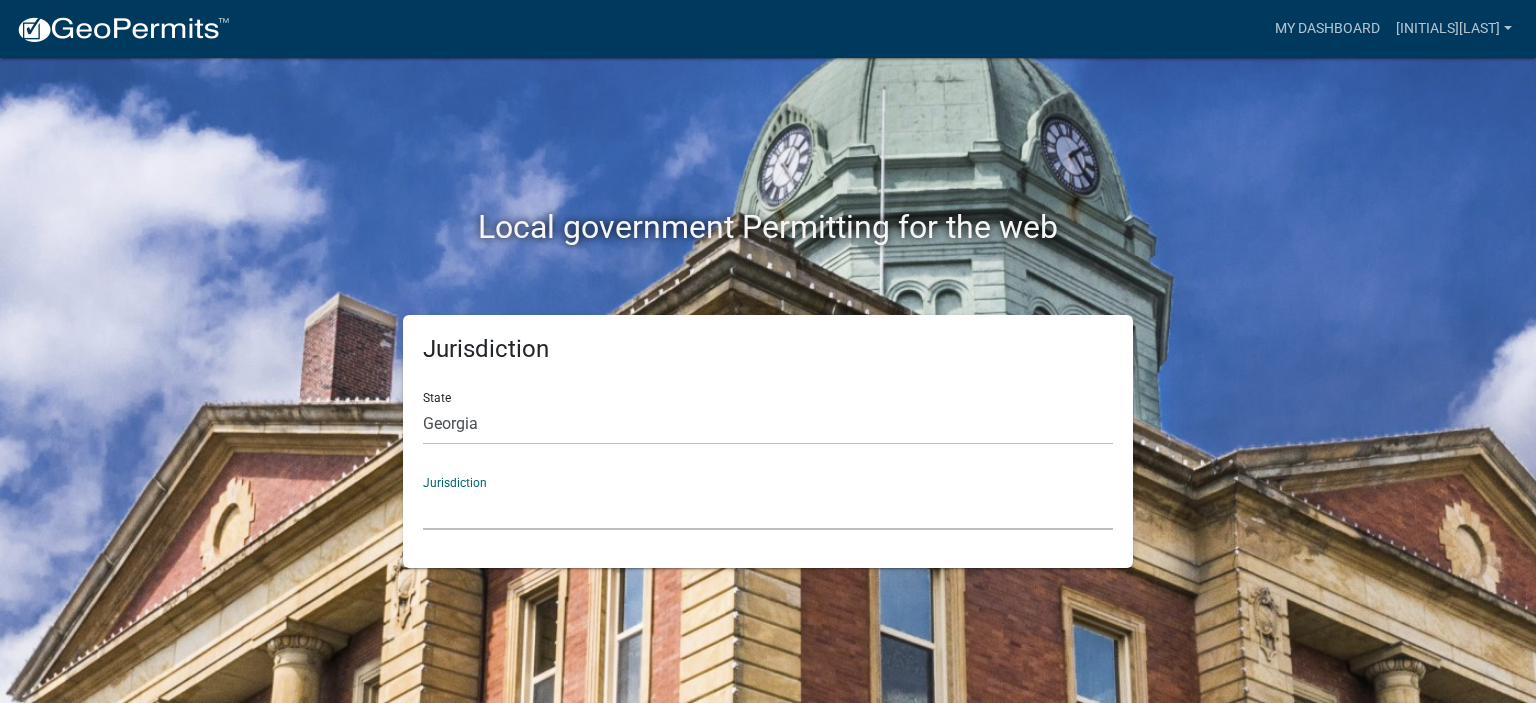 click on "City of Bainbridge, Georgia Cook County, Georgia Crawford County, Georgia Gilmer County, Georgia Haralson County, Georgia Jasper County, Georgia Madison County, Georgia Putnam County, Georgia Talbot County, Georgia Troup County, Georgia" 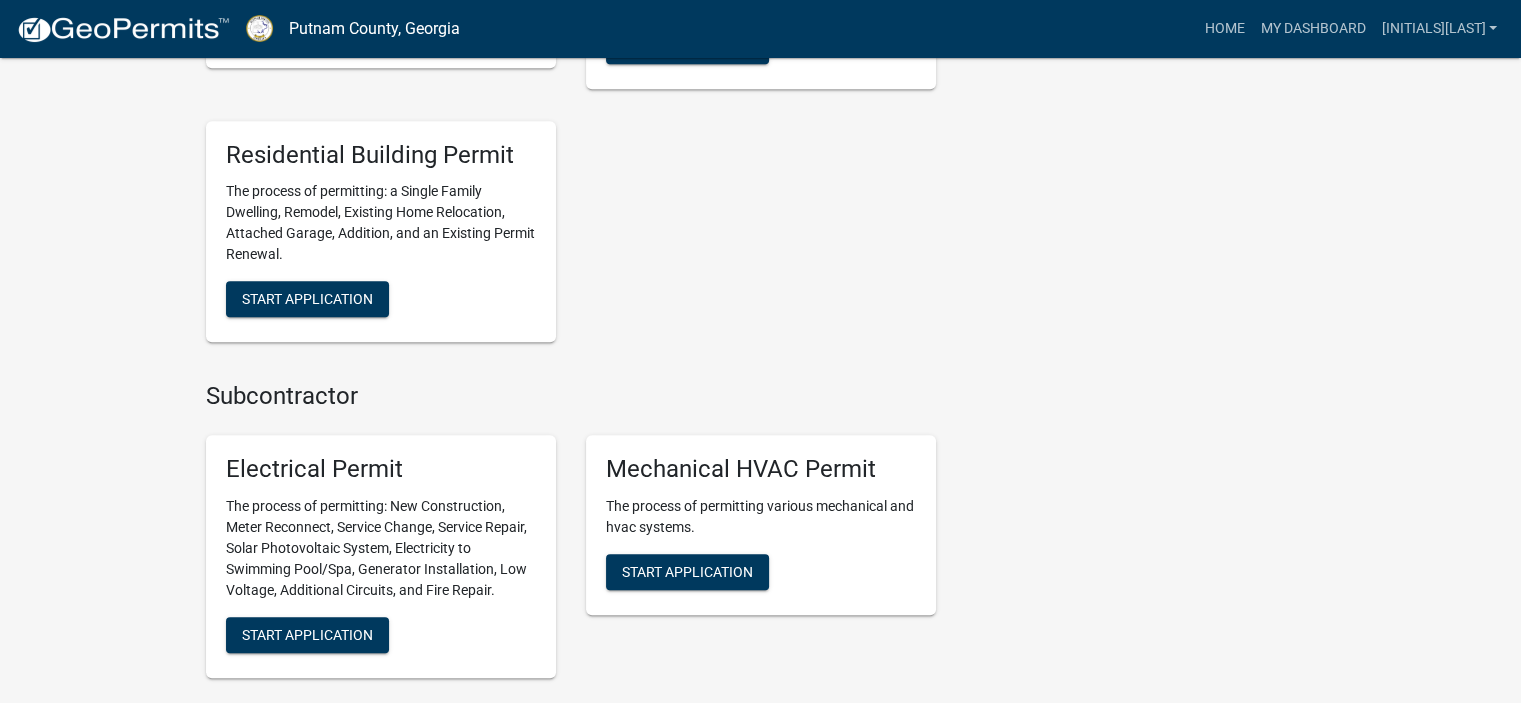scroll, scrollTop: 1200, scrollLeft: 0, axis: vertical 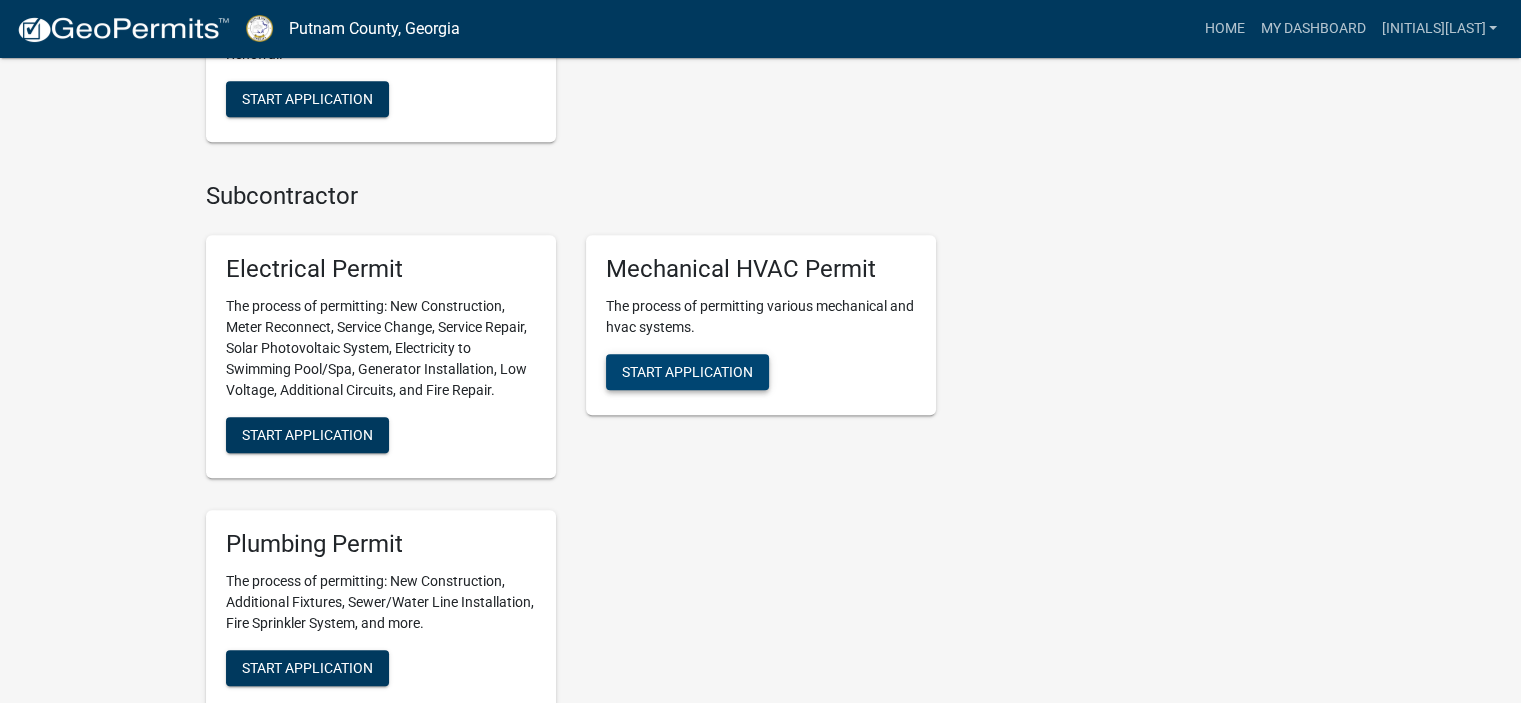 click on "Start Application" at bounding box center [687, 372] 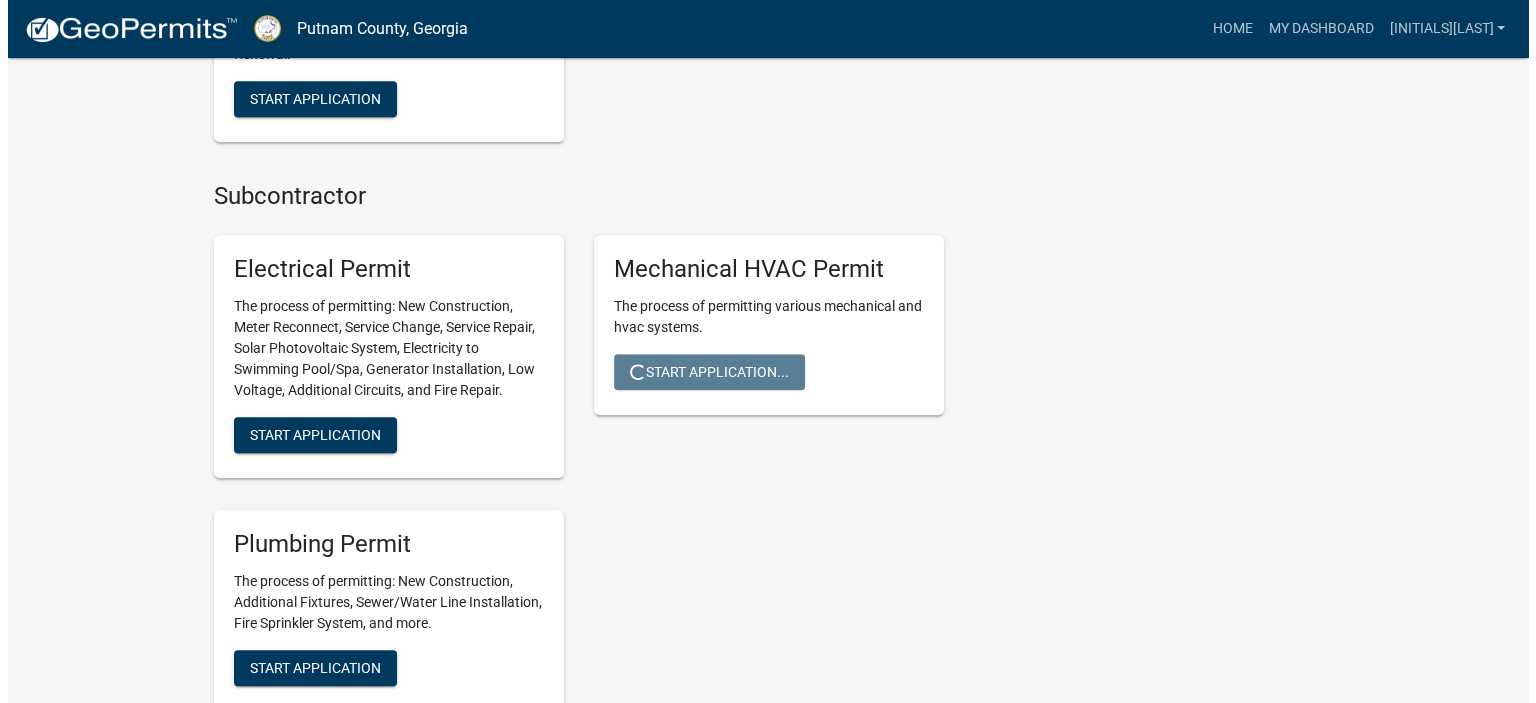scroll, scrollTop: 0, scrollLeft: 0, axis: both 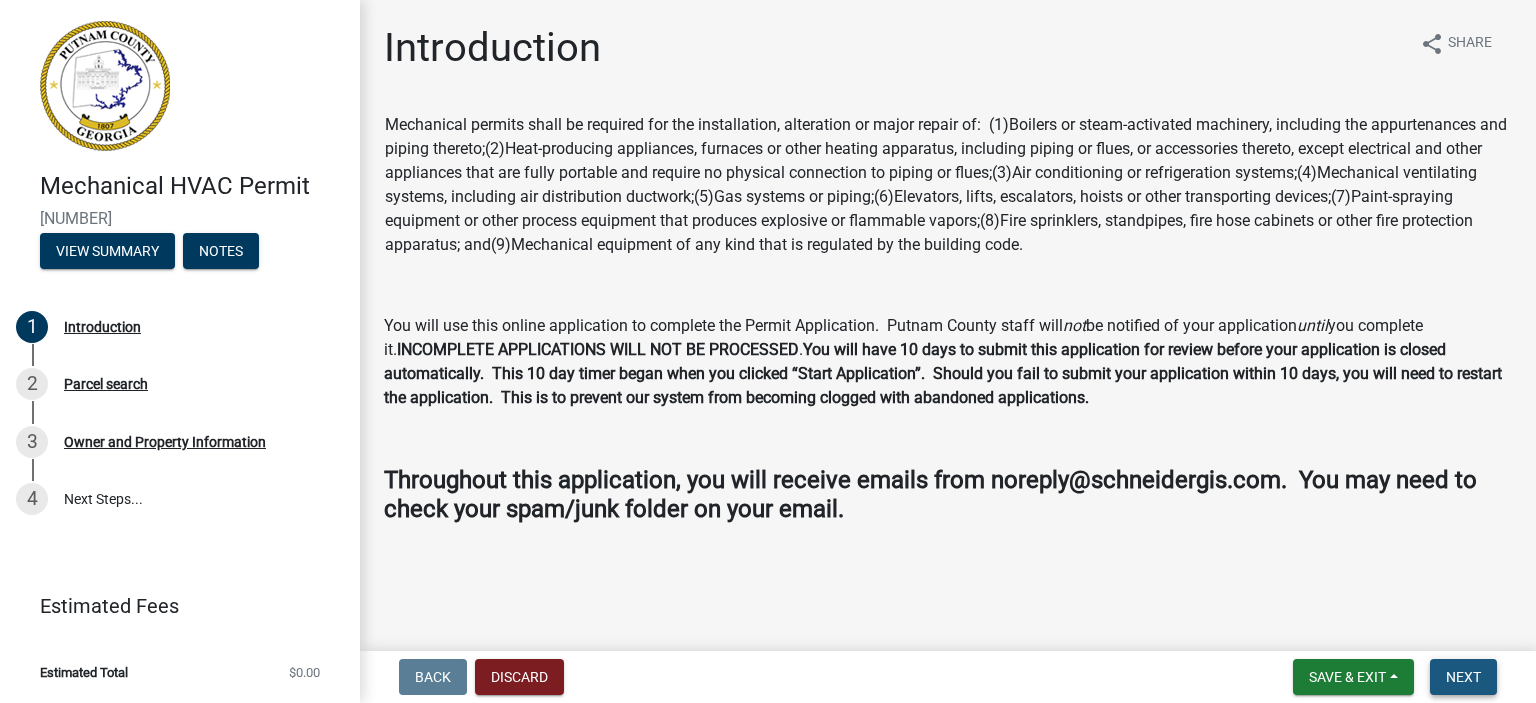 click on "Next" at bounding box center (1463, 677) 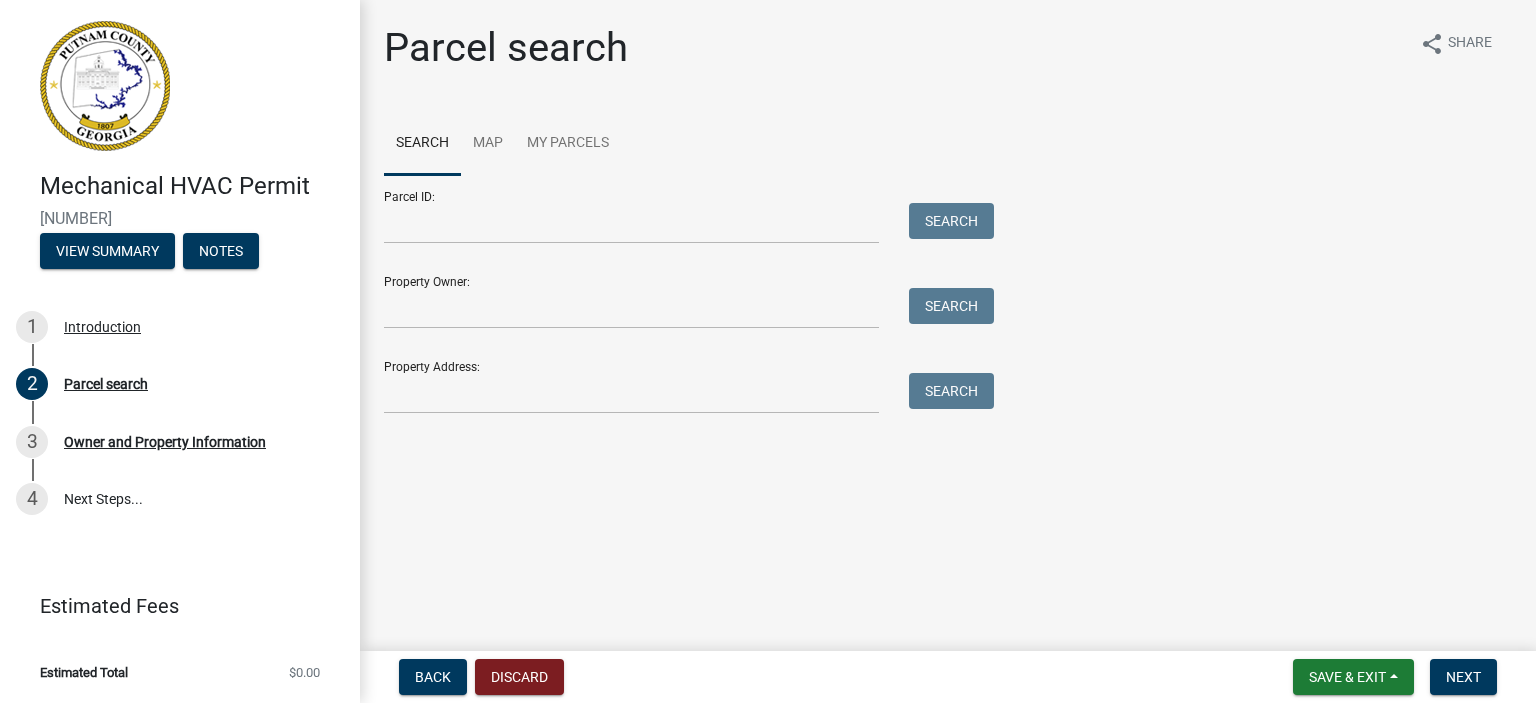 click on "Search Map My Parcels" 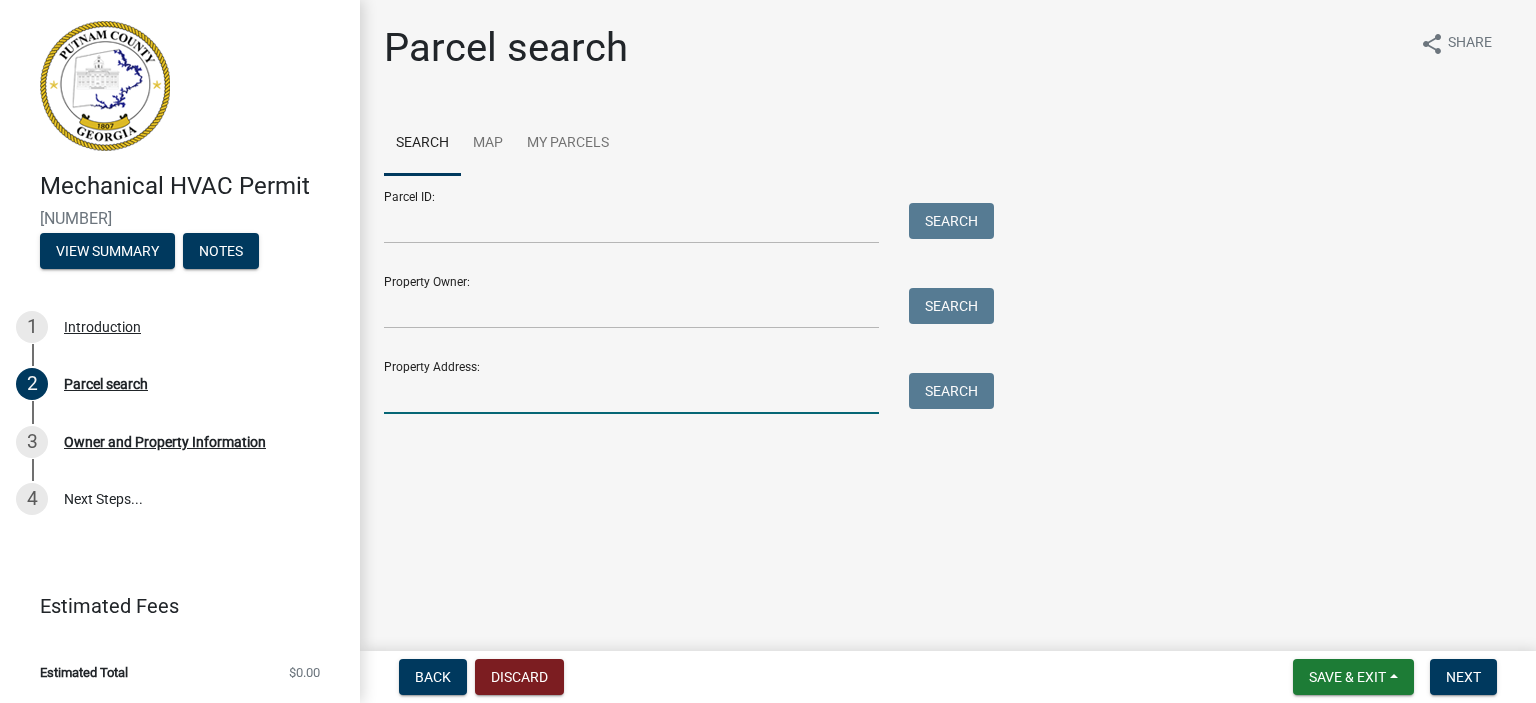 click on "Property Address:" at bounding box center (631, 393) 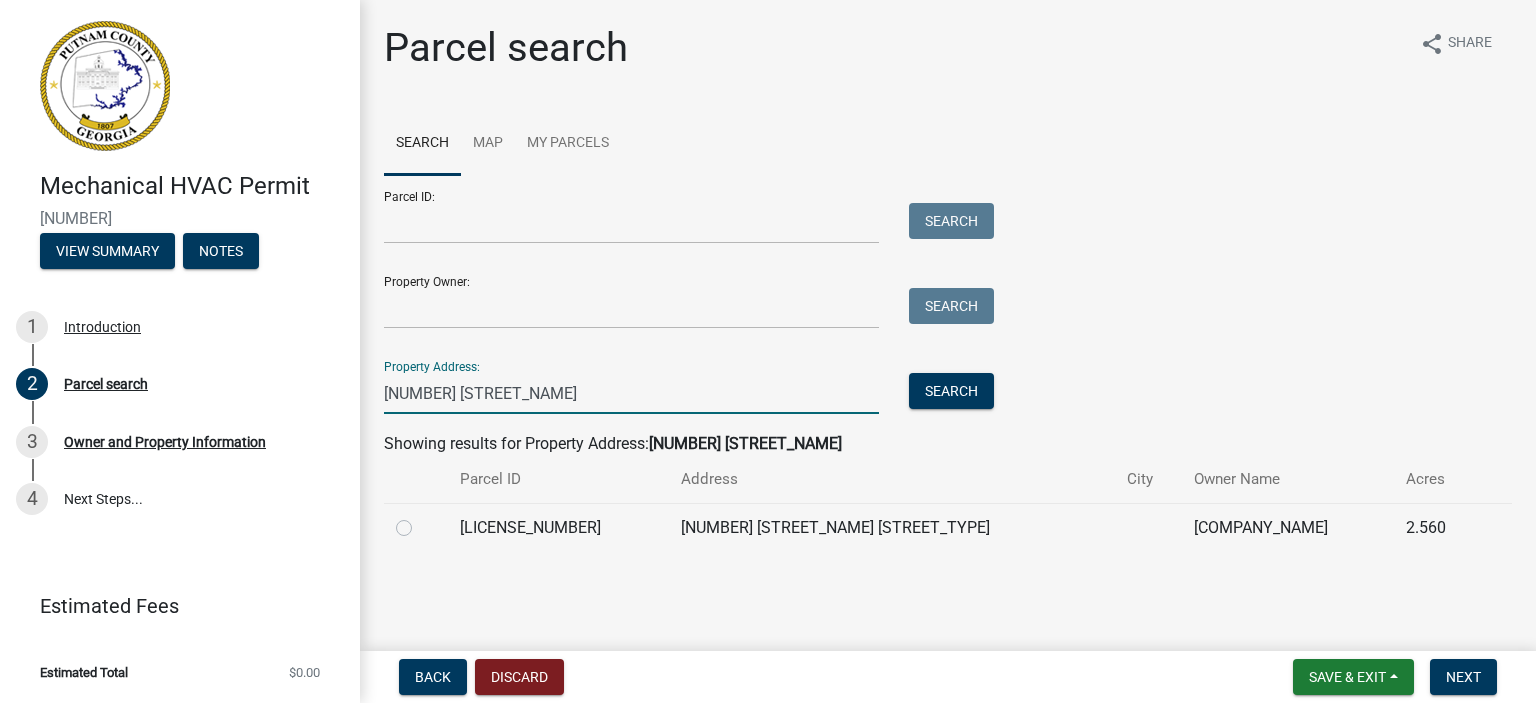 type on "[NUMBER] [STREET_NAME]" 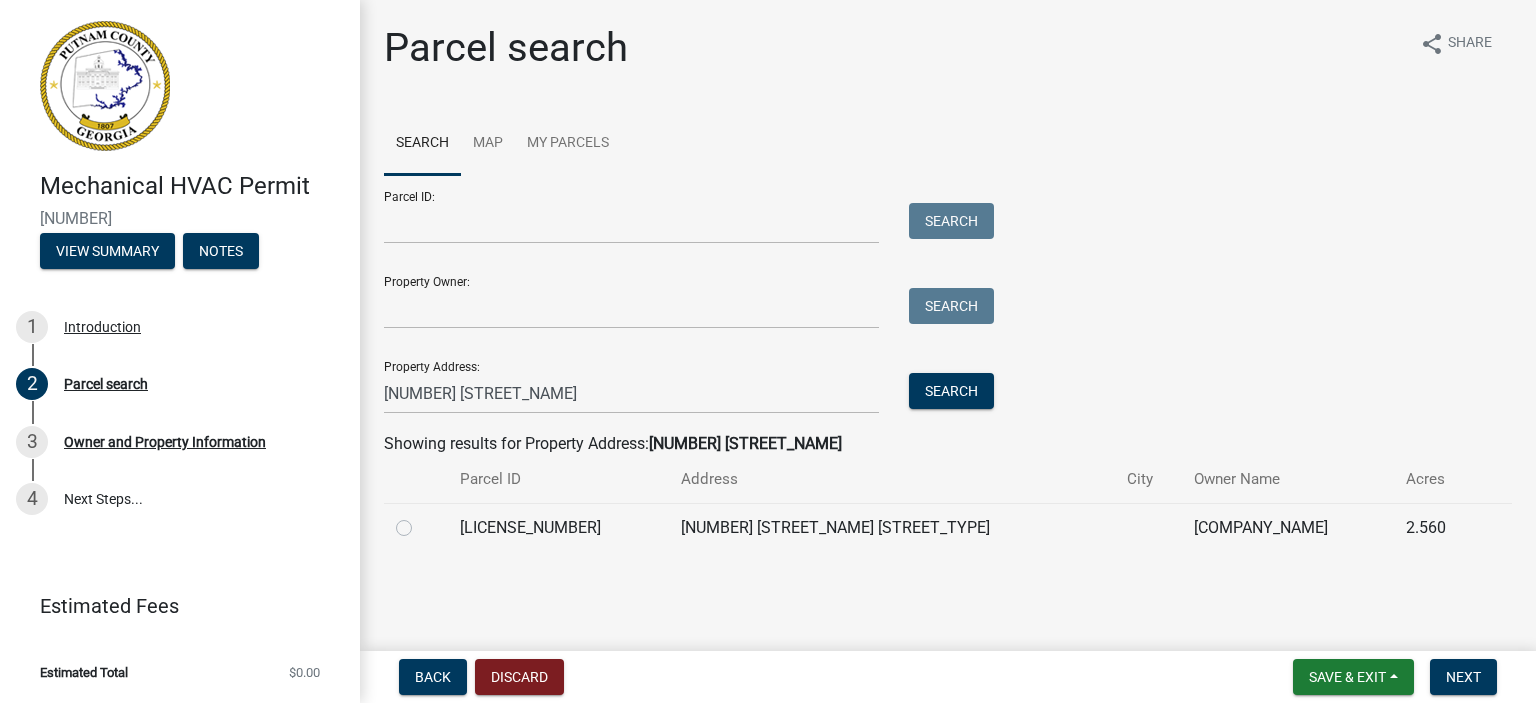 click 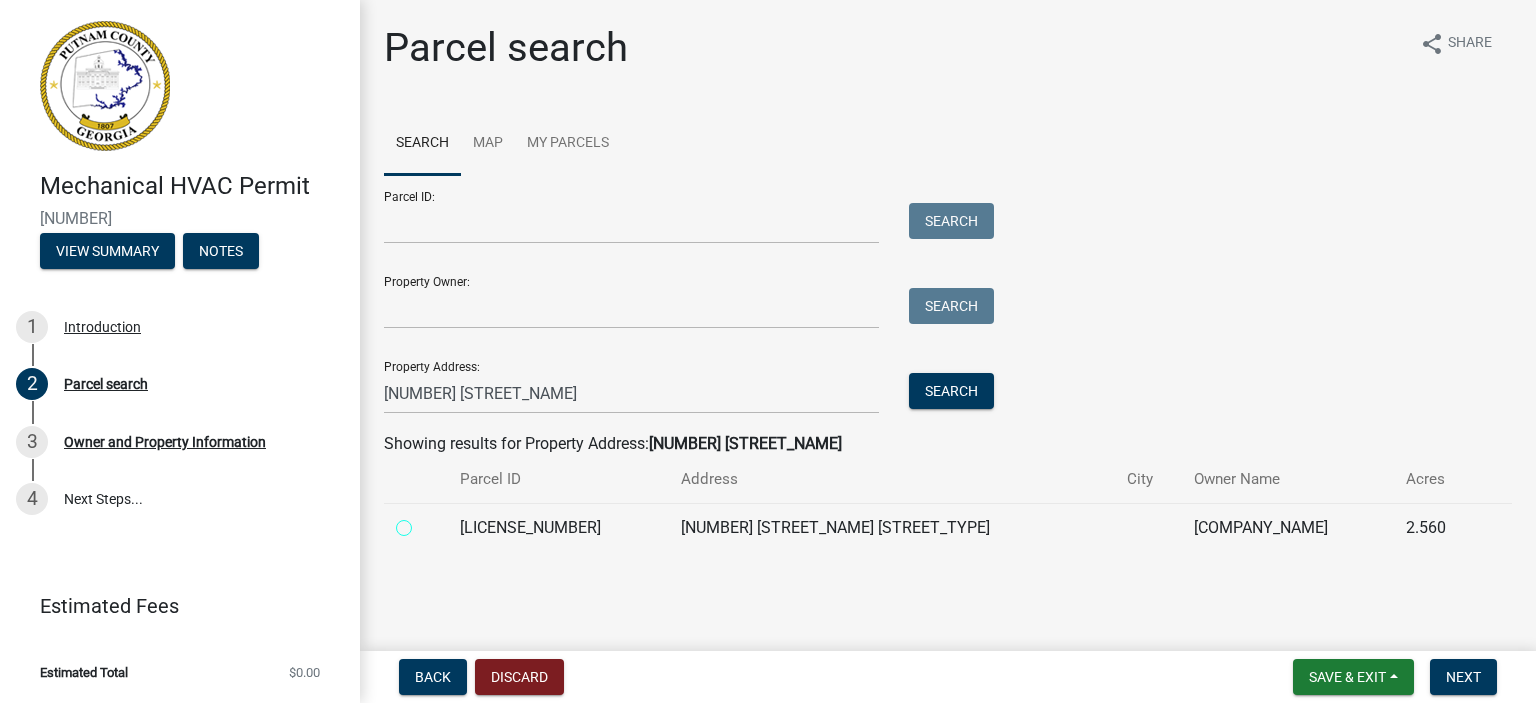 click at bounding box center [426, 522] 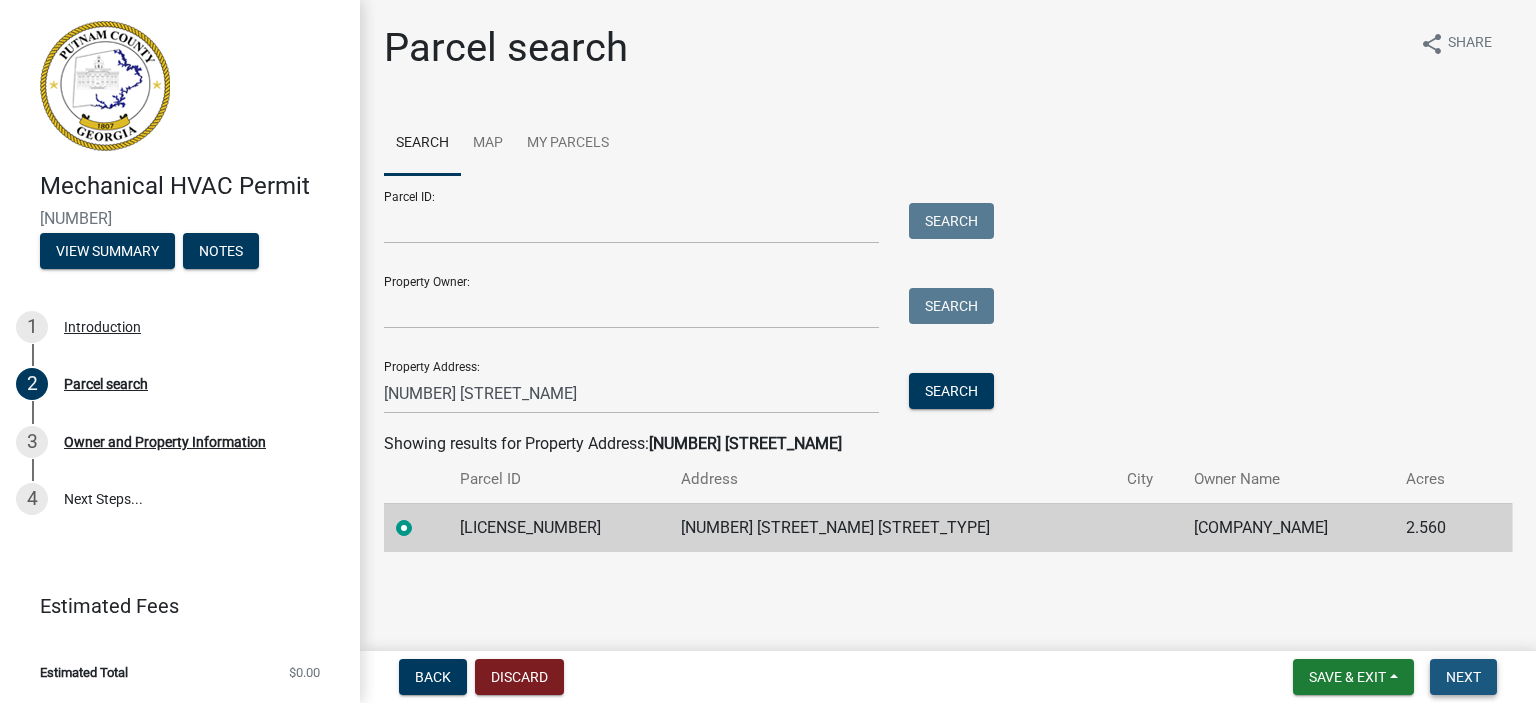 click on "Next" at bounding box center (1463, 677) 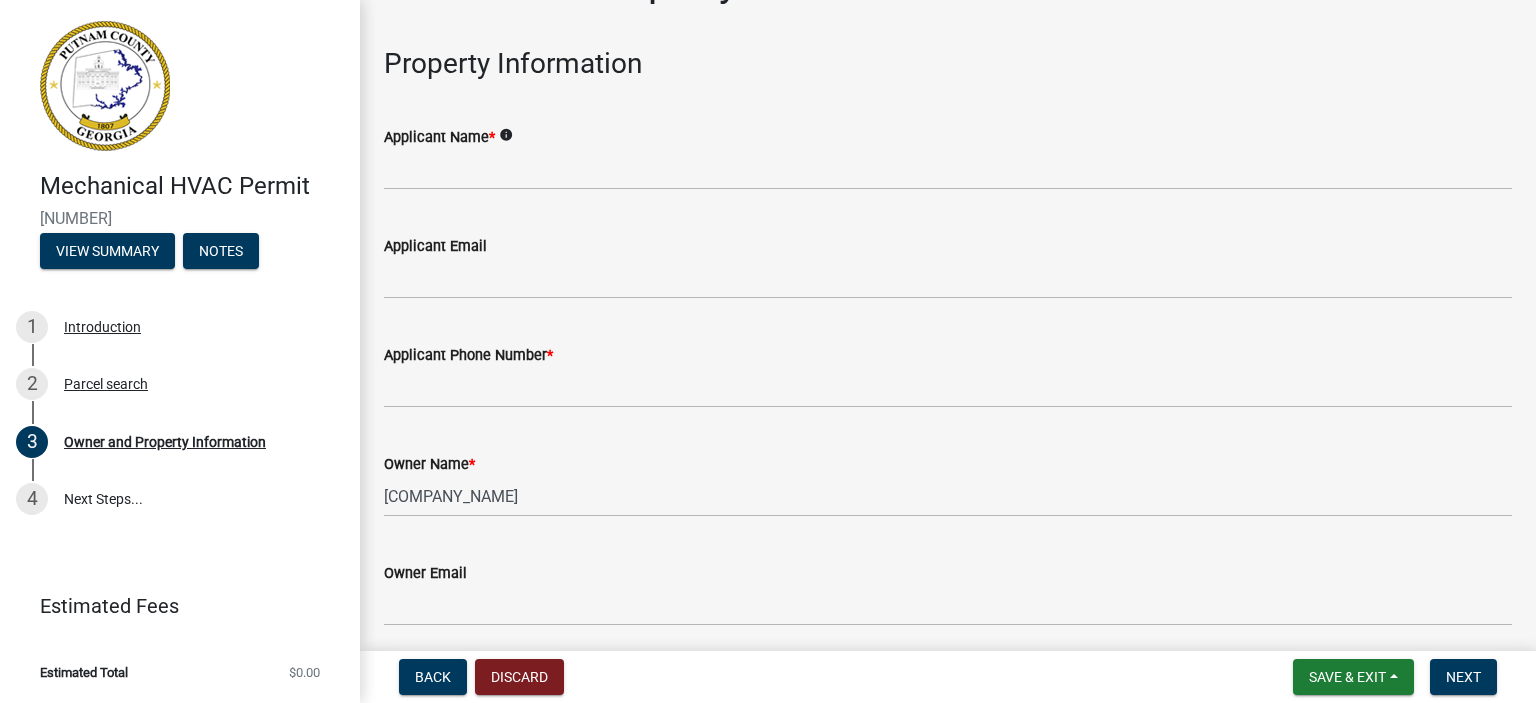 scroll, scrollTop: 100, scrollLeft: 0, axis: vertical 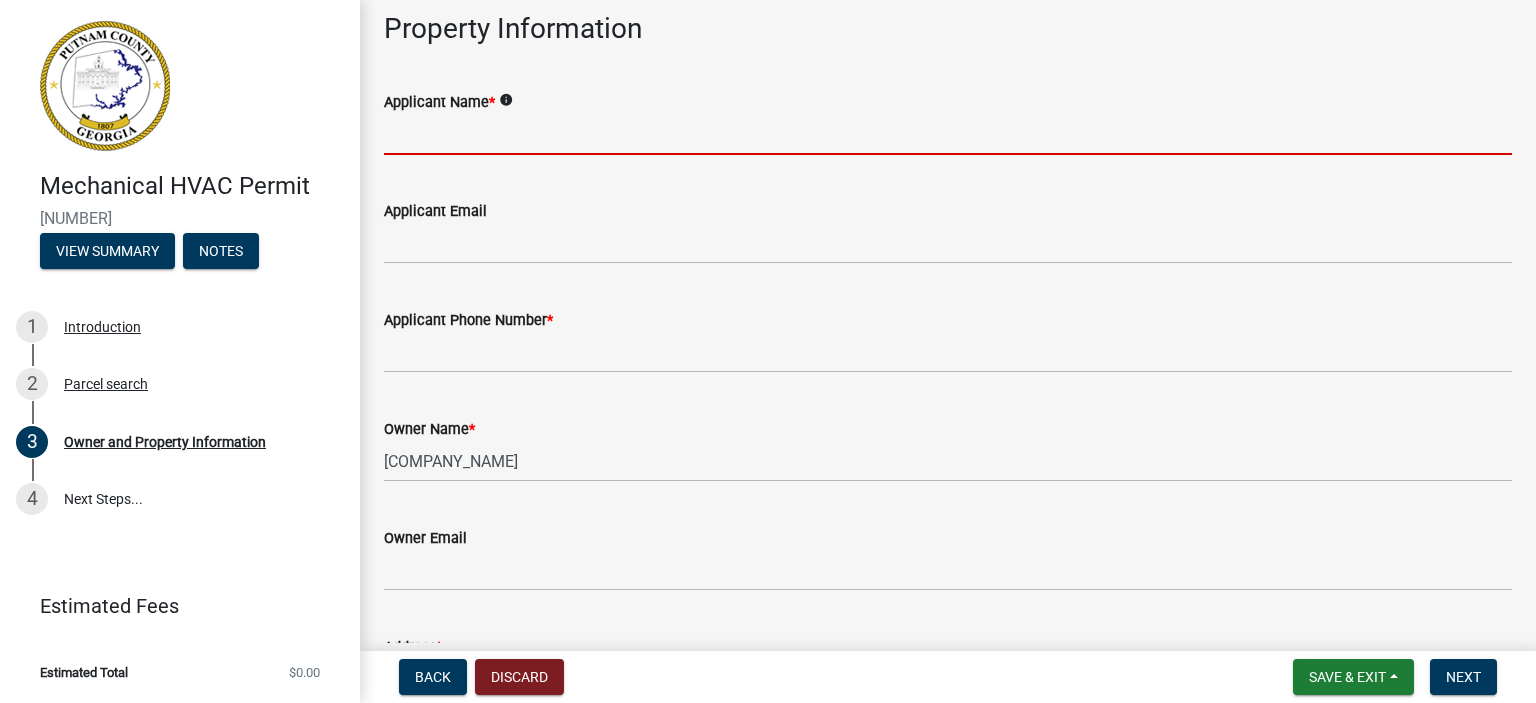 click on "Applicant Name  *" at bounding box center [948, 134] 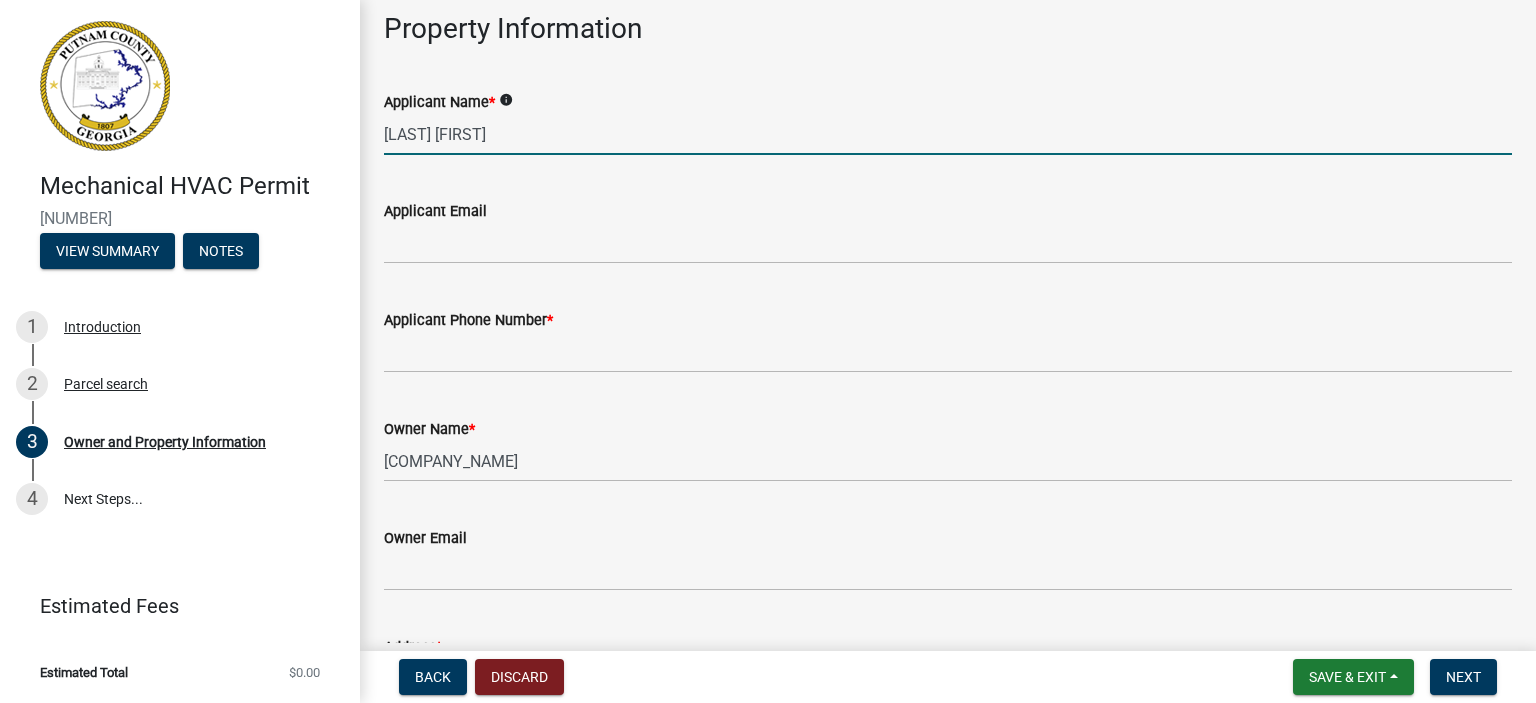 type on "[LAST] [FIRST]" 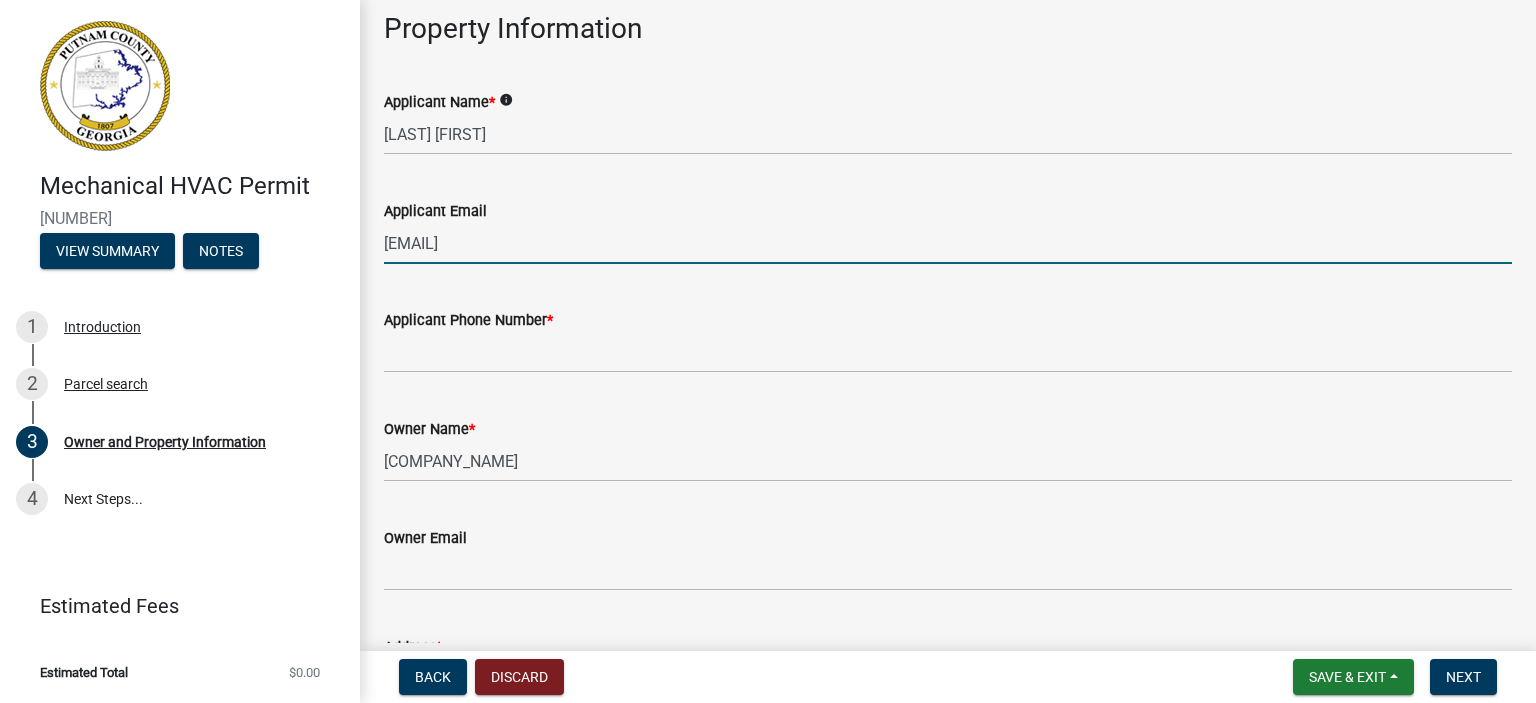 type on "[EMAIL]" 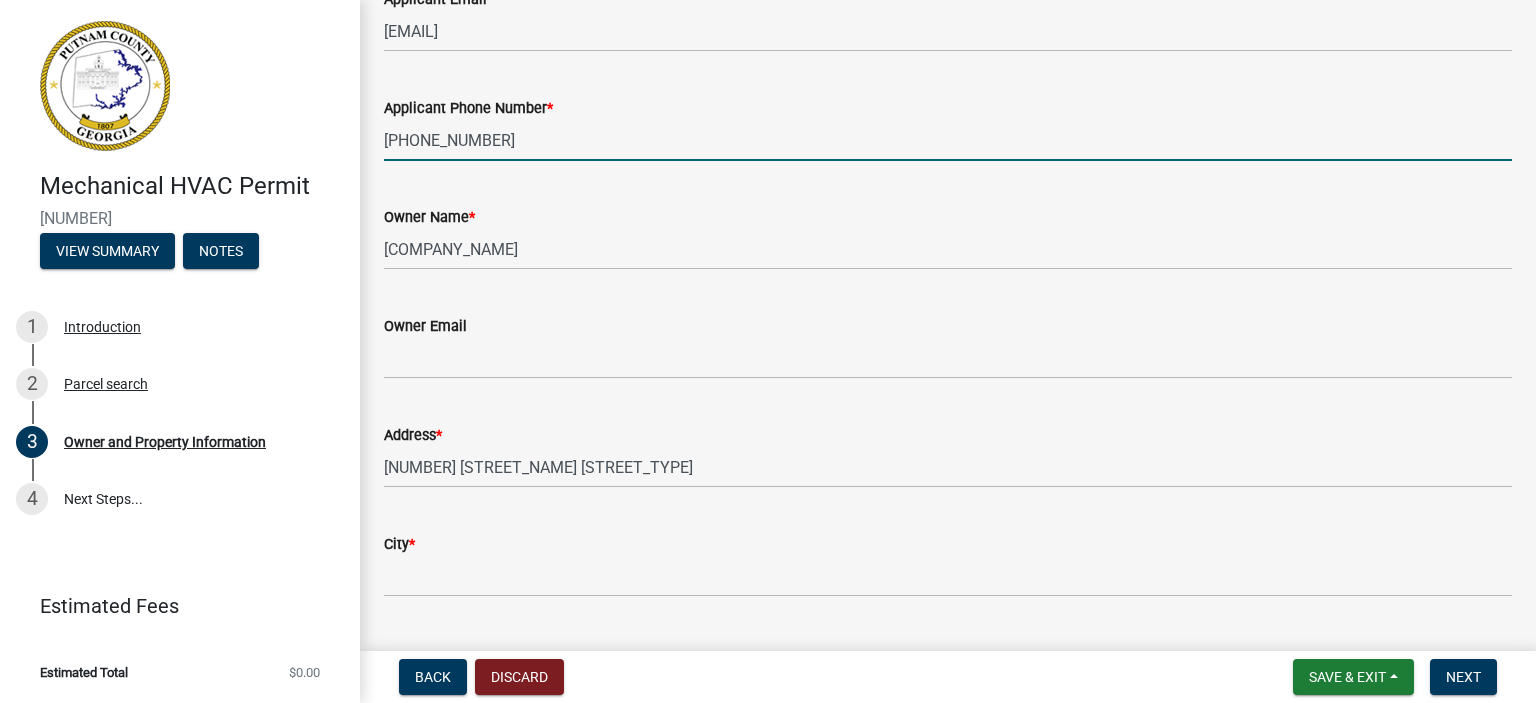 scroll, scrollTop: 316, scrollLeft: 0, axis: vertical 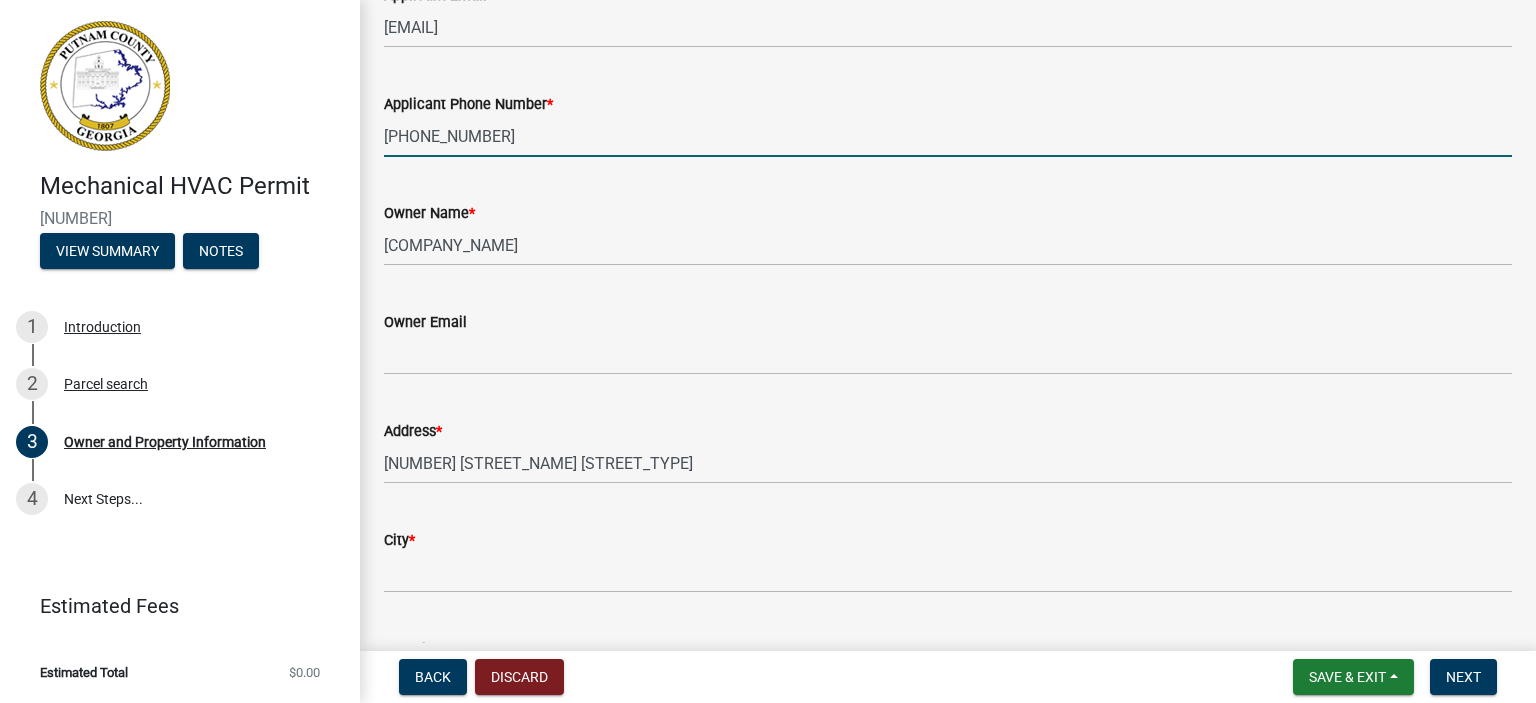 type on "[PHONE_NUMBER]" 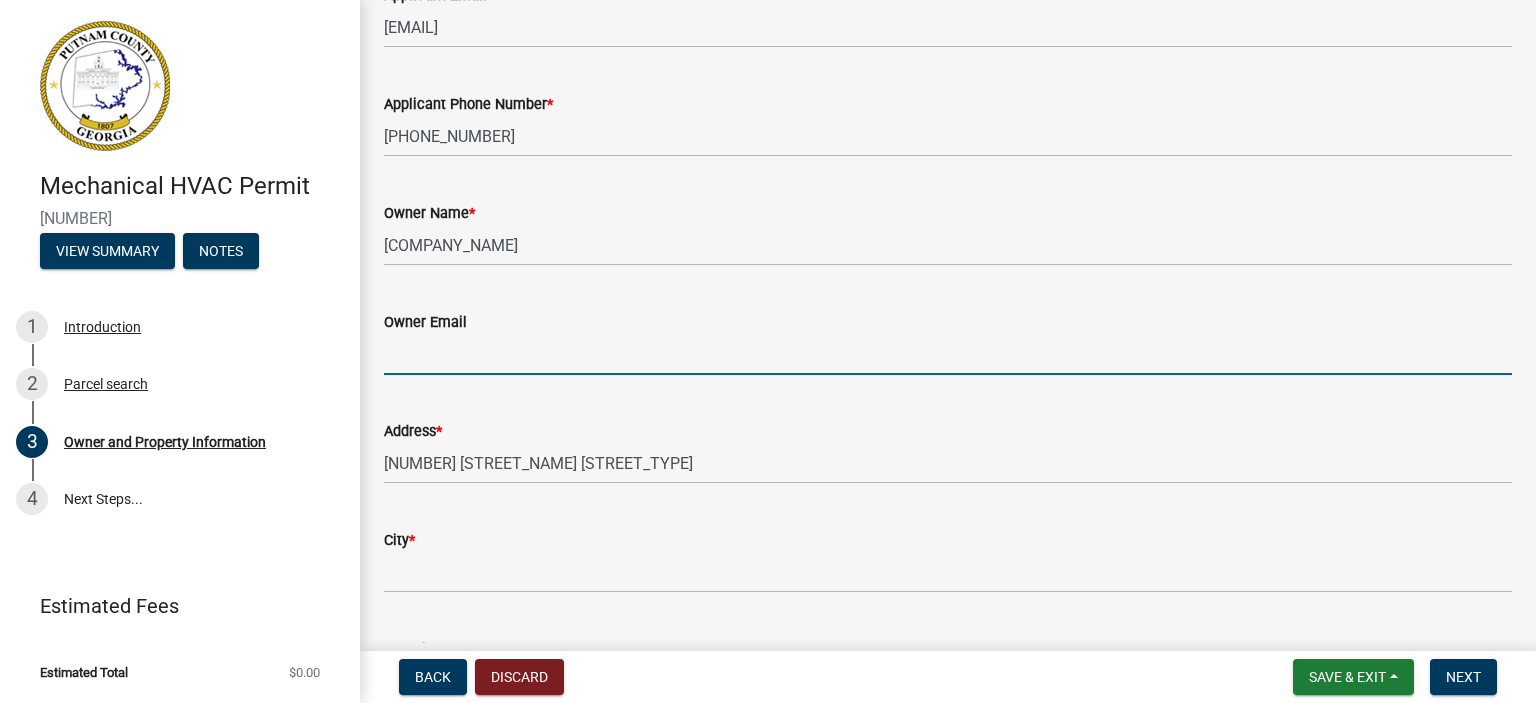 click on "Owner Email" at bounding box center (948, 354) 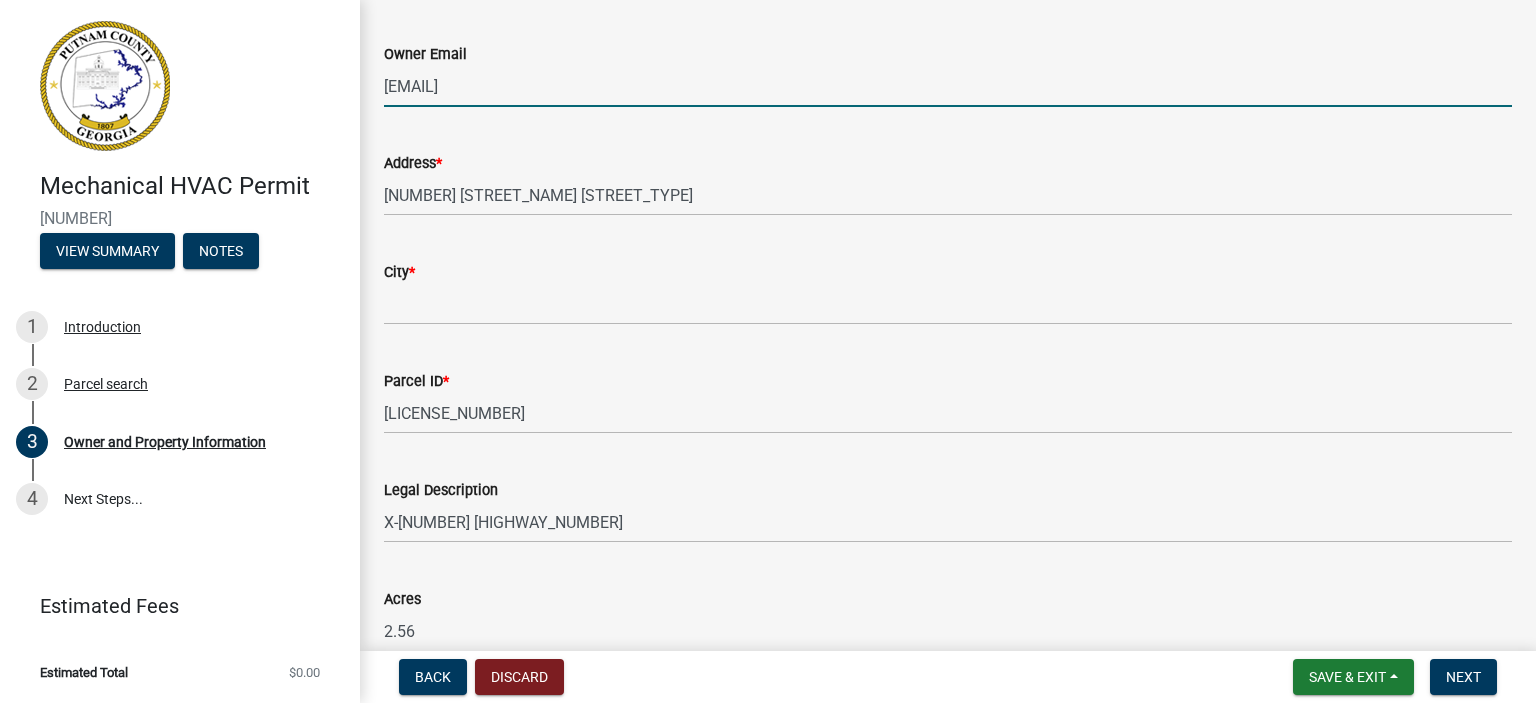 scroll, scrollTop: 586, scrollLeft: 0, axis: vertical 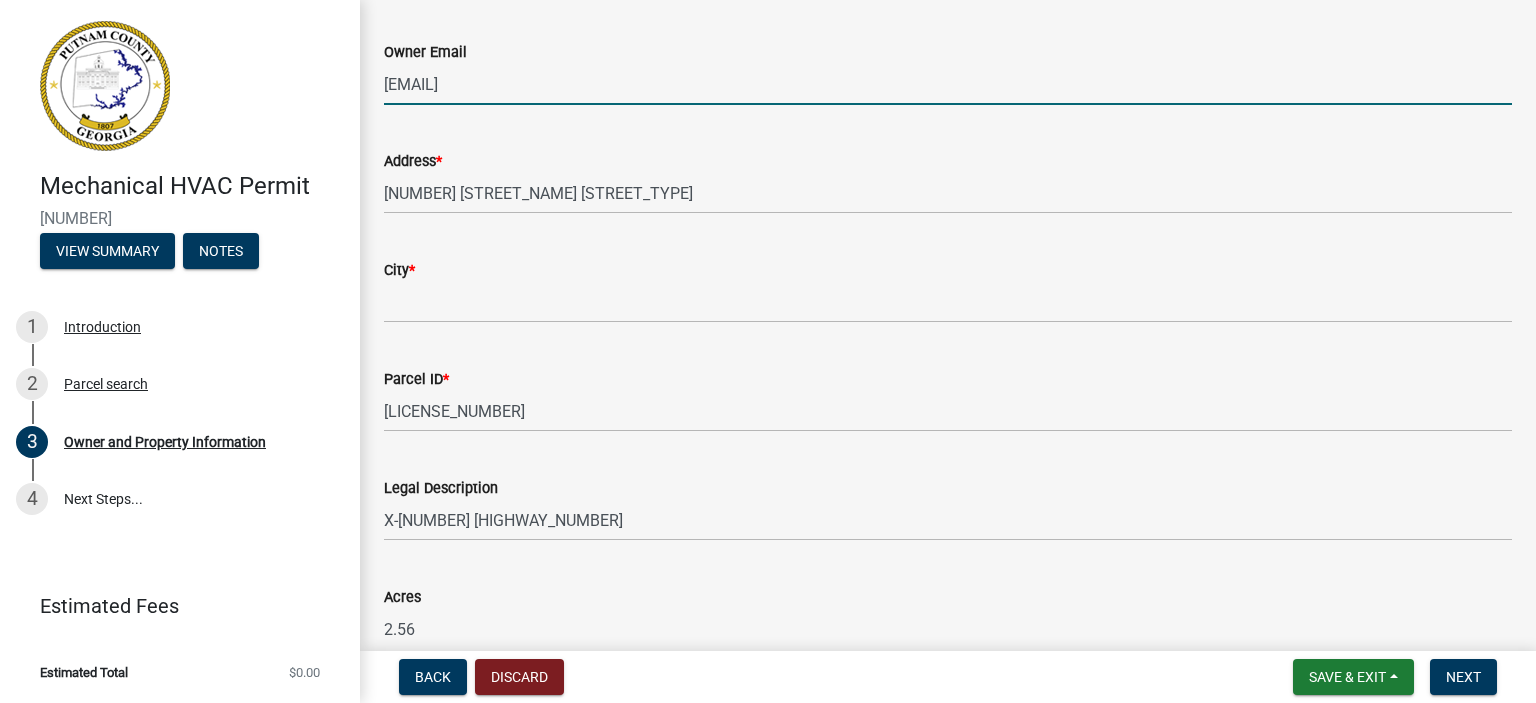 type on "[EMAIL]" 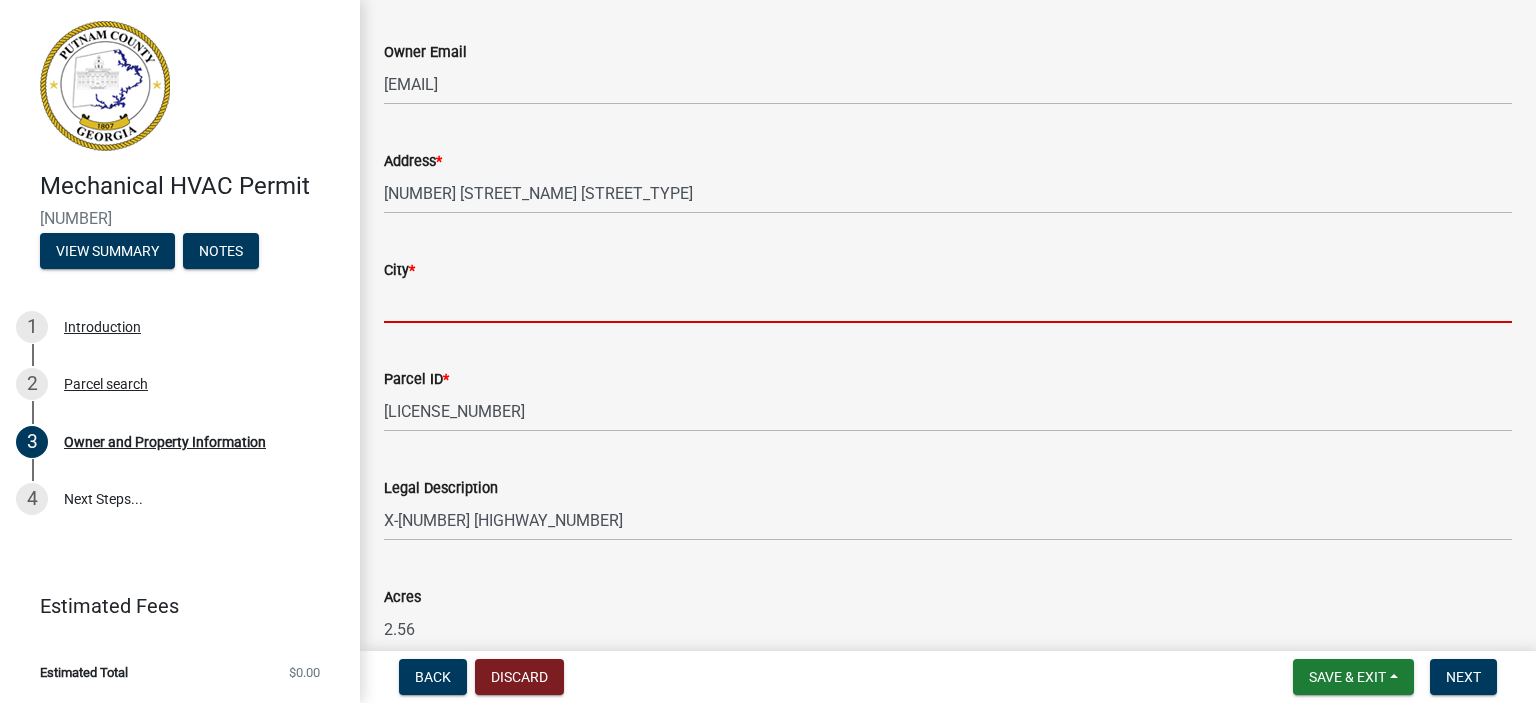 click on "City  *" at bounding box center (948, 302) 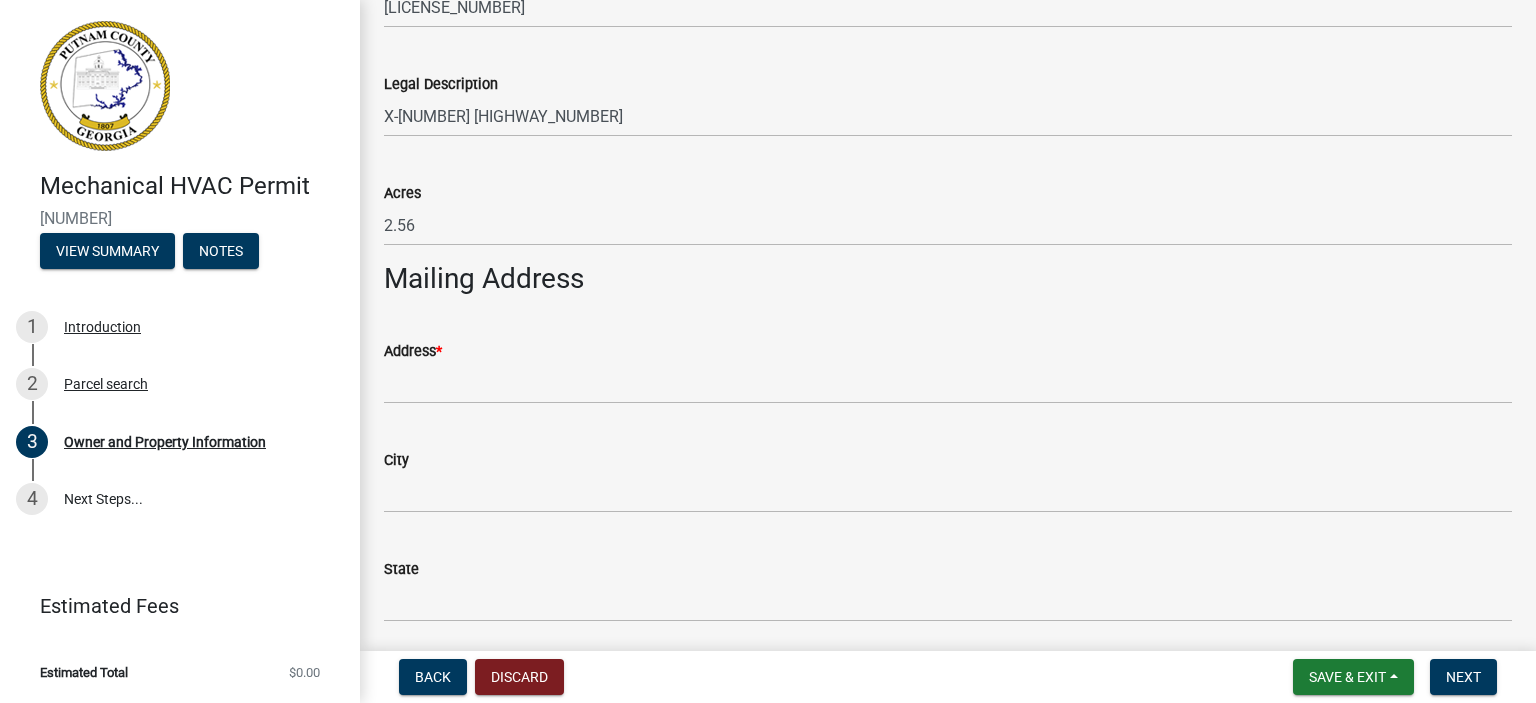 scroll, scrollTop: 994, scrollLeft: 0, axis: vertical 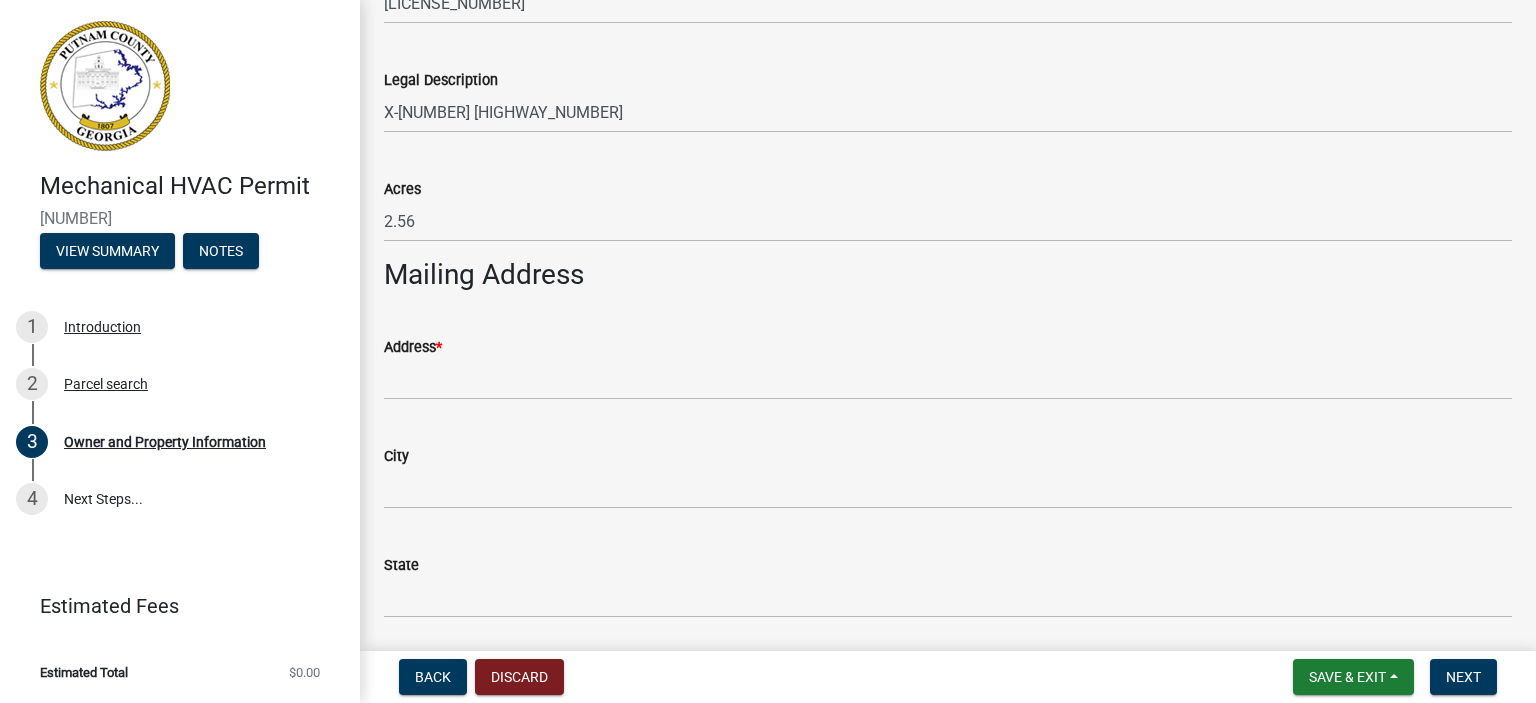 type on "Eatonton" 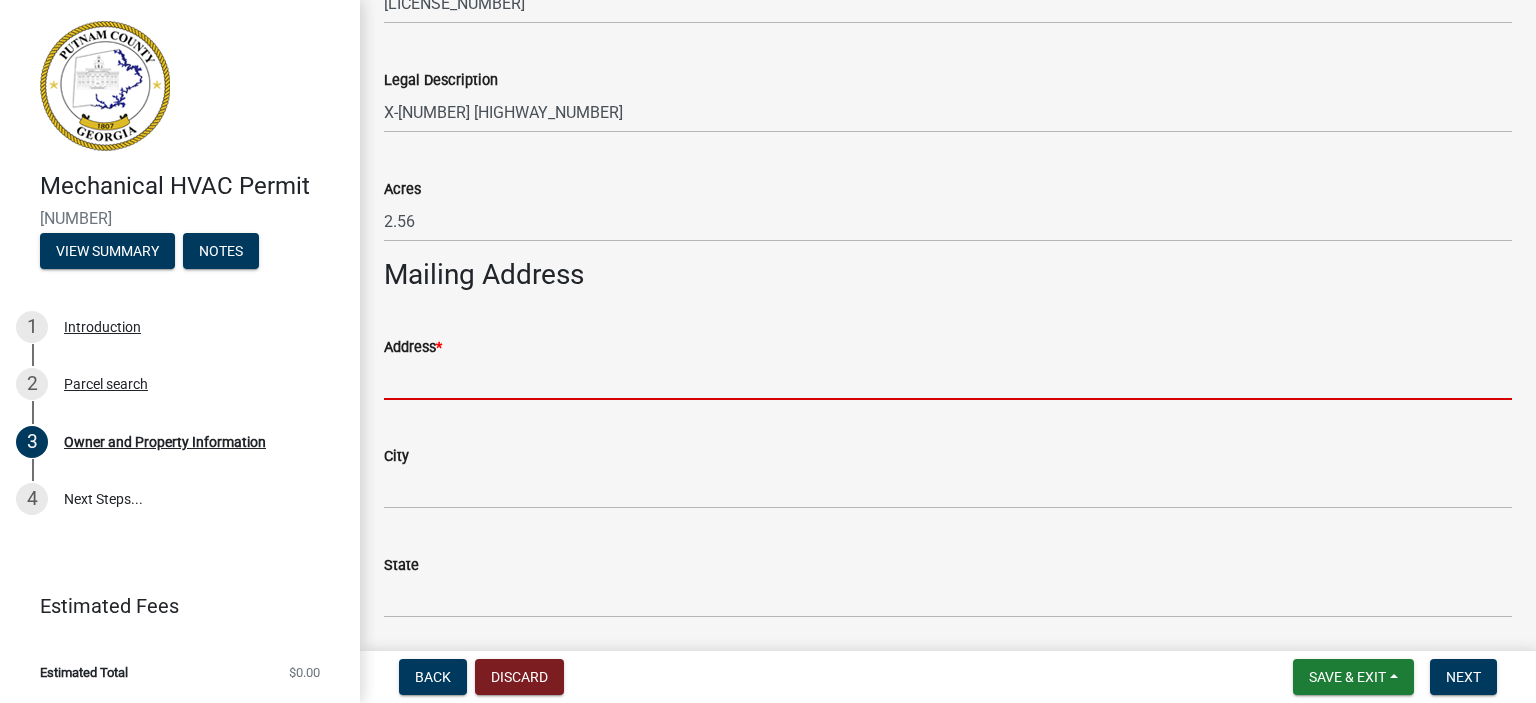 click on "Address  *" at bounding box center [948, 379] 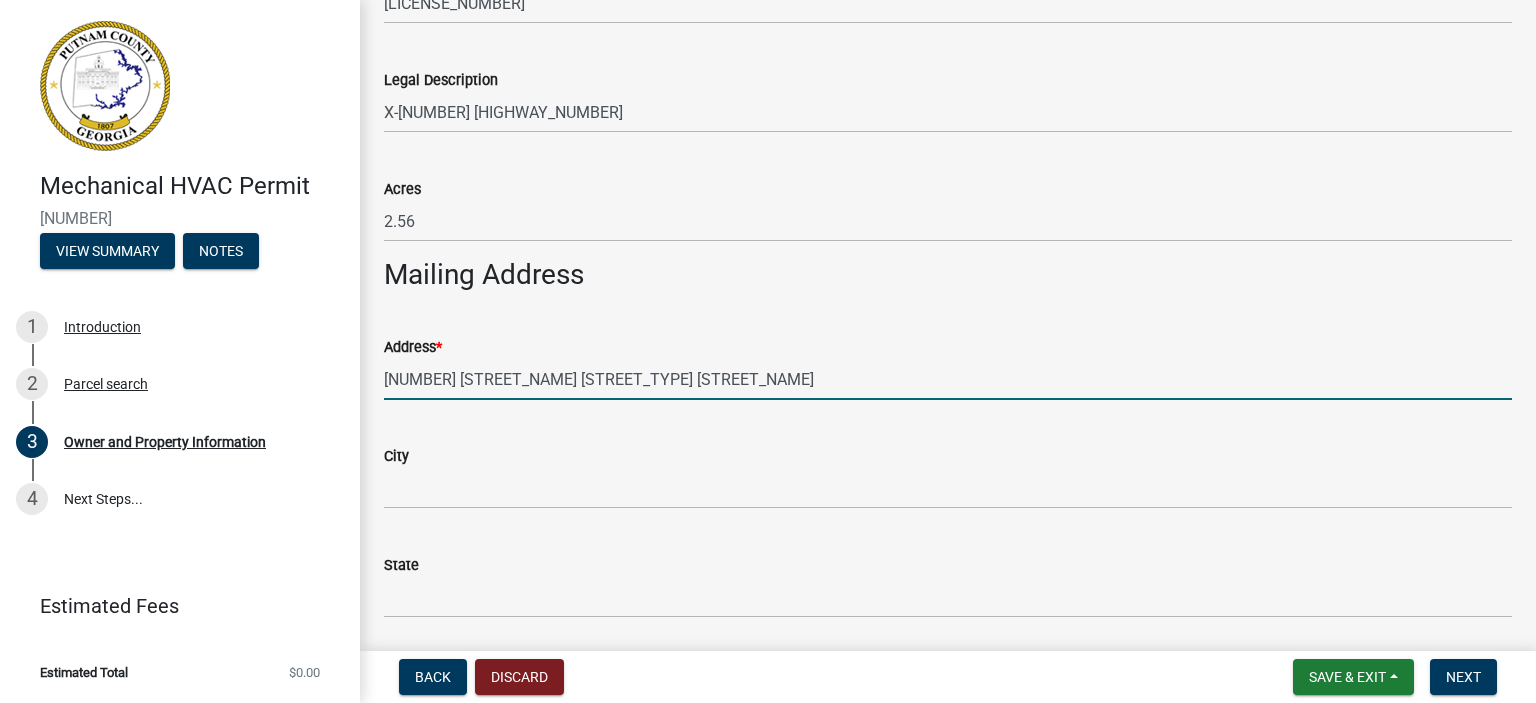 type on "[NUMBER] [STREET_NAME] [STREET_TYPE] [STREET_NAME]" 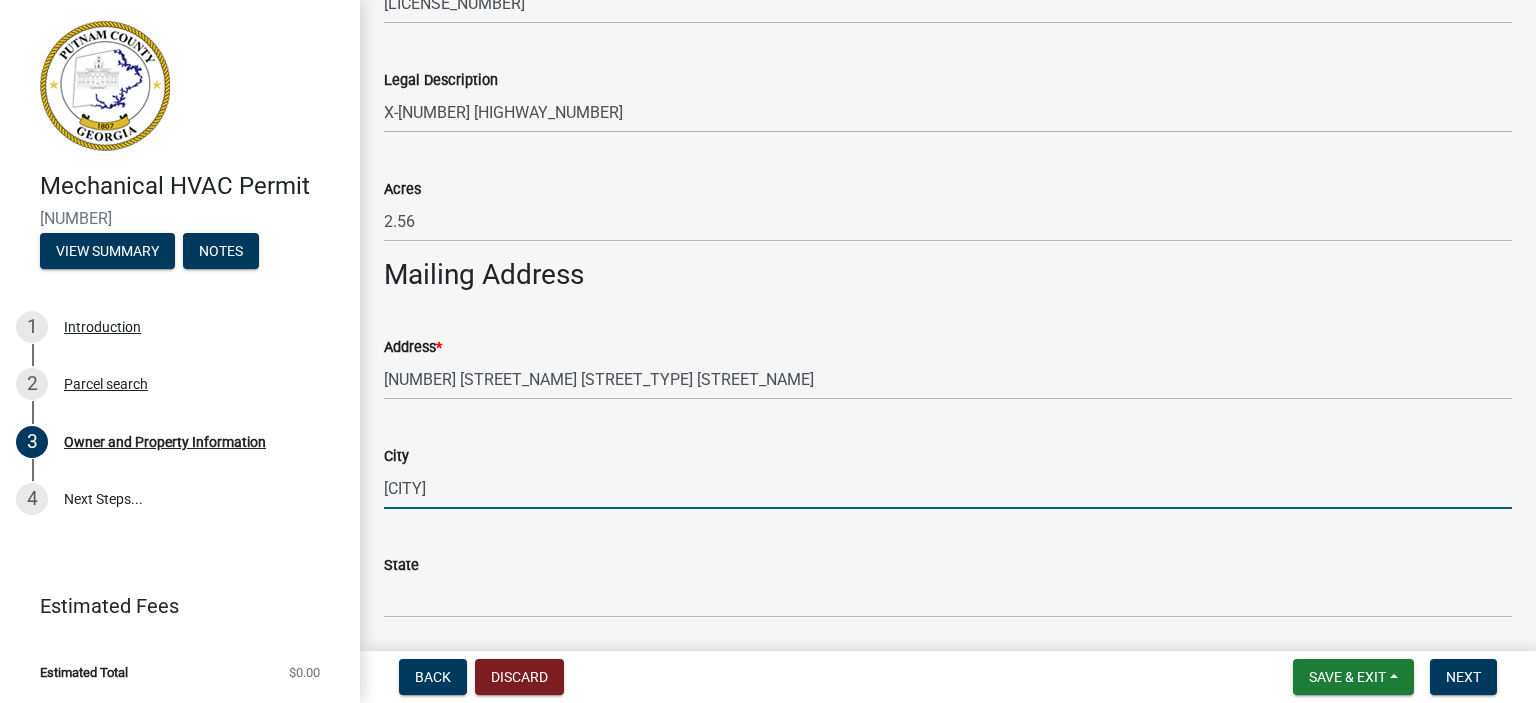 type on "[CITY]" 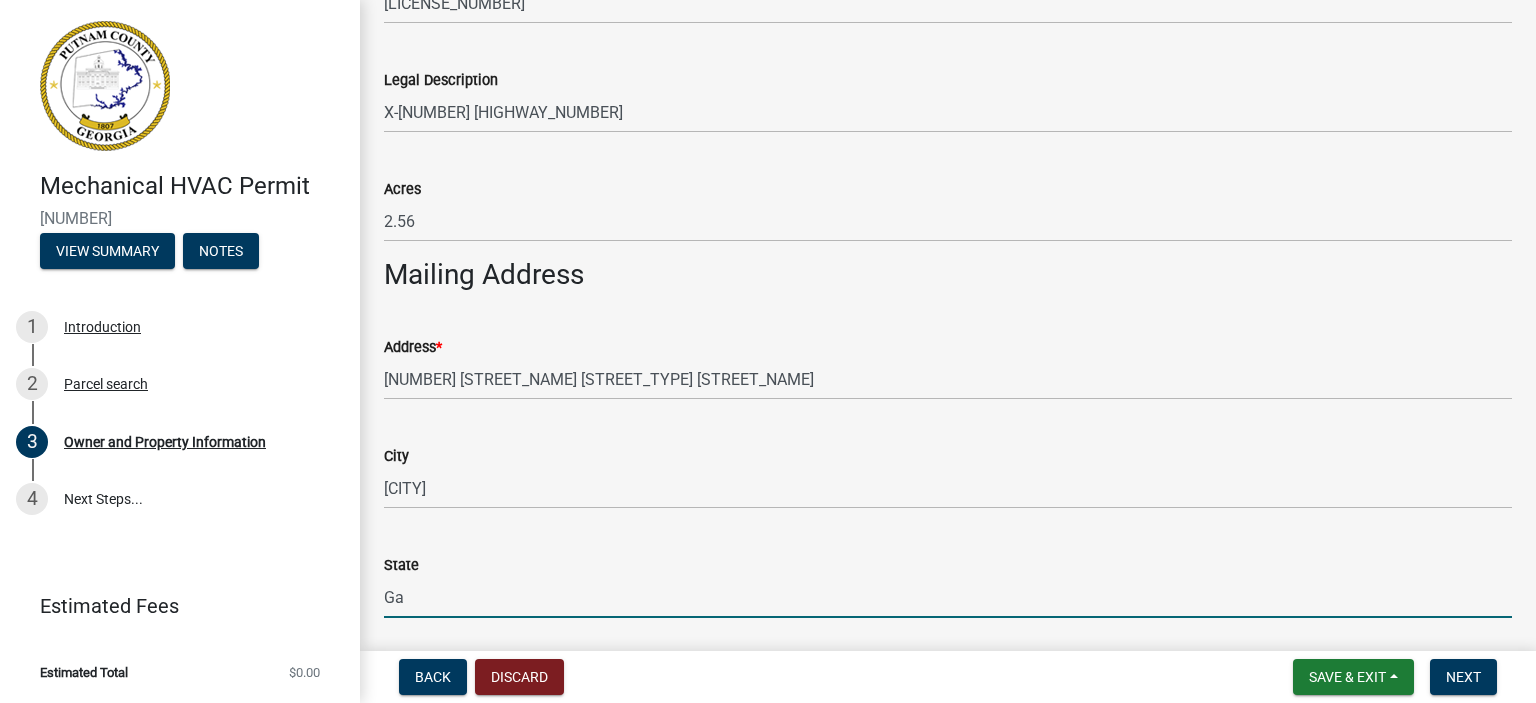 type on "Ga" 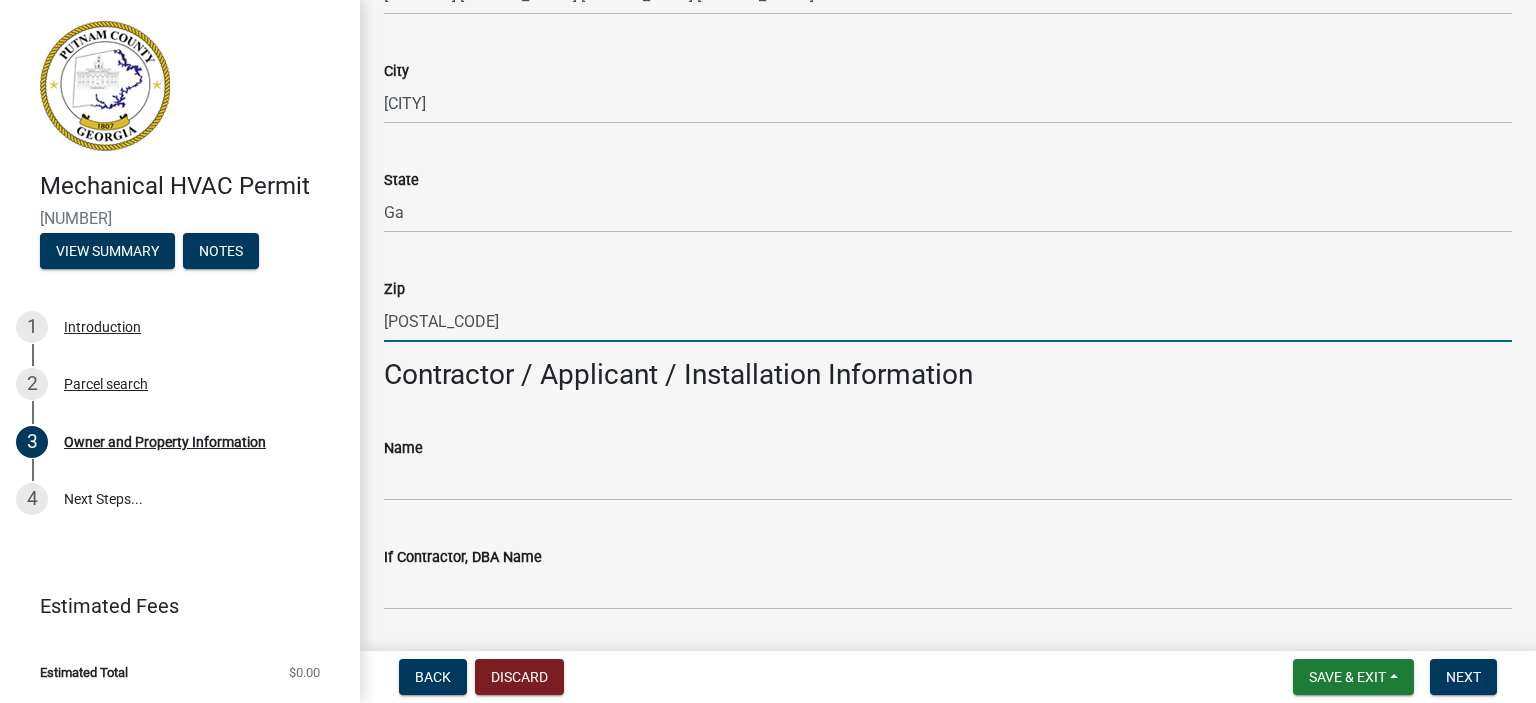 type on "[POSTAL_CODE]" 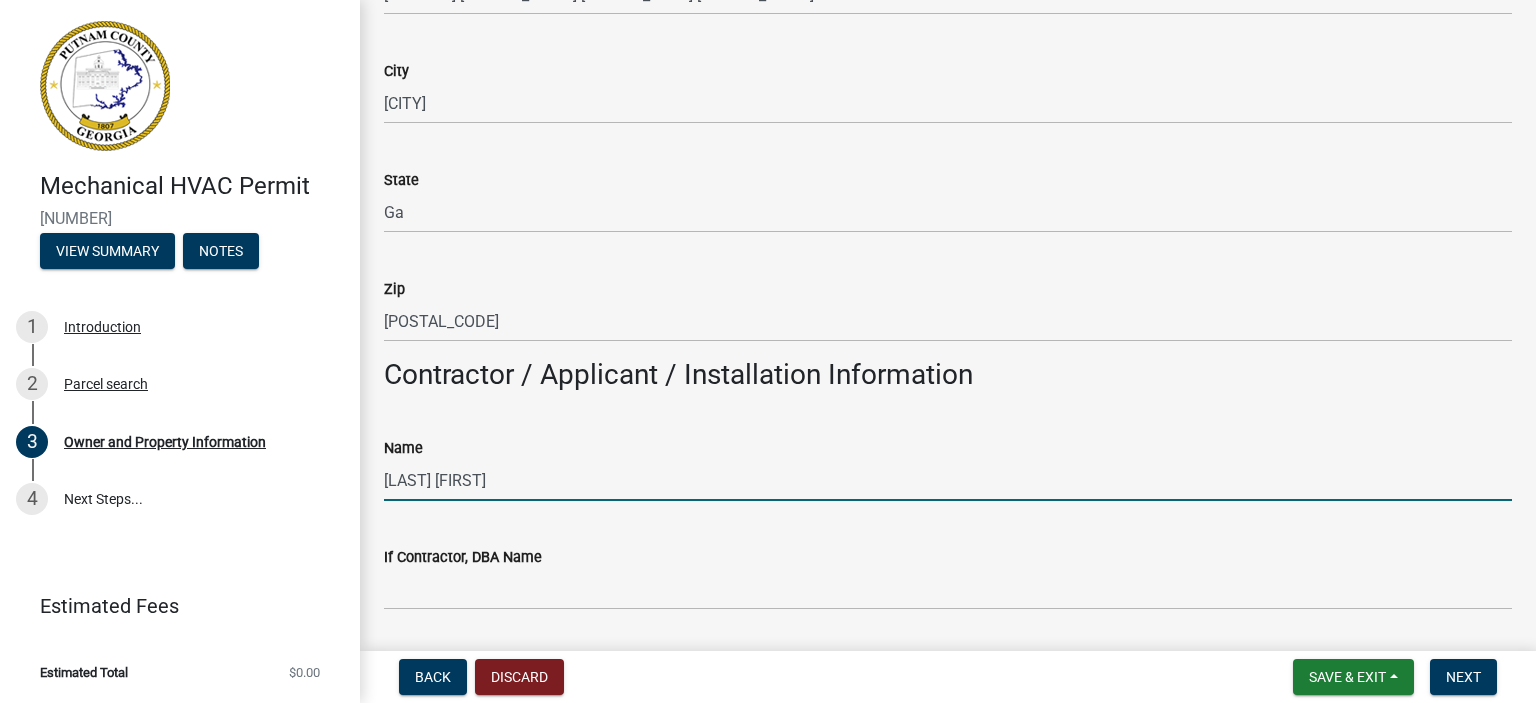 type on "[LAST] [FIRST]" 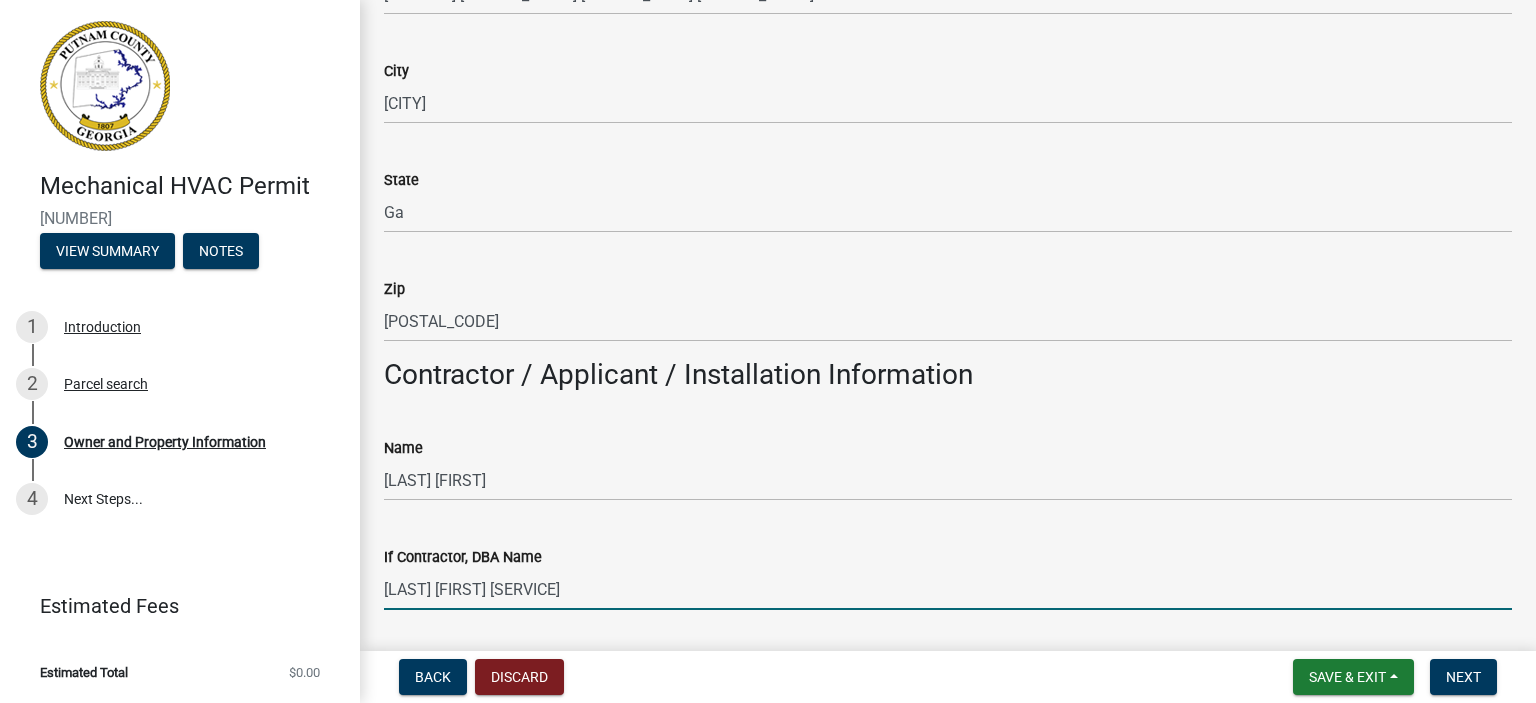 type on "[LAST] [FIRST] [SERVICE]" 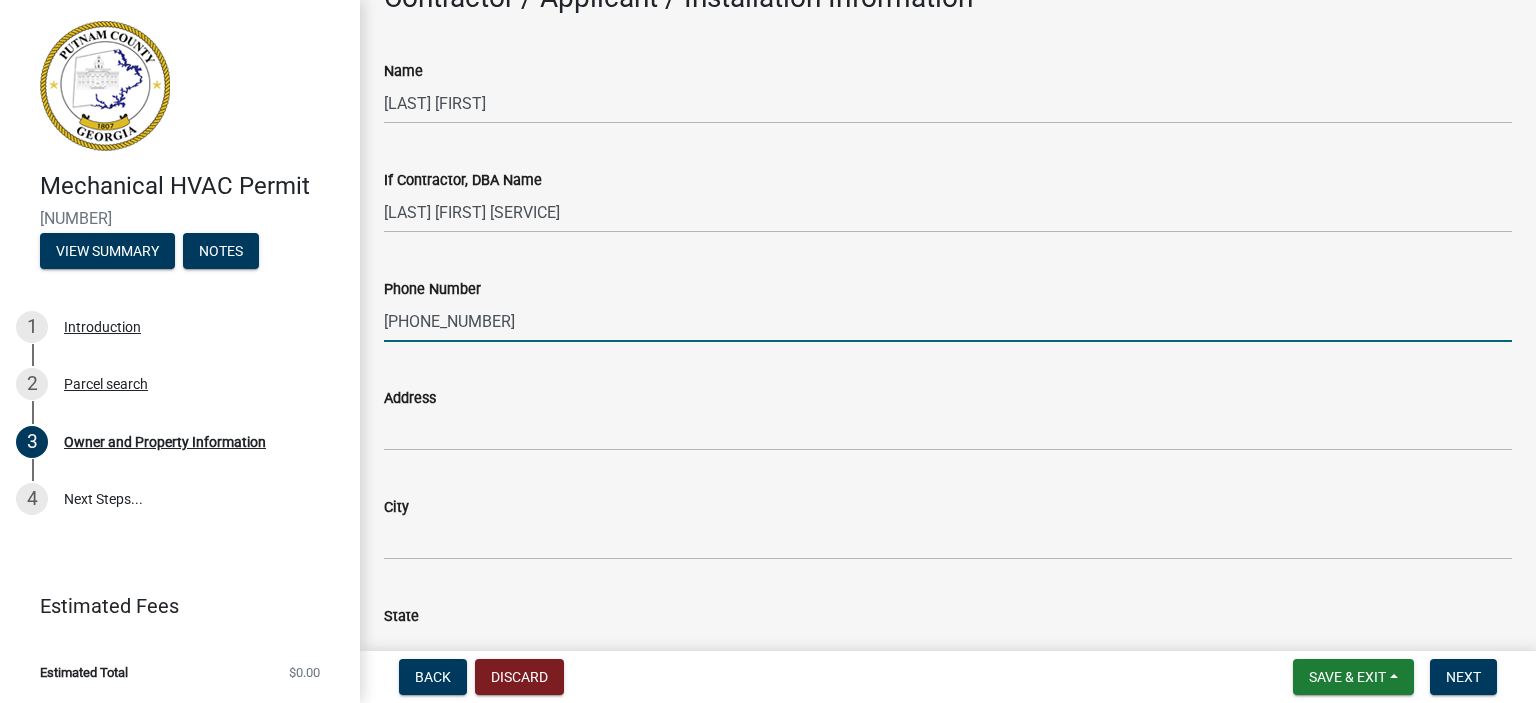 type on "[PHONE_NUMBER]" 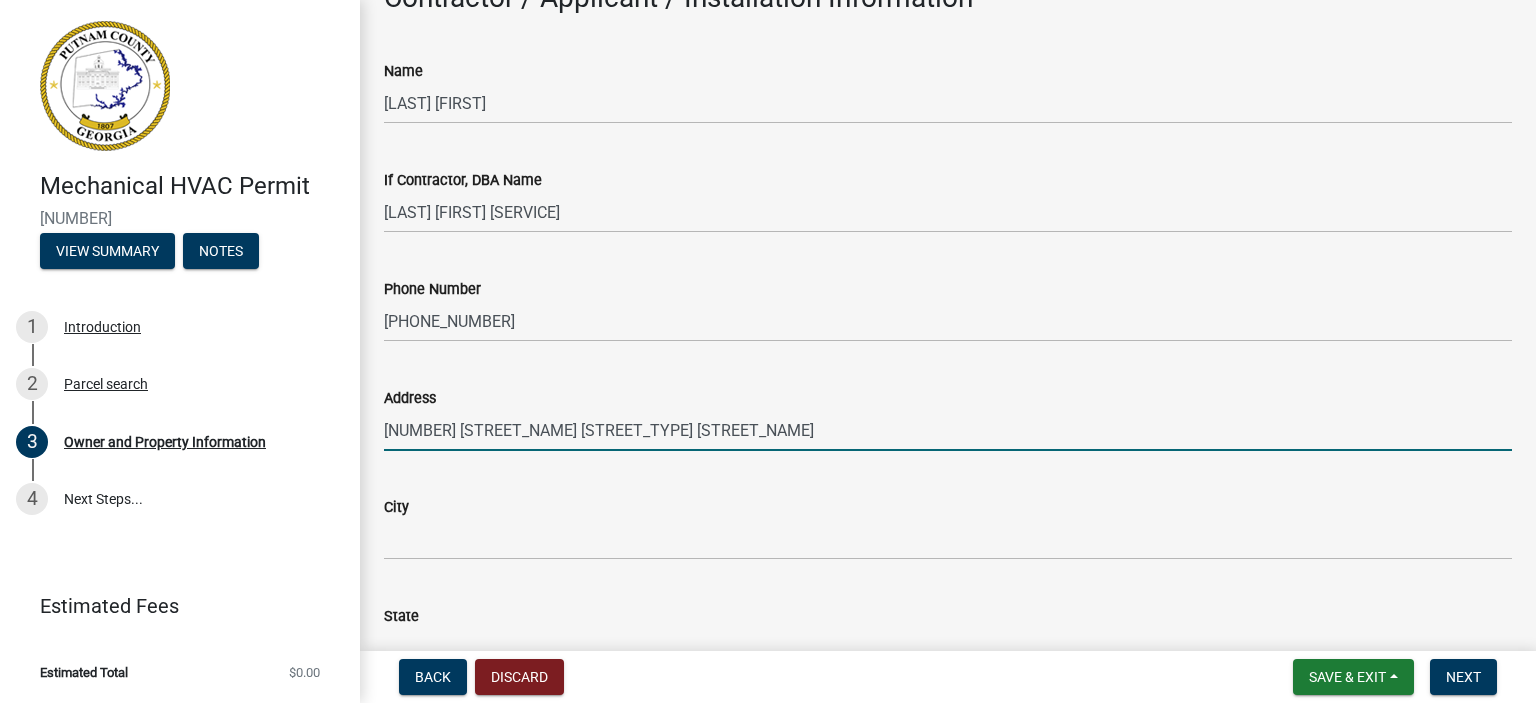type on "[NUMBER] [STREET_NAME] [STREET_TYPE] [STREET_NAME]" 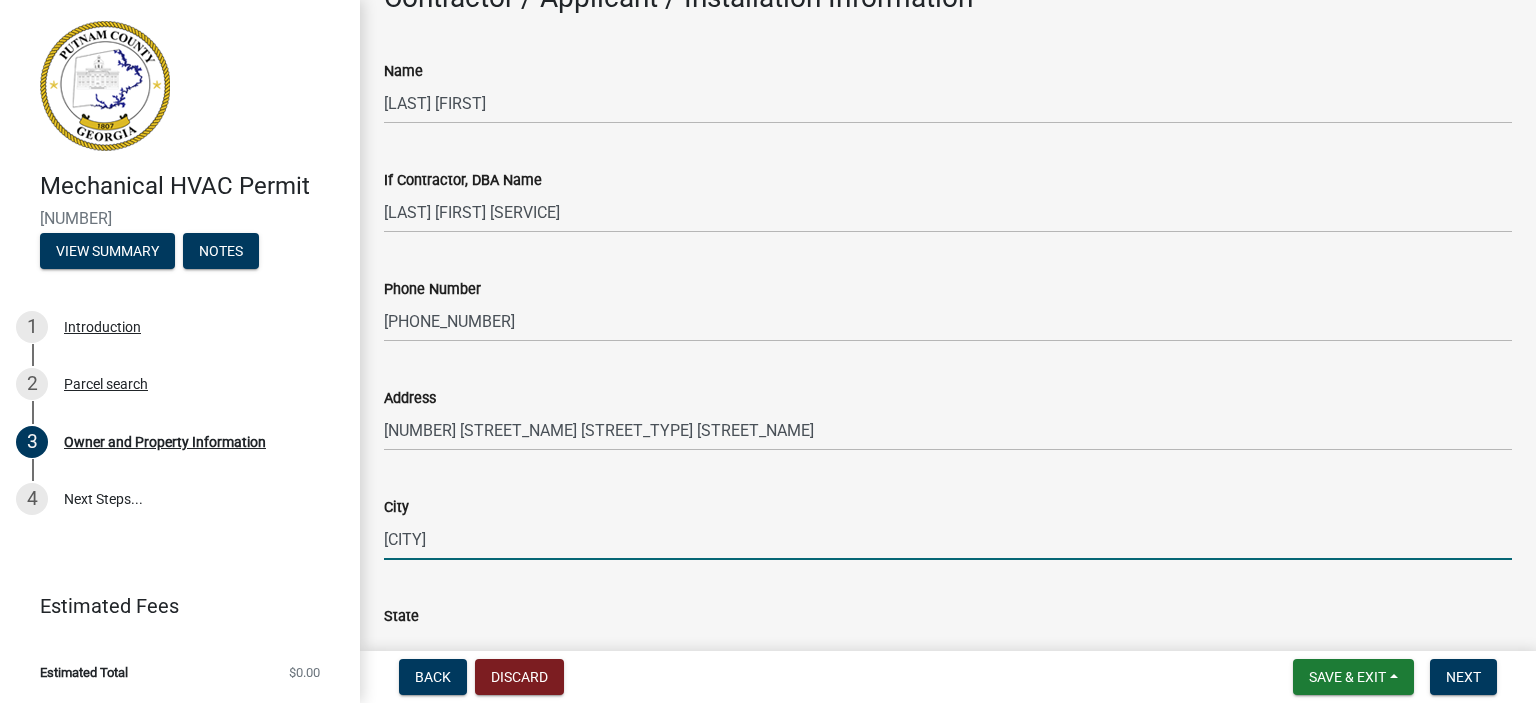 type on "[CITY]" 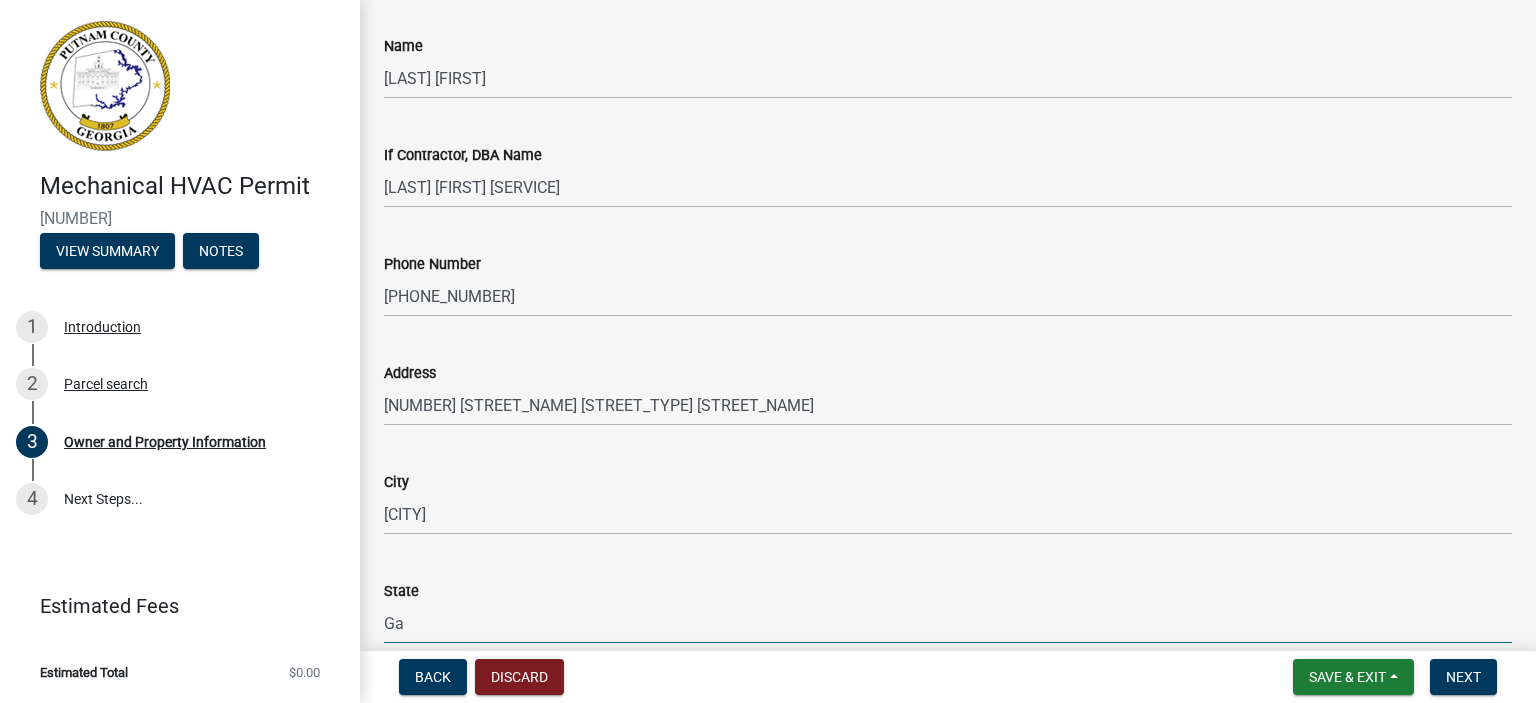 type on "Ga" 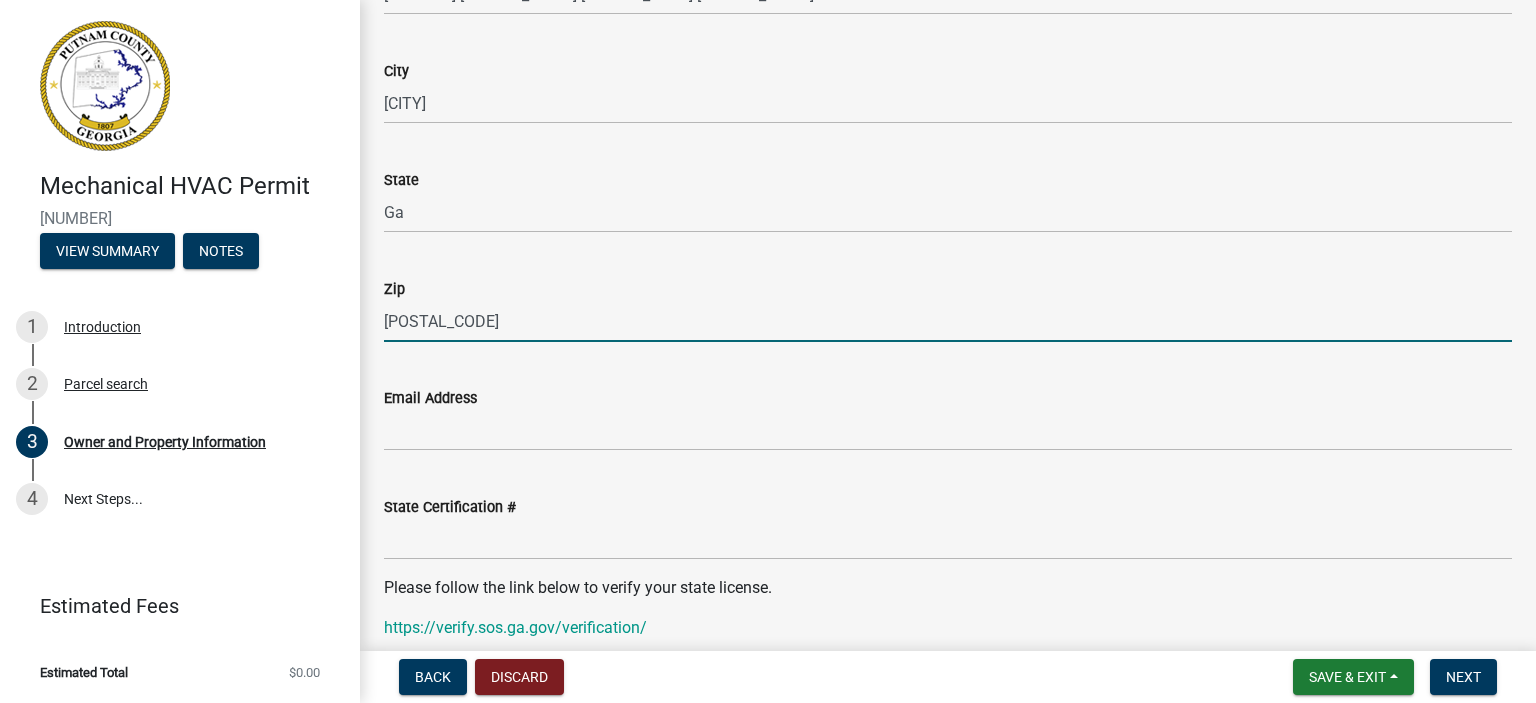 type on "[POSTAL_CODE]" 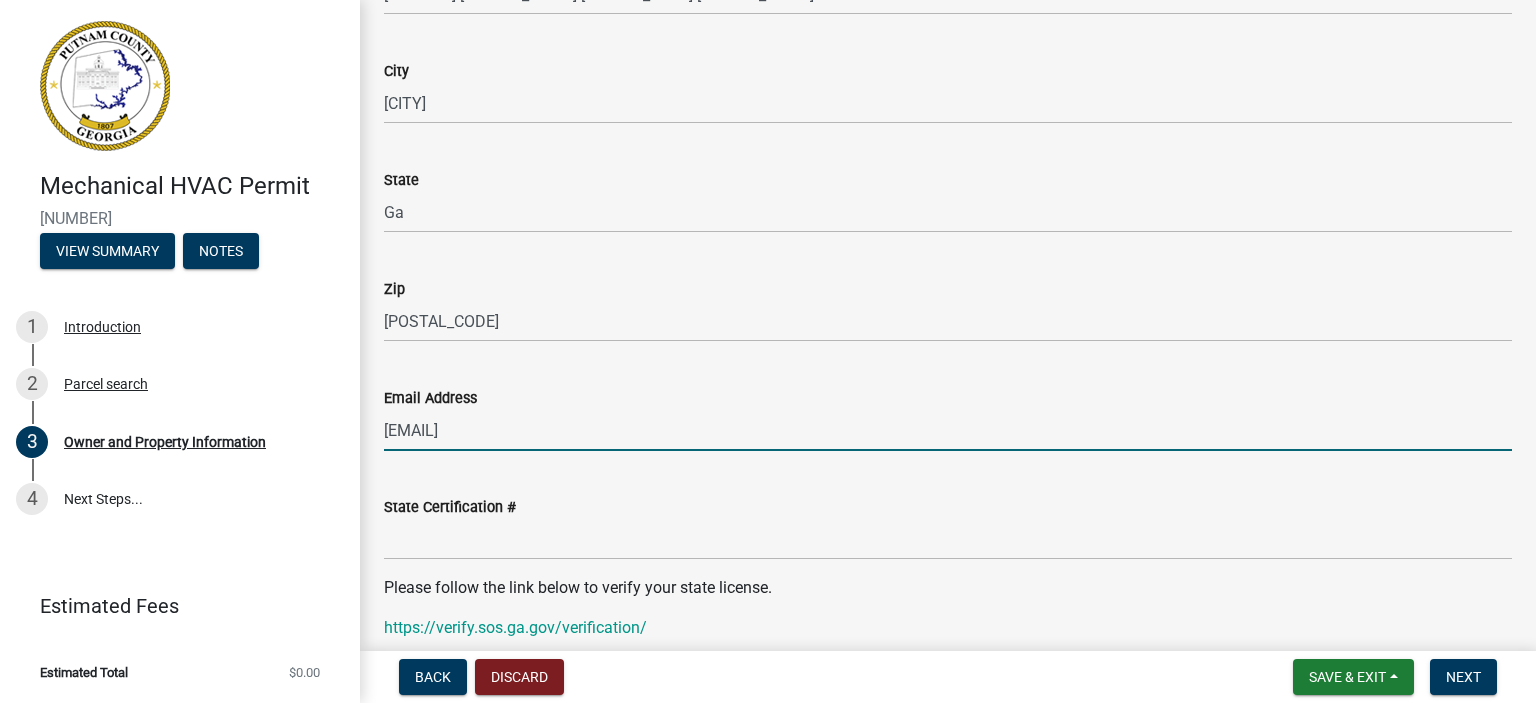 type on "[EMAIL]" 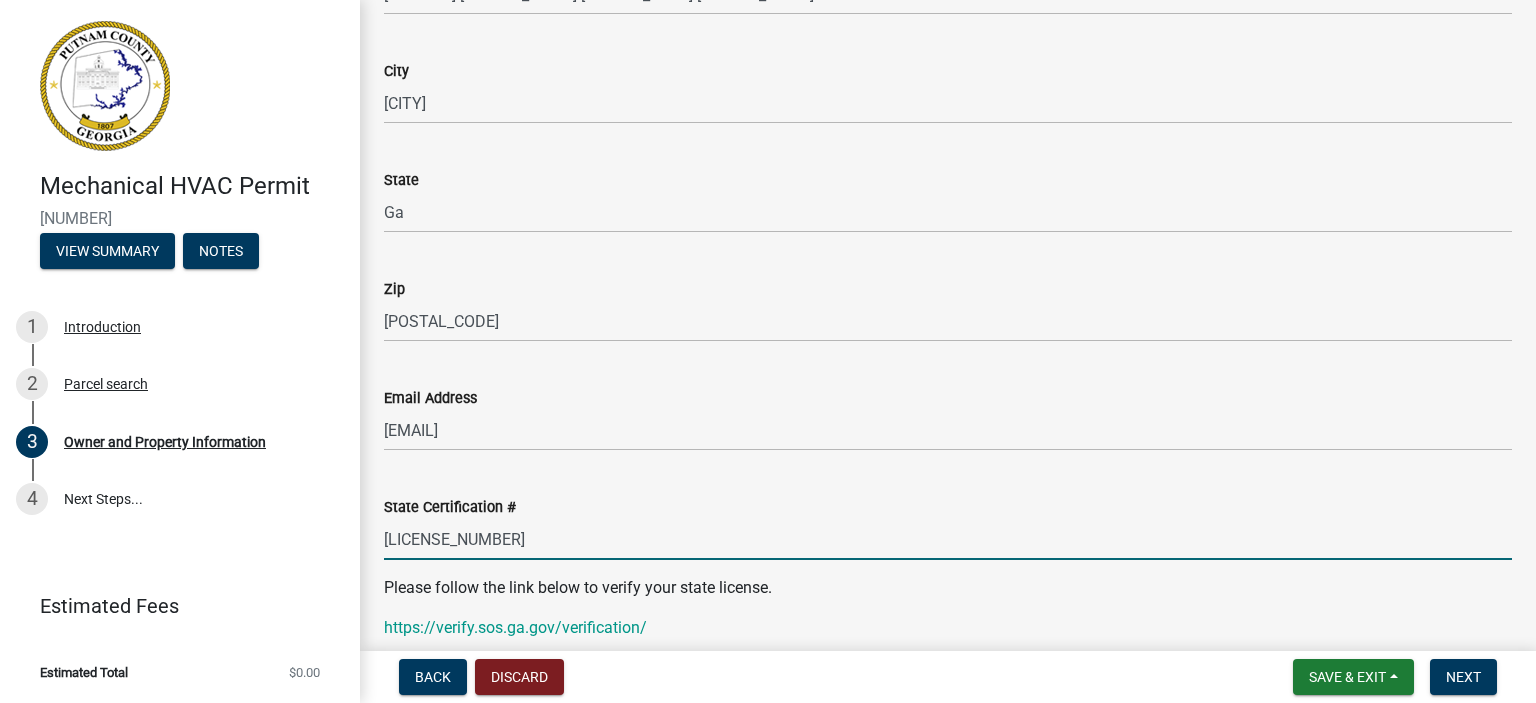 type on "[LICENSE_NUMBER]" 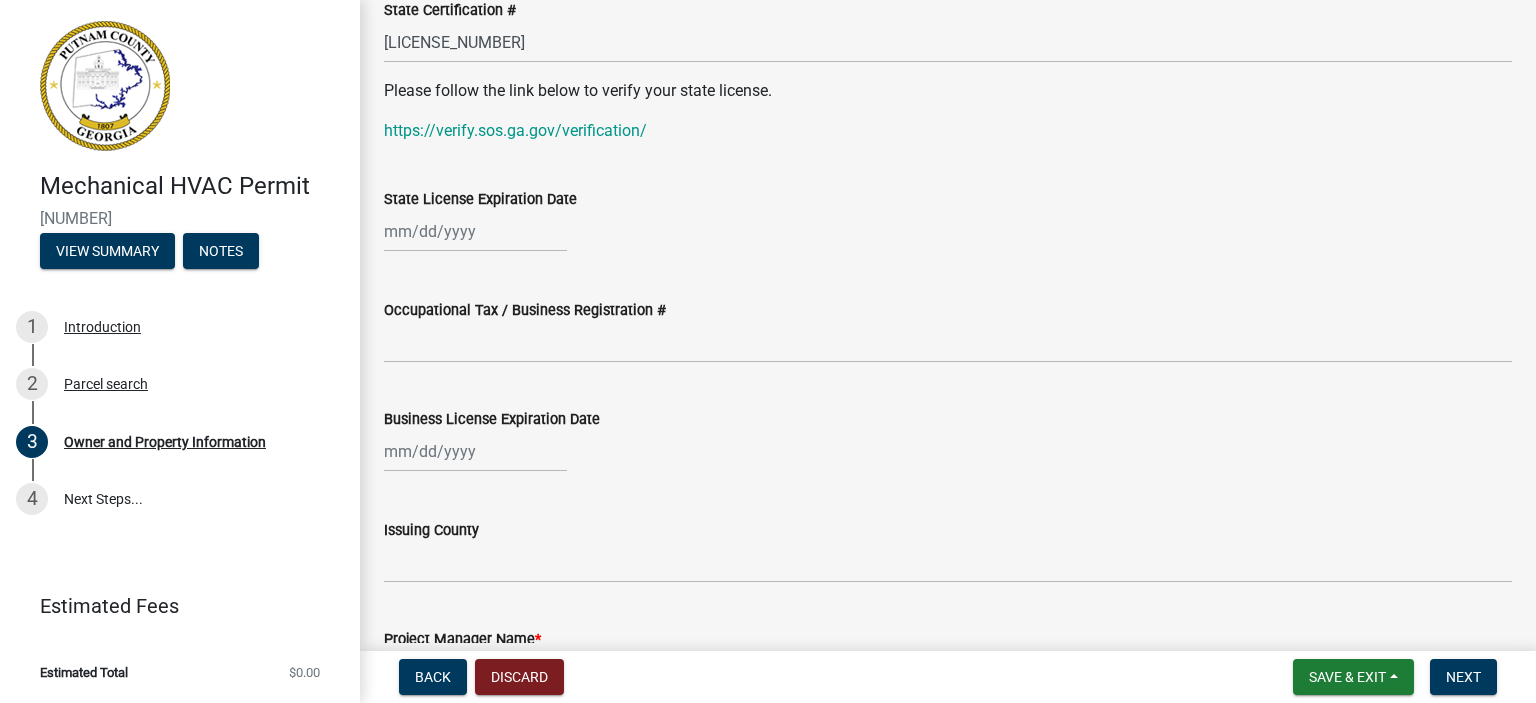 scroll, scrollTop: 2692, scrollLeft: 0, axis: vertical 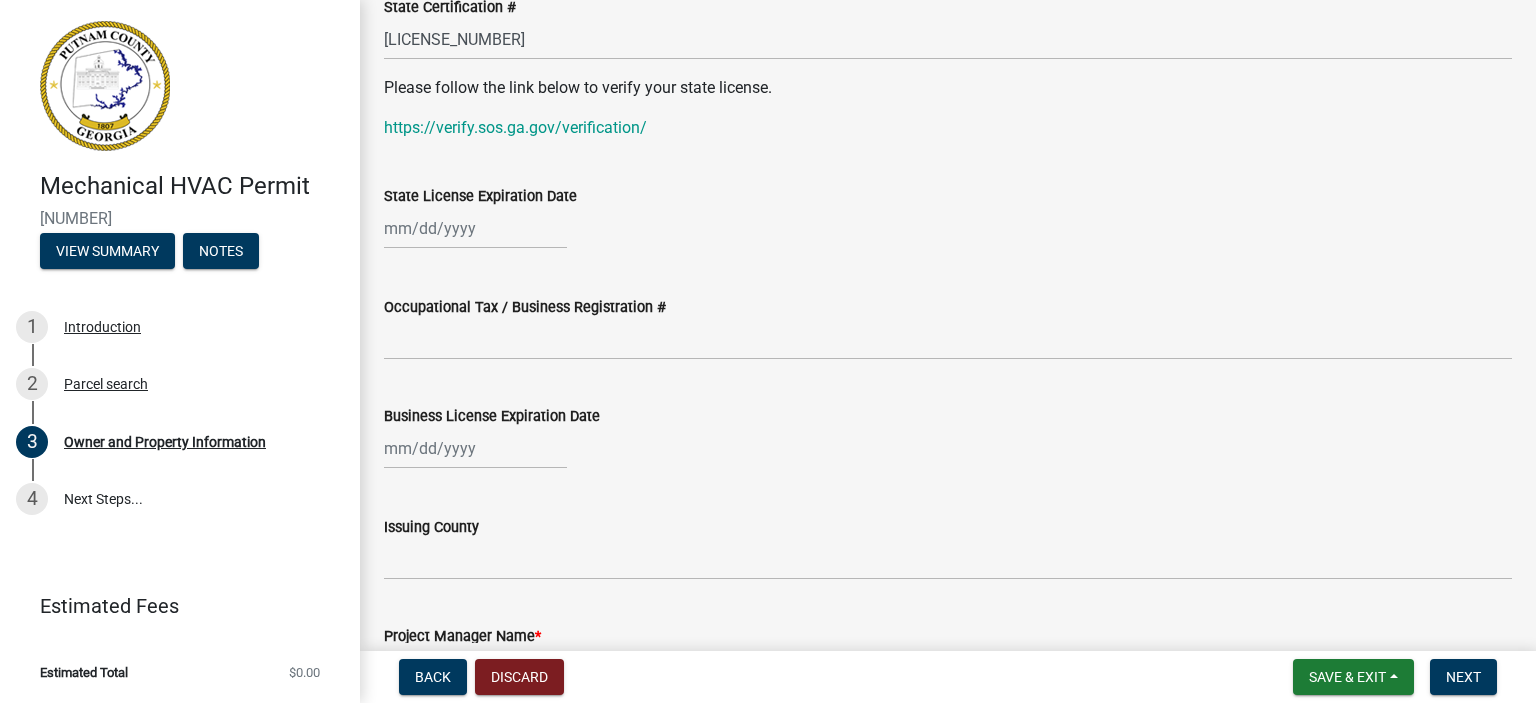click 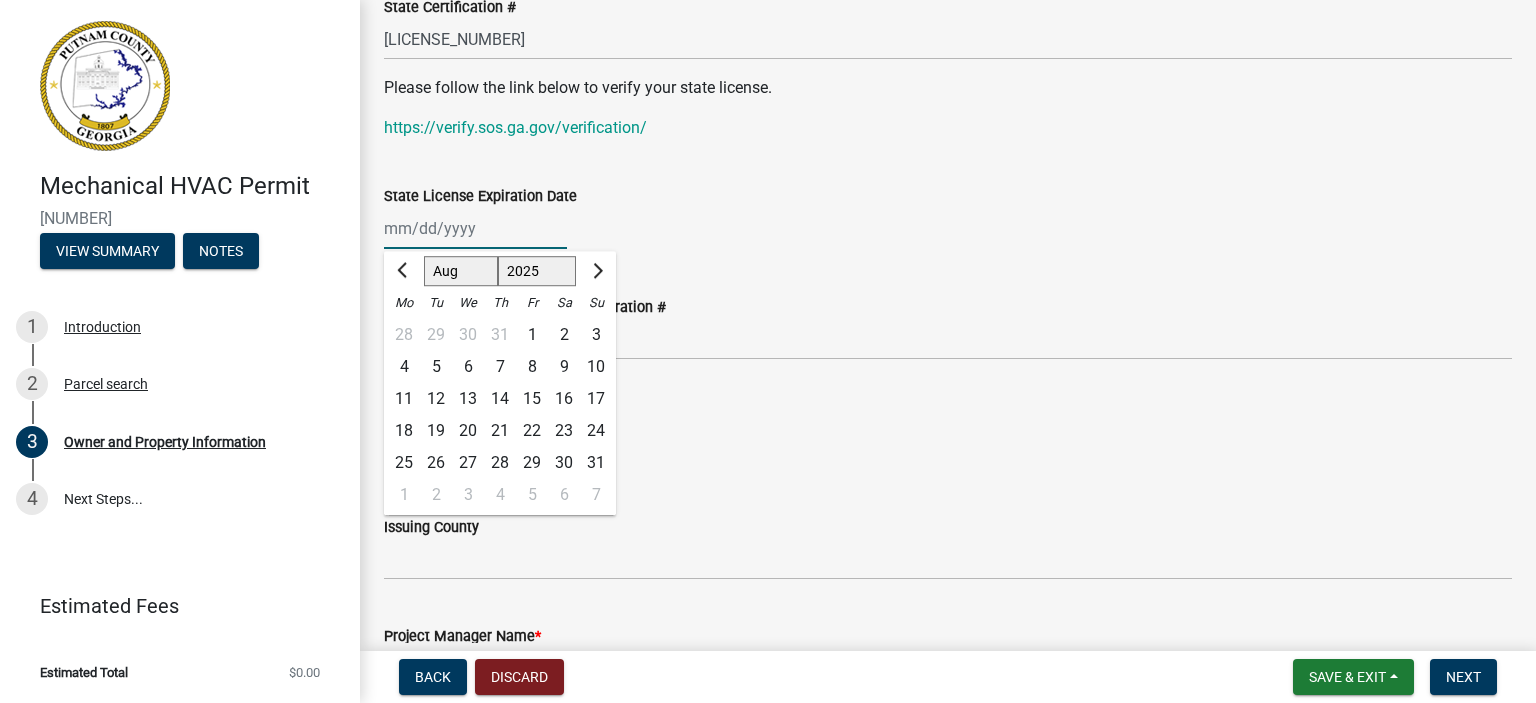 click on "Jan Feb Mar Apr May Jun Jul Aug Sep Oct Nov Dec" 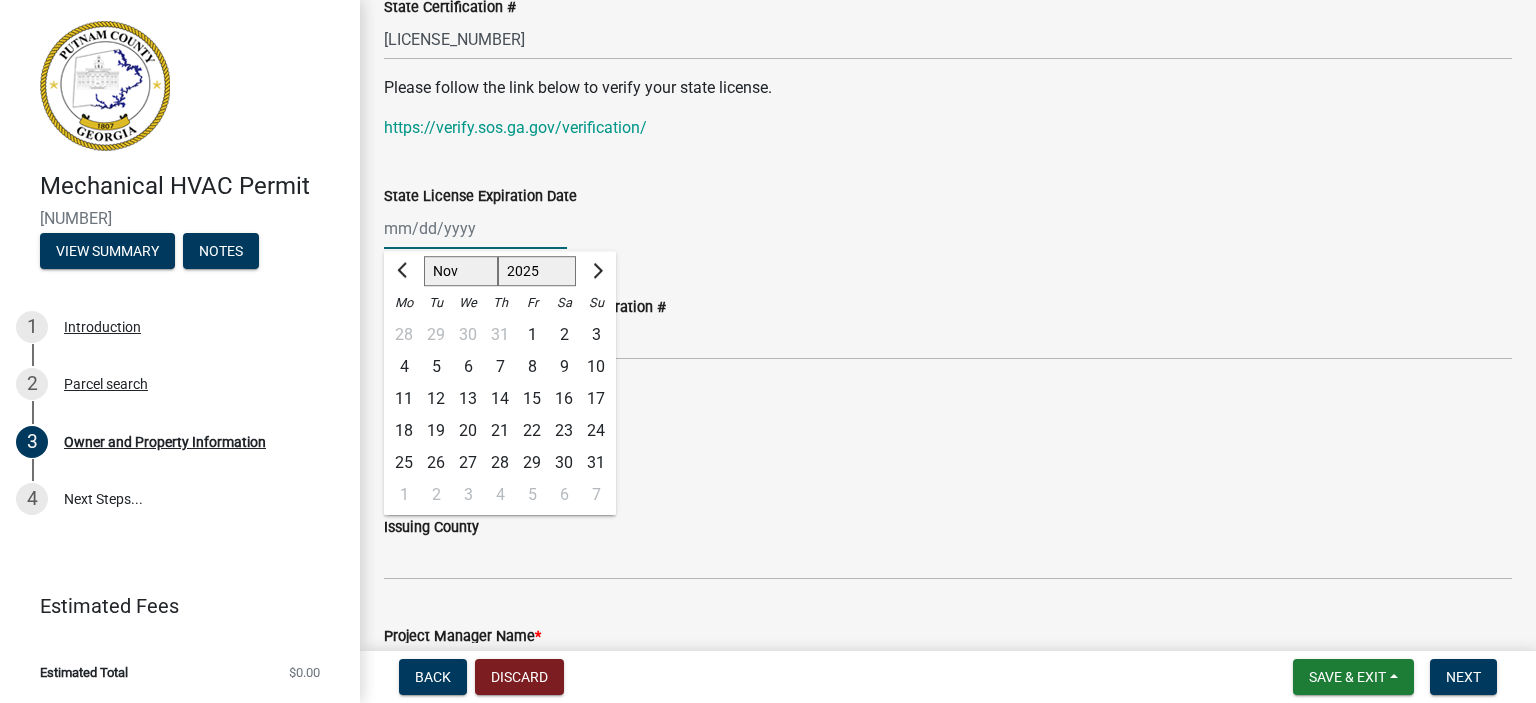 click on "Jan Feb Mar Apr May Jun Jul Aug Sep Oct Nov Dec" 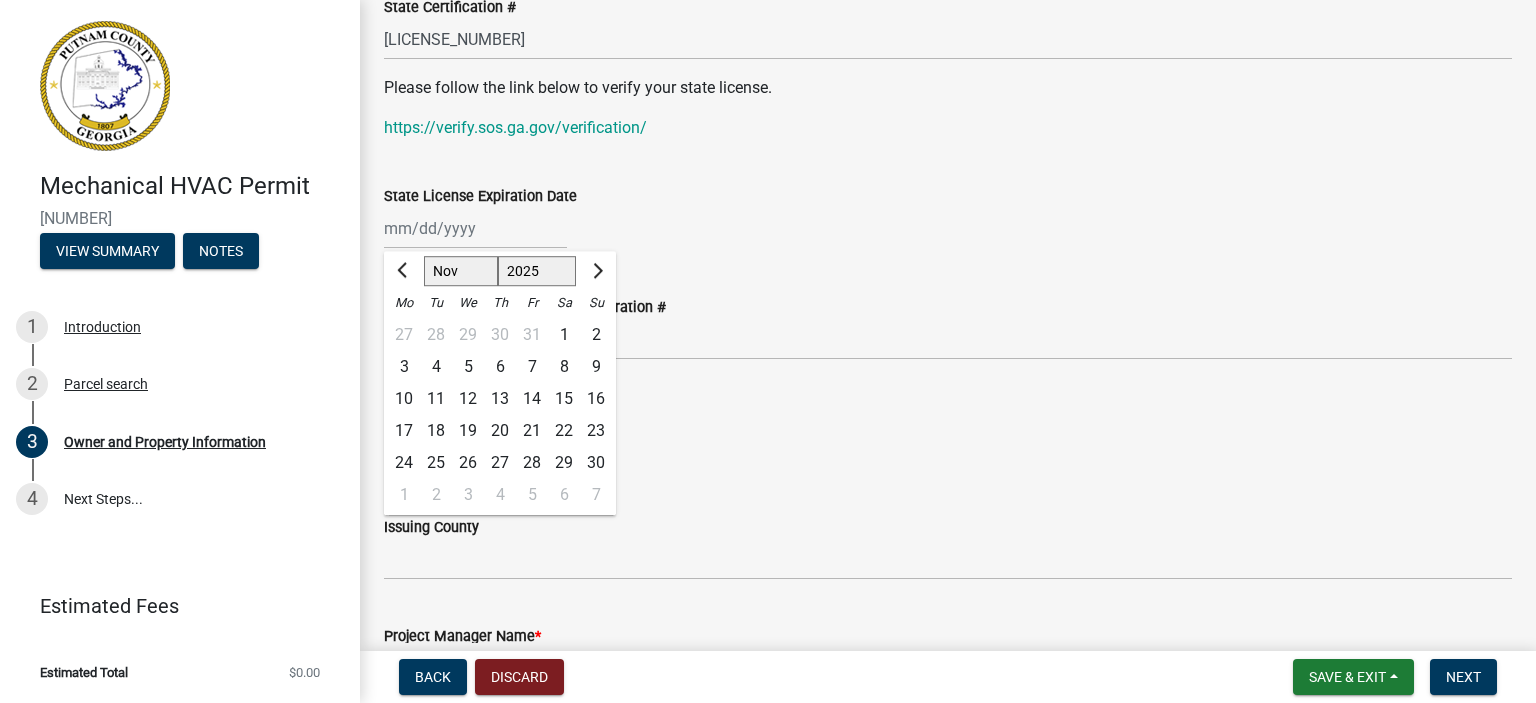 click on "24 25 26 27 28 29 30" 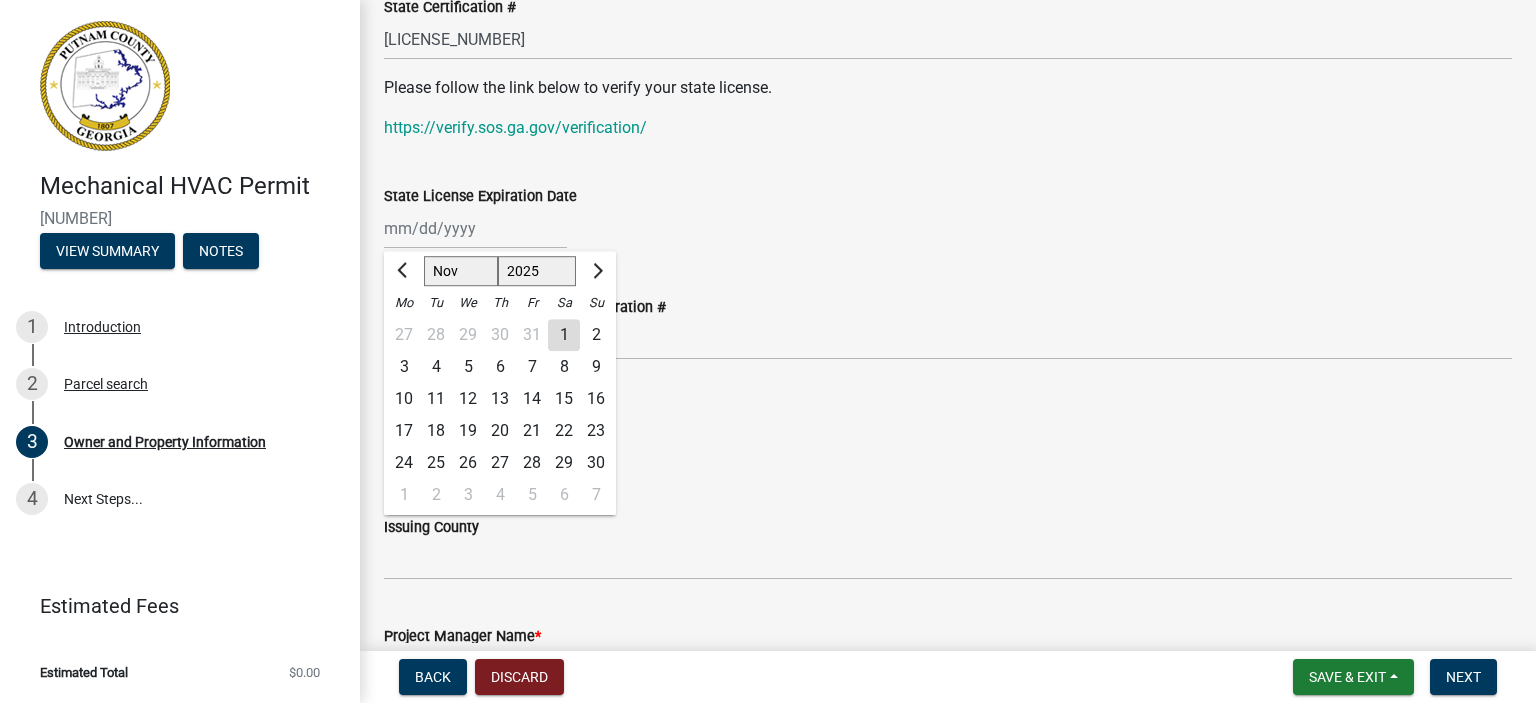 click on "30" 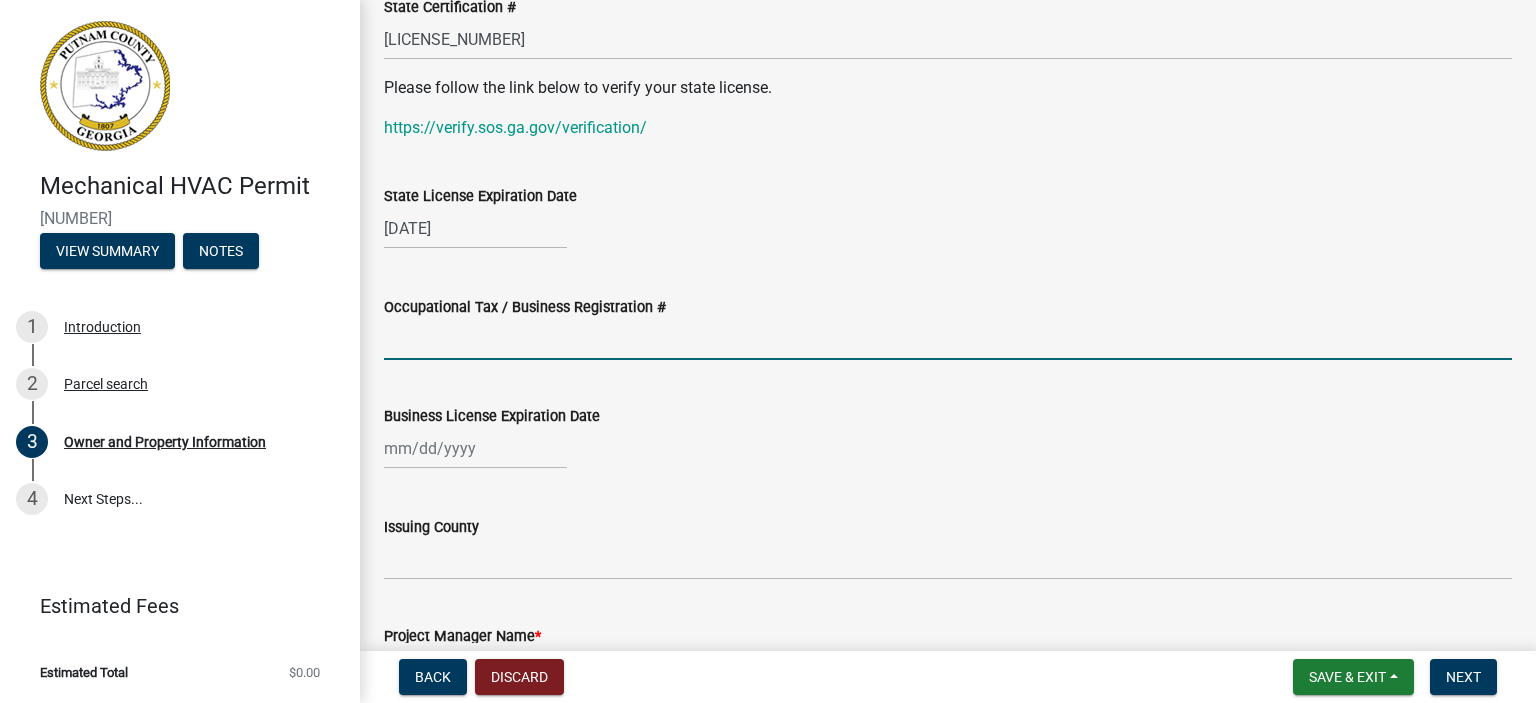 drag, startPoint x: 476, startPoint y: 345, endPoint x: 465, endPoint y: 369, distance: 26.400757 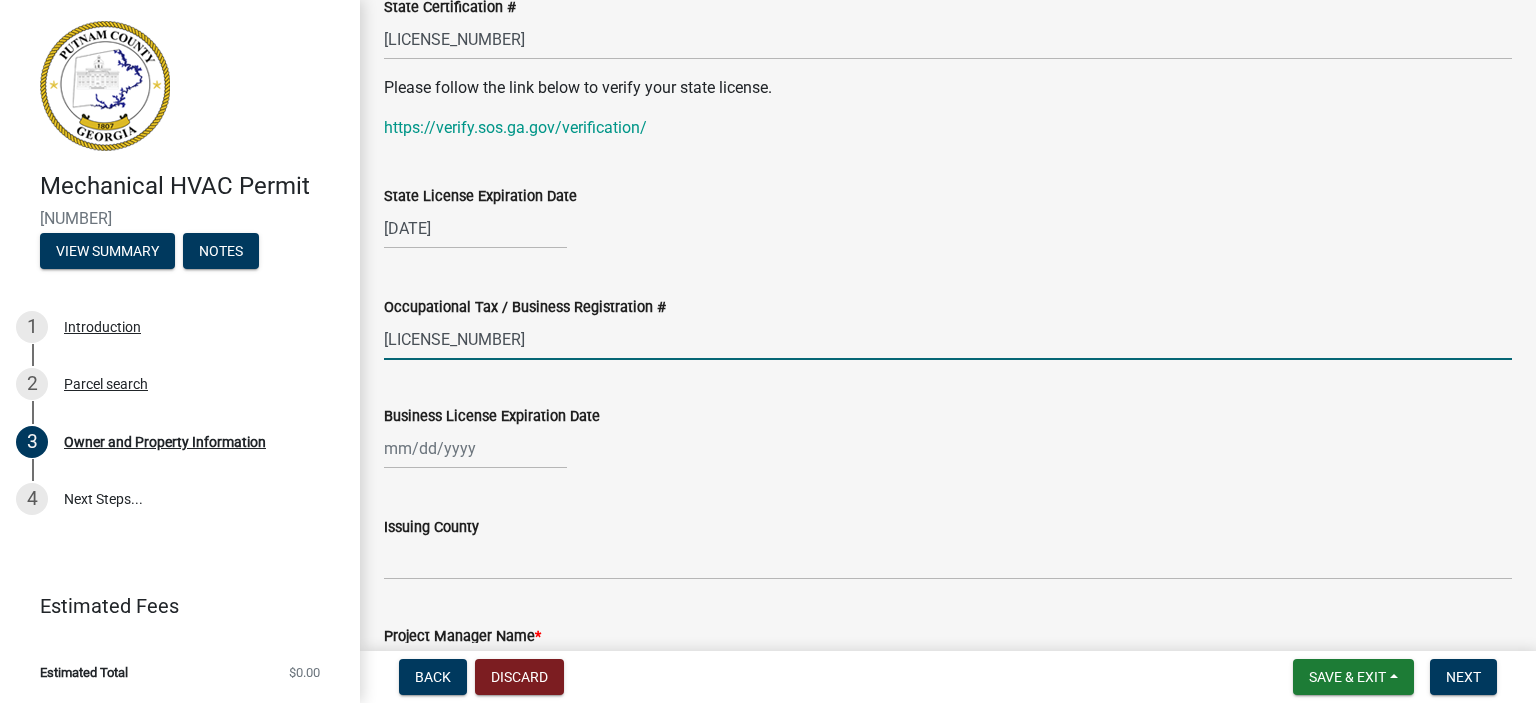 type on "[LICENSE_NUMBER]" 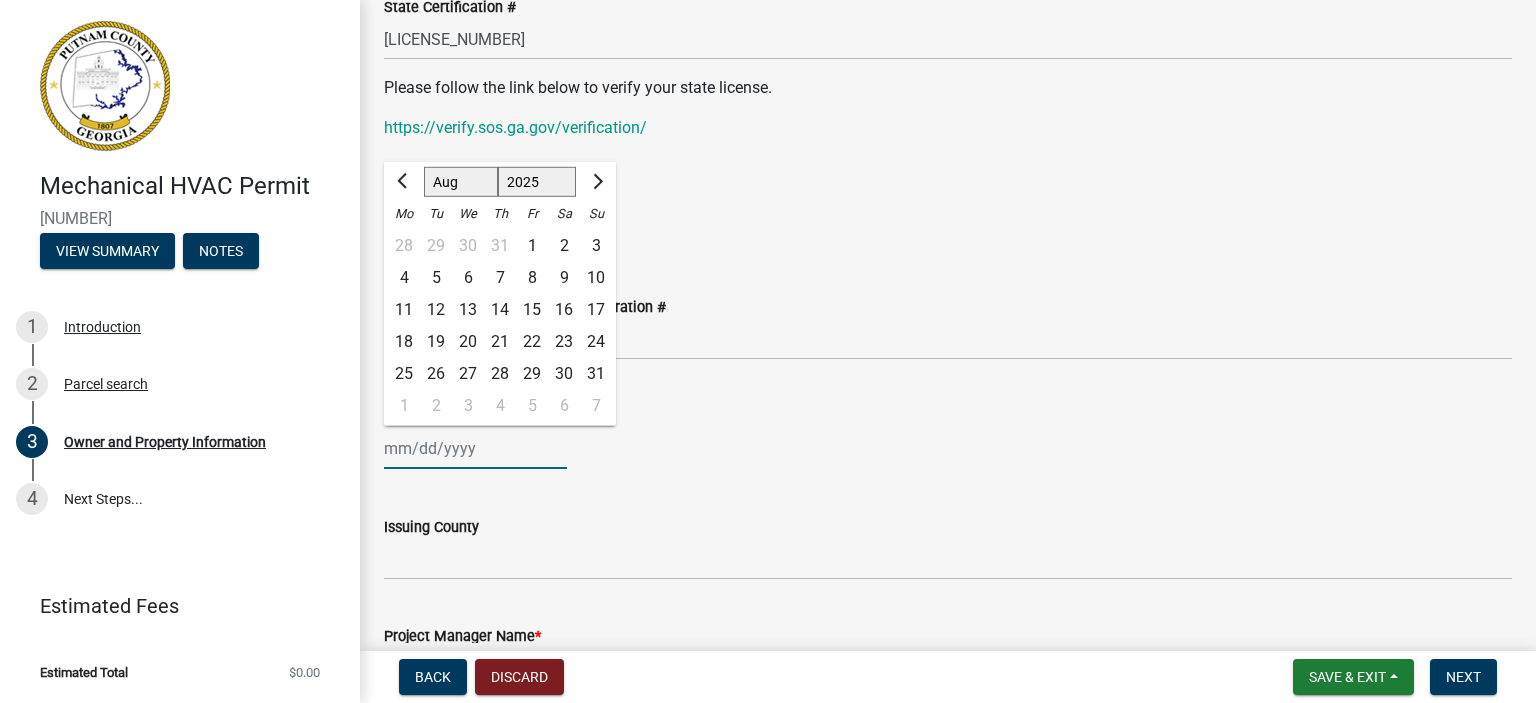click on "Jan Feb Mar Apr May Jun Jul Aug Sep Oct Nov Dec" 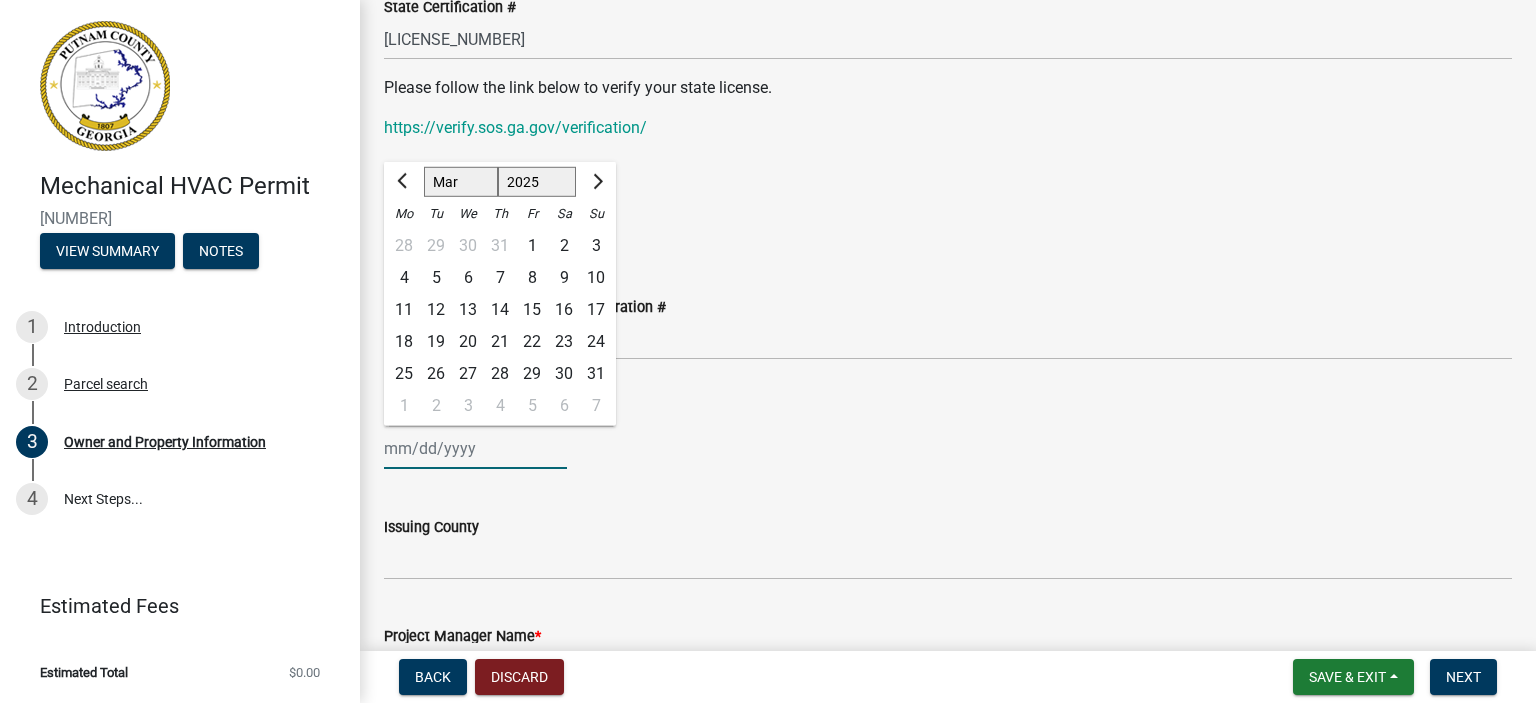click on "Jan Feb Mar Apr May Jun Jul Aug Sep Oct Nov Dec" 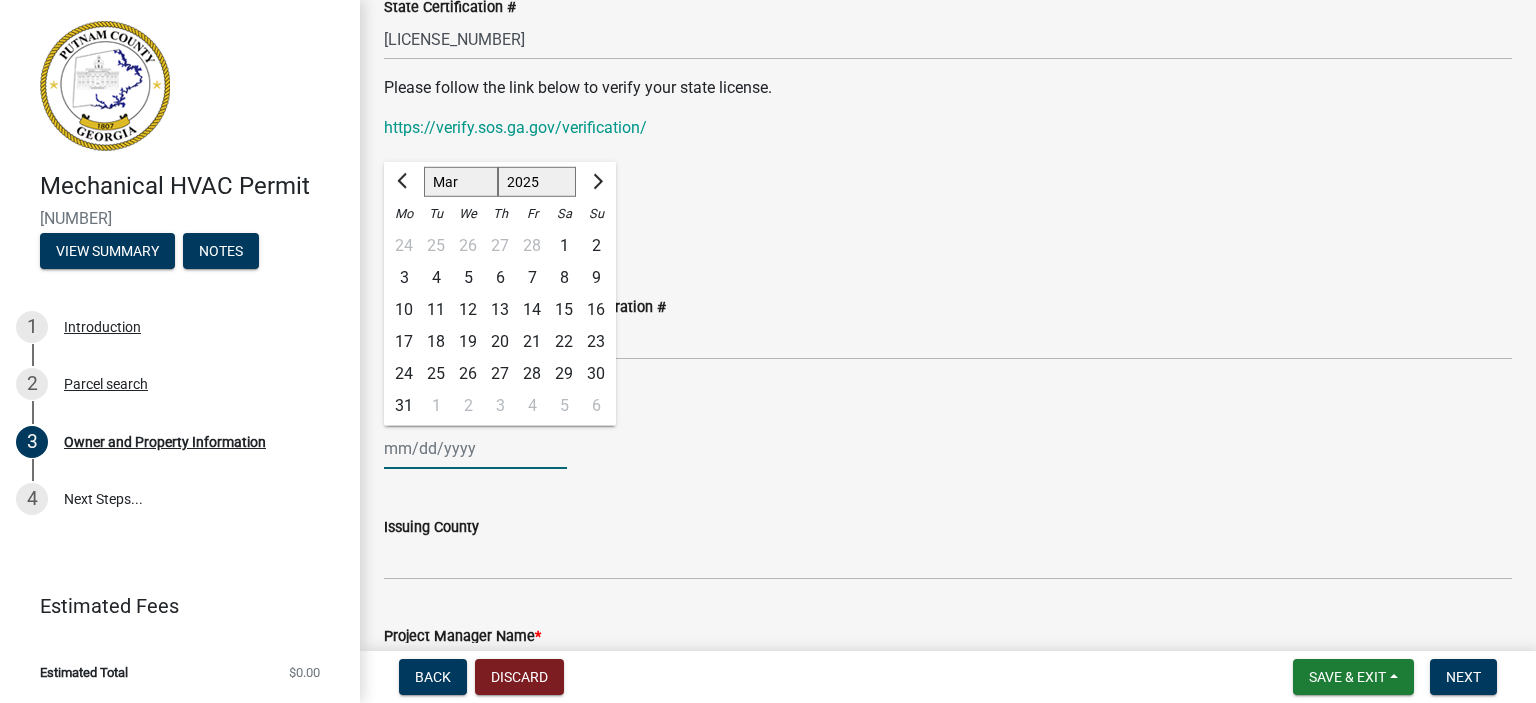 click on "1525 1526 1527 1528 1529 1530 1531 1532 1533 1534 1535 1536 1537 1538 1539 1540 1541 1542 1543 1544 1545 1546 1547 1548 1549 1550 1551 1552 1553 1554 1555 1556 1557 1558 1559 1560 1561 1562 1563 1564 1565 1566 1567 1568 1569 1570 1571 1572 1573 1574 1575 1576 1577 1578 1579 1580 1581 1582 1583 1584 1585 1586 1587 1588 1589 1590 1591 1592 1593 1594 1595 1596 1597 1598 1599 1600 1601 1602 1603 1604 1605 1606 1607 1608 1609 1610 1611 1612 1613 1614 1615 1616 1617 1618 1619 1620 1621 1622 1623 1624 1625 1626 1627 1628 1629 1630 1631 1632 1633 1634 1635 1636 1637 1638 1639 1640 1641 1642 1643 1644 1645 1646 1647 1648 1649 1650 1651 1652 1653 1654 1655 1656 1657 1658 1659 1660 1661 1662 1663 1664 1665 1666 1667 1668 1669 1670 1671 1672 1673 1674 1675 1676 1677 1678 1679 1680 1681 1682 1683 1684 1685 1686 1687 1688 1689 1690 1691 1692 1693 1694 1695 1696 1697 1698 1699 1700 1701 1702 1703 1704 1705 1706 1707 1708 1709 1710 1711 1712 1713 1714 1715 1716 1717 1718 1719 1720 1721 1722 1723 1724 1725 1726 1727 1728 1729" 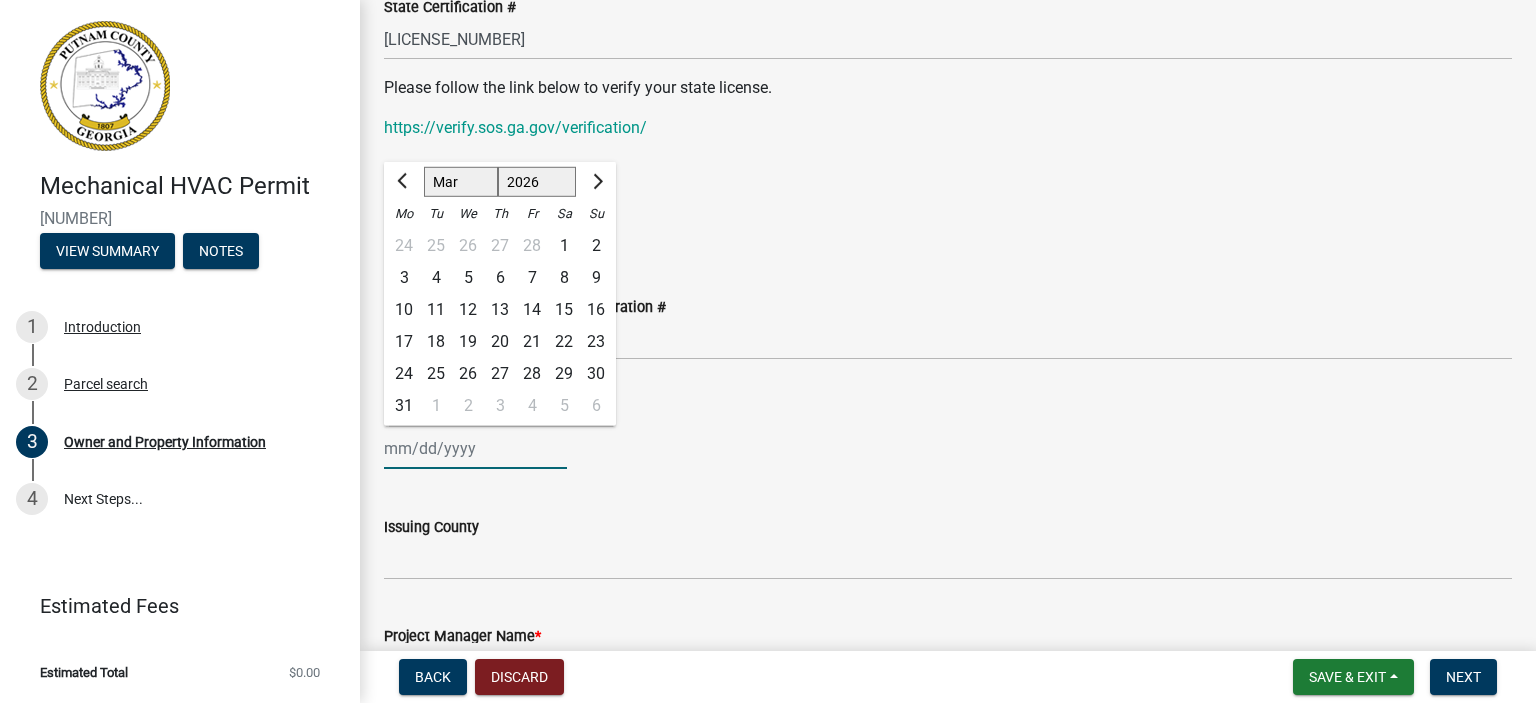 click on "1525 1526 1527 1528 1529 1530 1531 1532 1533 1534 1535 1536 1537 1538 1539 1540 1541 1542 1543 1544 1545 1546 1547 1548 1549 1550 1551 1552 1553 1554 1555 1556 1557 1558 1559 1560 1561 1562 1563 1564 1565 1566 1567 1568 1569 1570 1571 1572 1573 1574 1575 1576 1577 1578 1579 1580 1581 1582 1583 1584 1585 1586 1587 1588 1589 1590 1591 1592 1593 1594 1595 1596 1597 1598 1599 1600 1601 1602 1603 1604 1605 1606 1607 1608 1609 1610 1611 1612 1613 1614 1615 1616 1617 1618 1619 1620 1621 1622 1623 1624 1625 1626 1627 1628 1629 1630 1631 1632 1633 1634 1635 1636 1637 1638 1639 1640 1641 1642 1643 1644 1645 1646 1647 1648 1649 1650 1651 1652 1653 1654 1655 1656 1657 1658 1659 1660 1661 1662 1663 1664 1665 1666 1667 1668 1669 1670 1671 1672 1673 1674 1675 1676 1677 1678 1679 1680 1681 1682 1683 1684 1685 1686 1687 1688 1689 1690 1691 1692 1693 1694 1695 1696 1697 1698 1699 1700 1701 1702 1703 1704 1705 1706 1707 1708 1709 1710 1711 1712 1713 1714 1715 1716 1717 1718 1719 1720 1721 1722 1723 1724 1725 1726 1727 1728 1729" 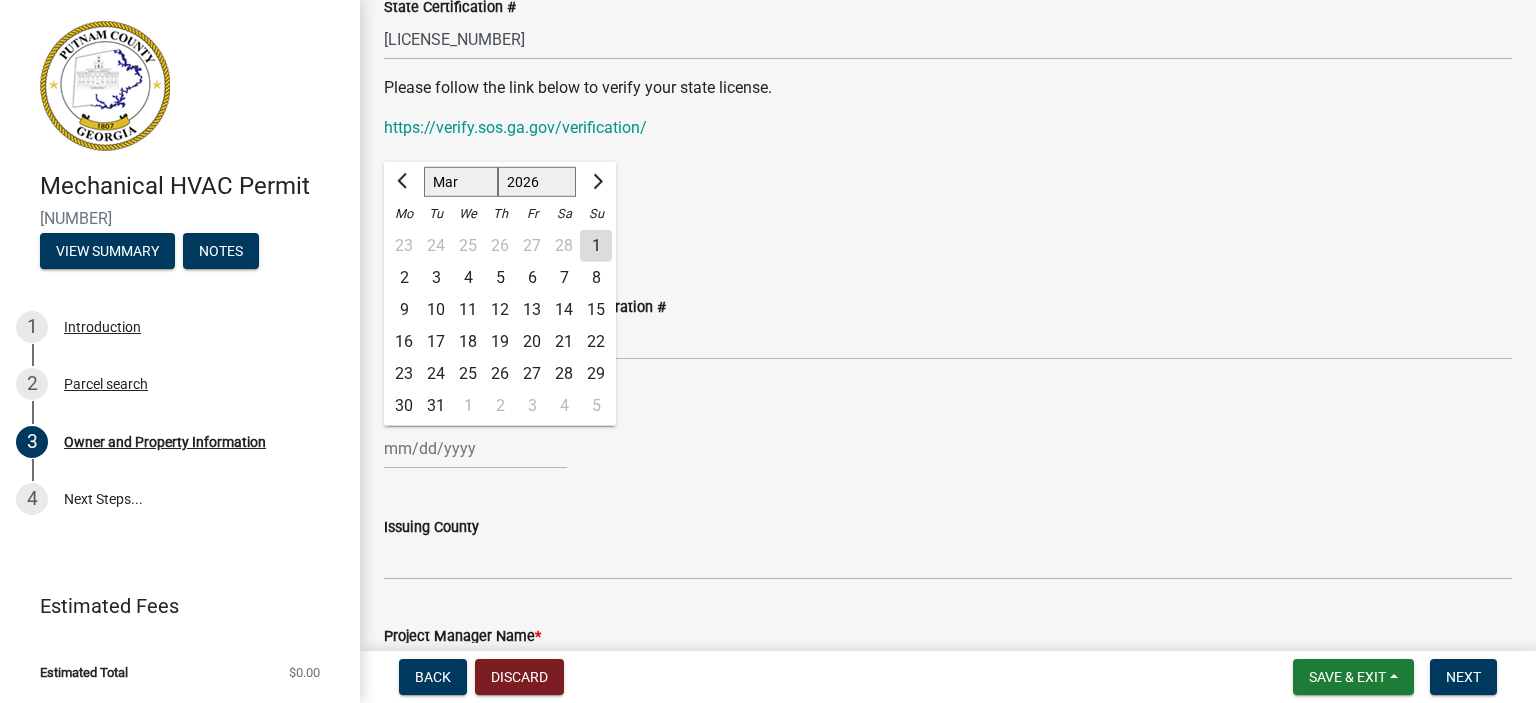 click on "31" 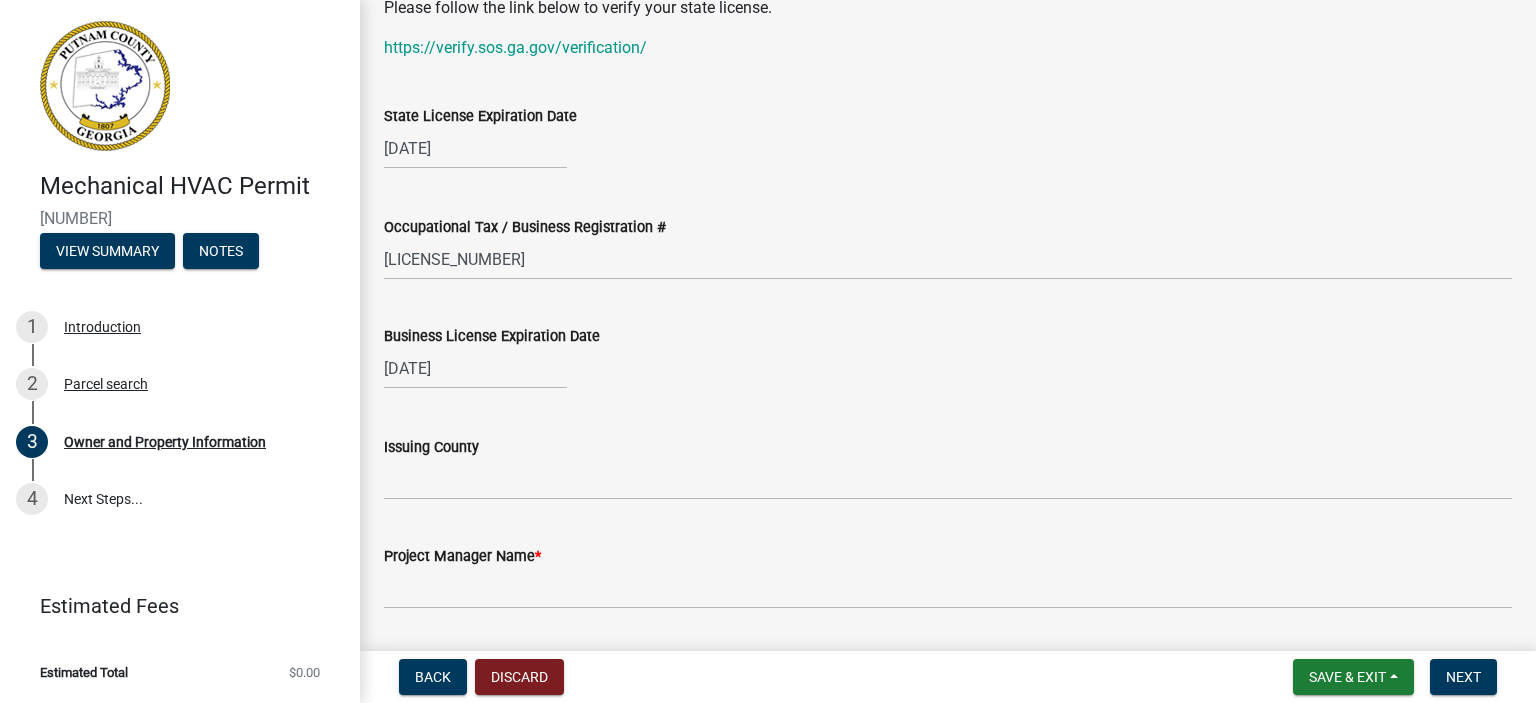 scroll, scrollTop: 2892, scrollLeft: 0, axis: vertical 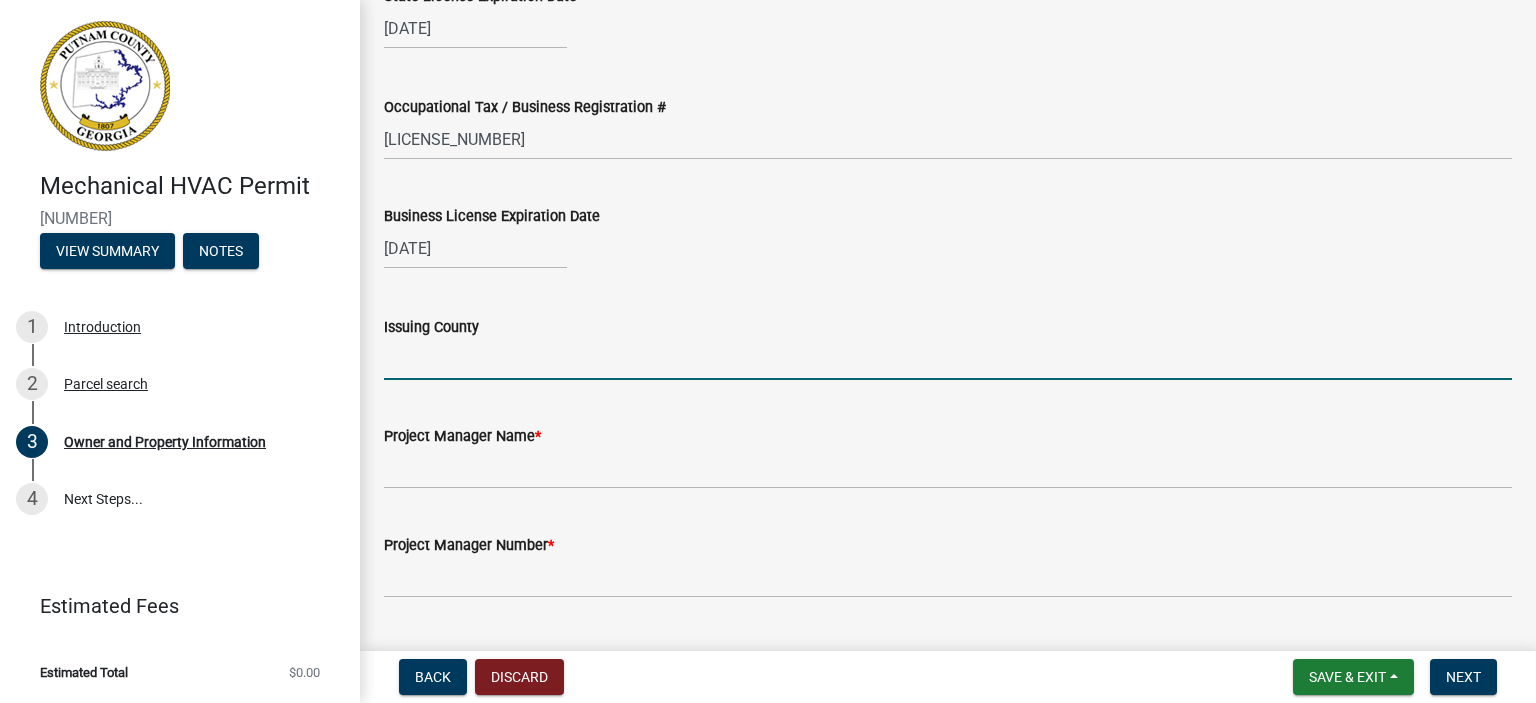 click on "Issuing County" at bounding box center (948, 359) 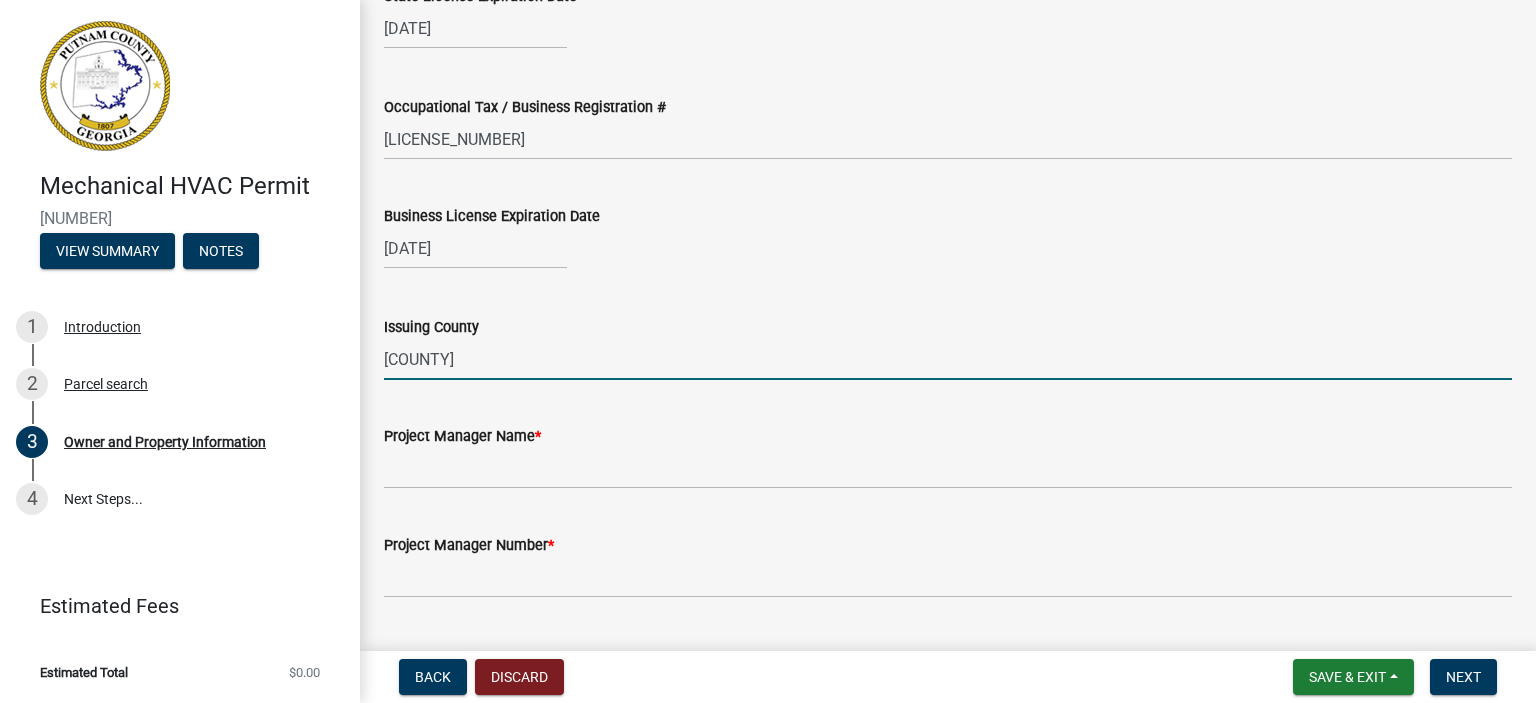 type on "[COUNTY]" 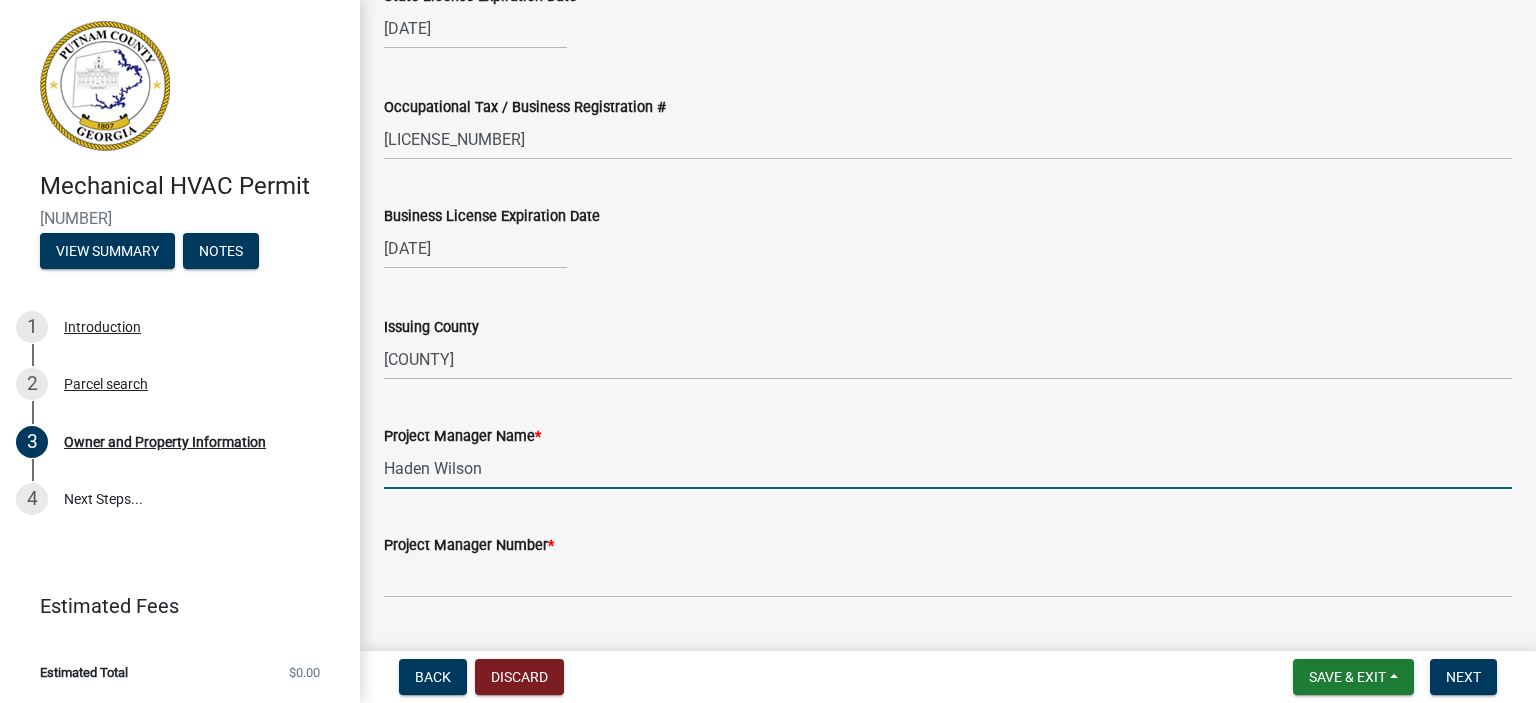 type on "Haden Wilson" 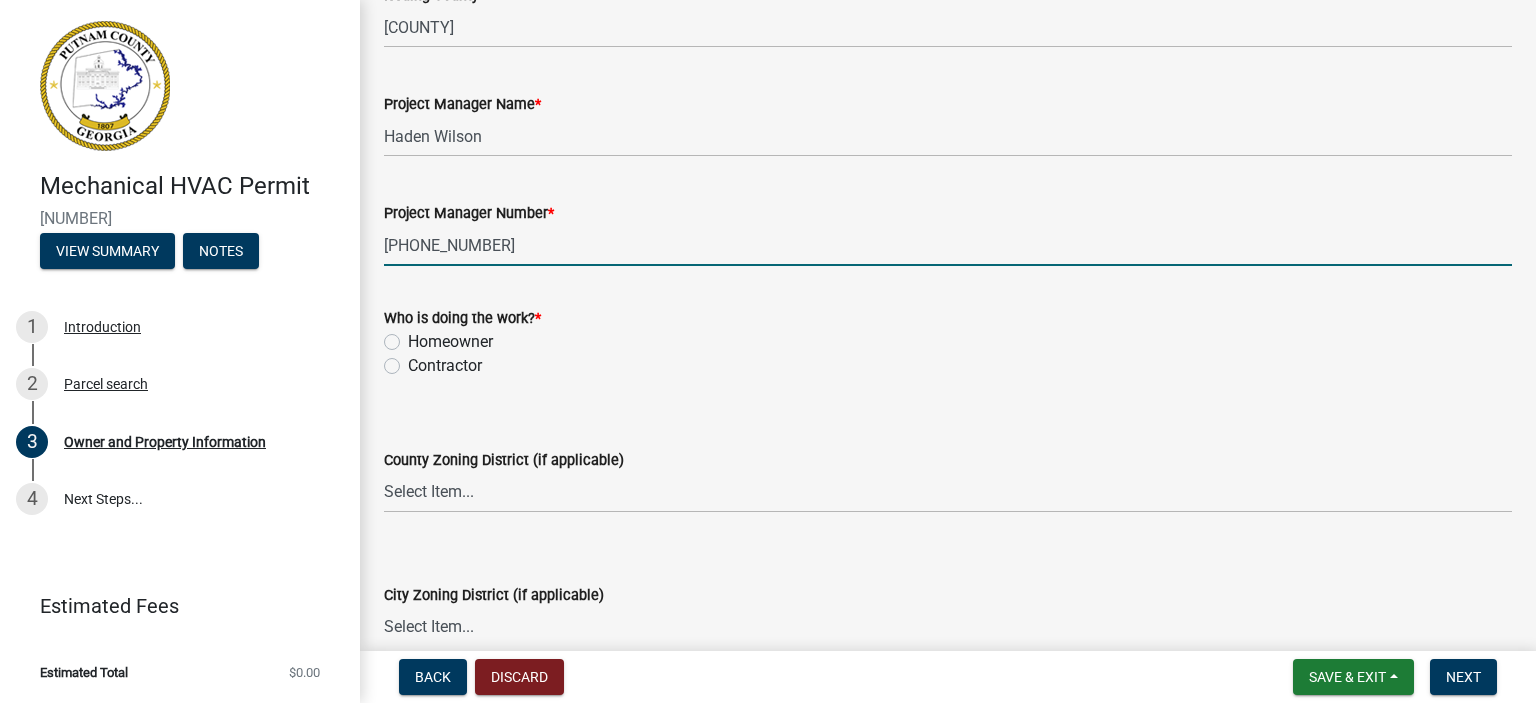 scroll, scrollTop: 3228, scrollLeft: 0, axis: vertical 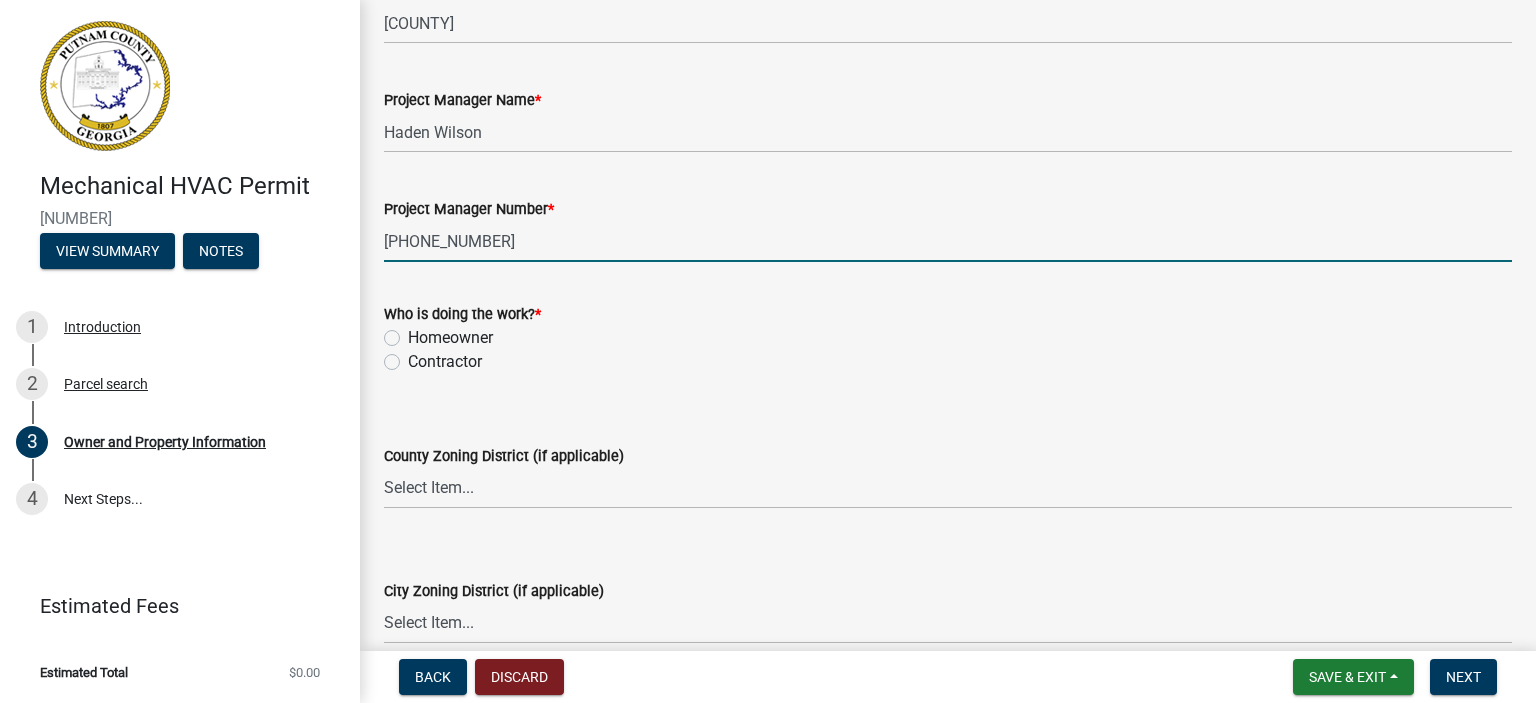 type on "[PHONE_NUMBER]" 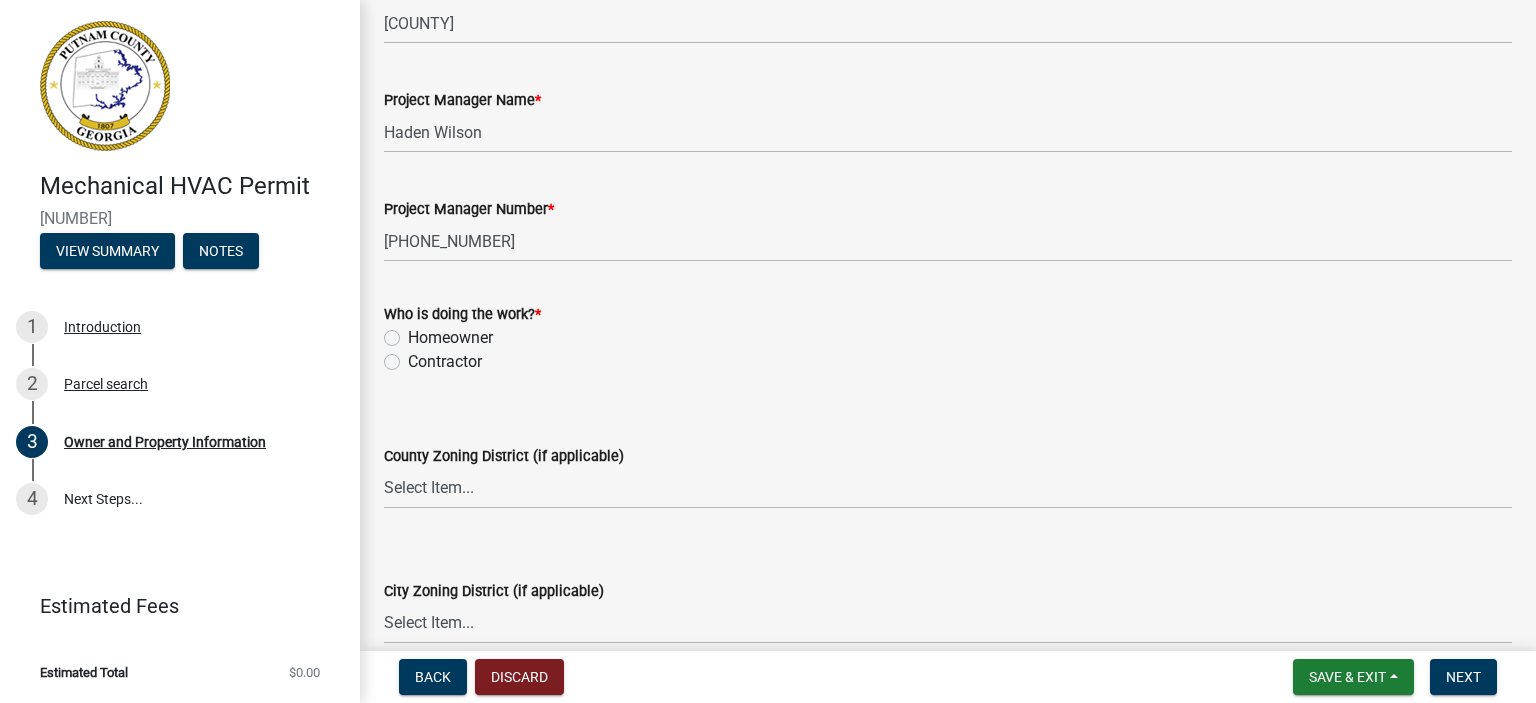 click on "Contractor" 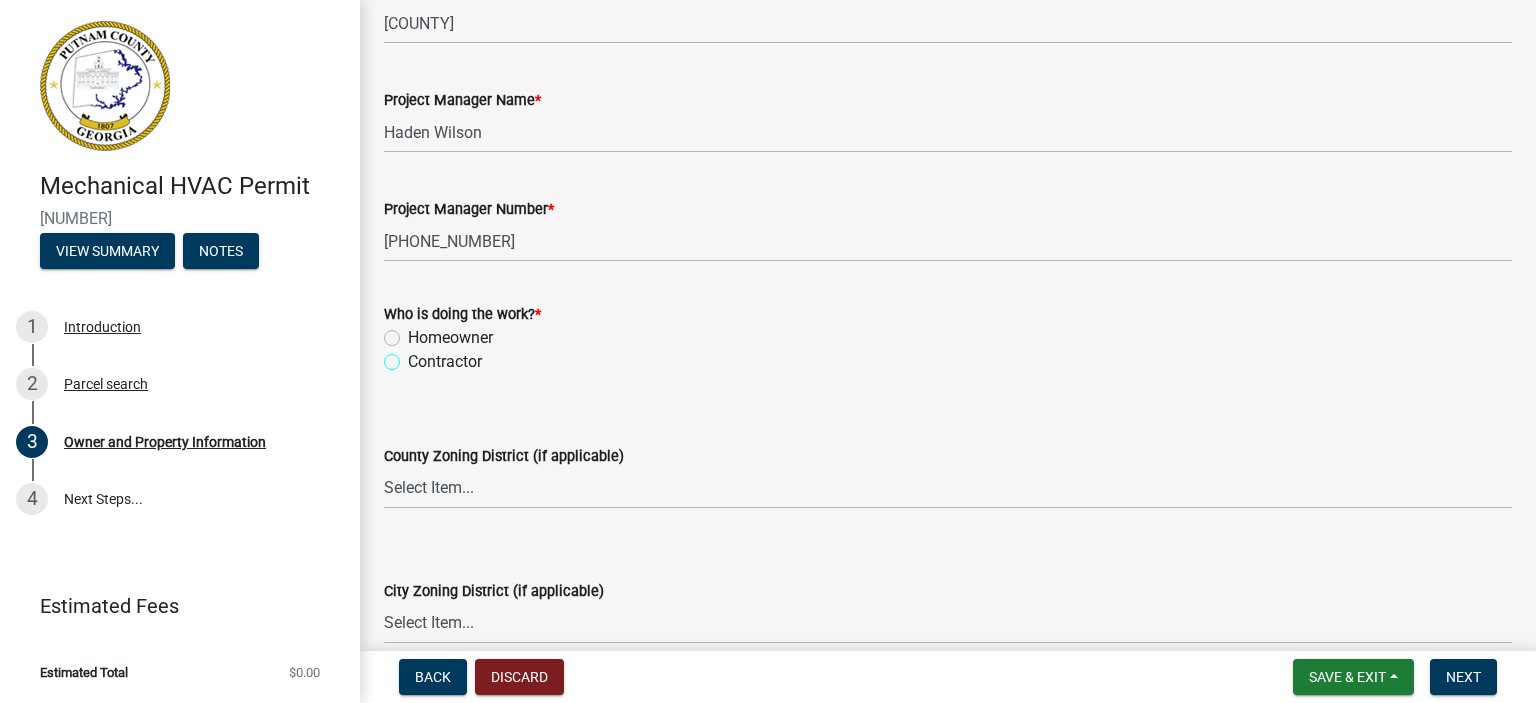click on "Contractor" at bounding box center [414, 356] 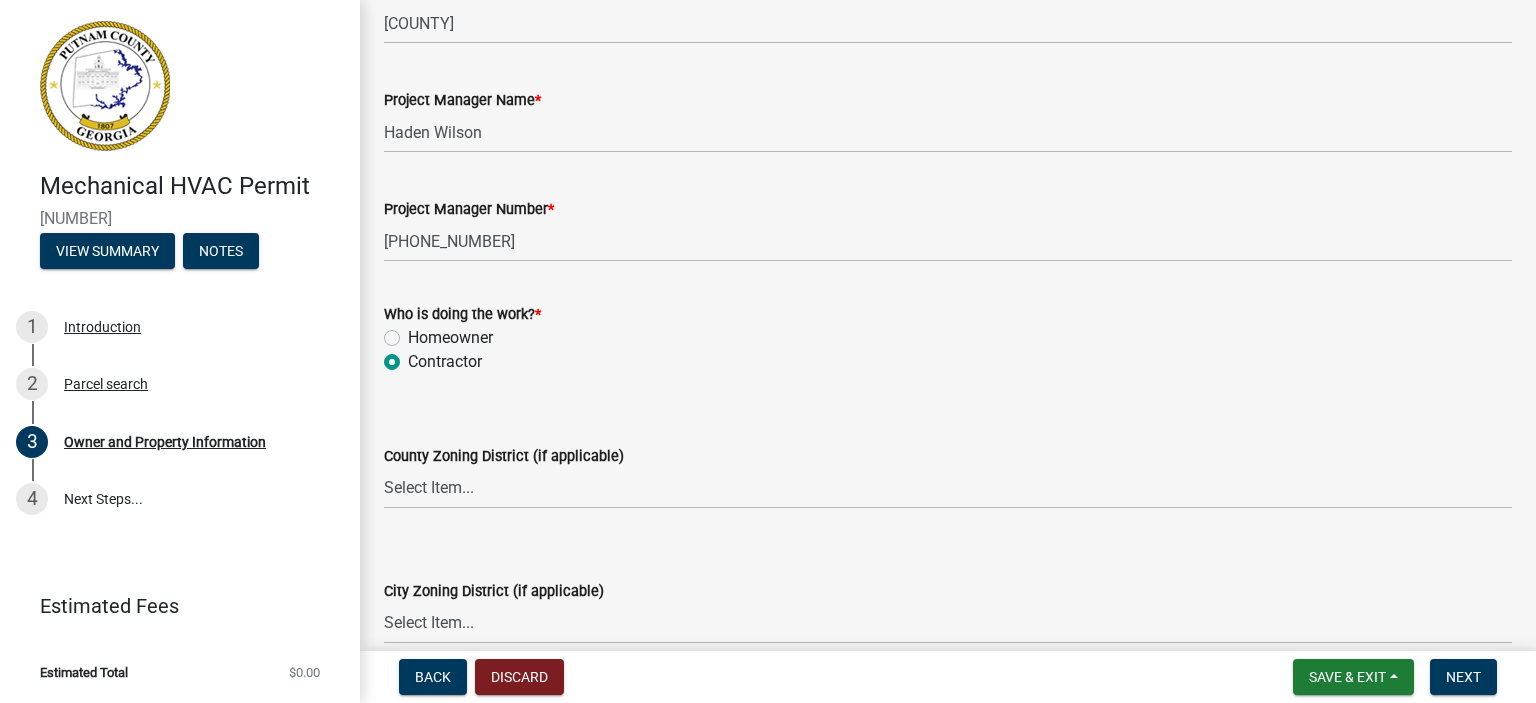 radio on "true" 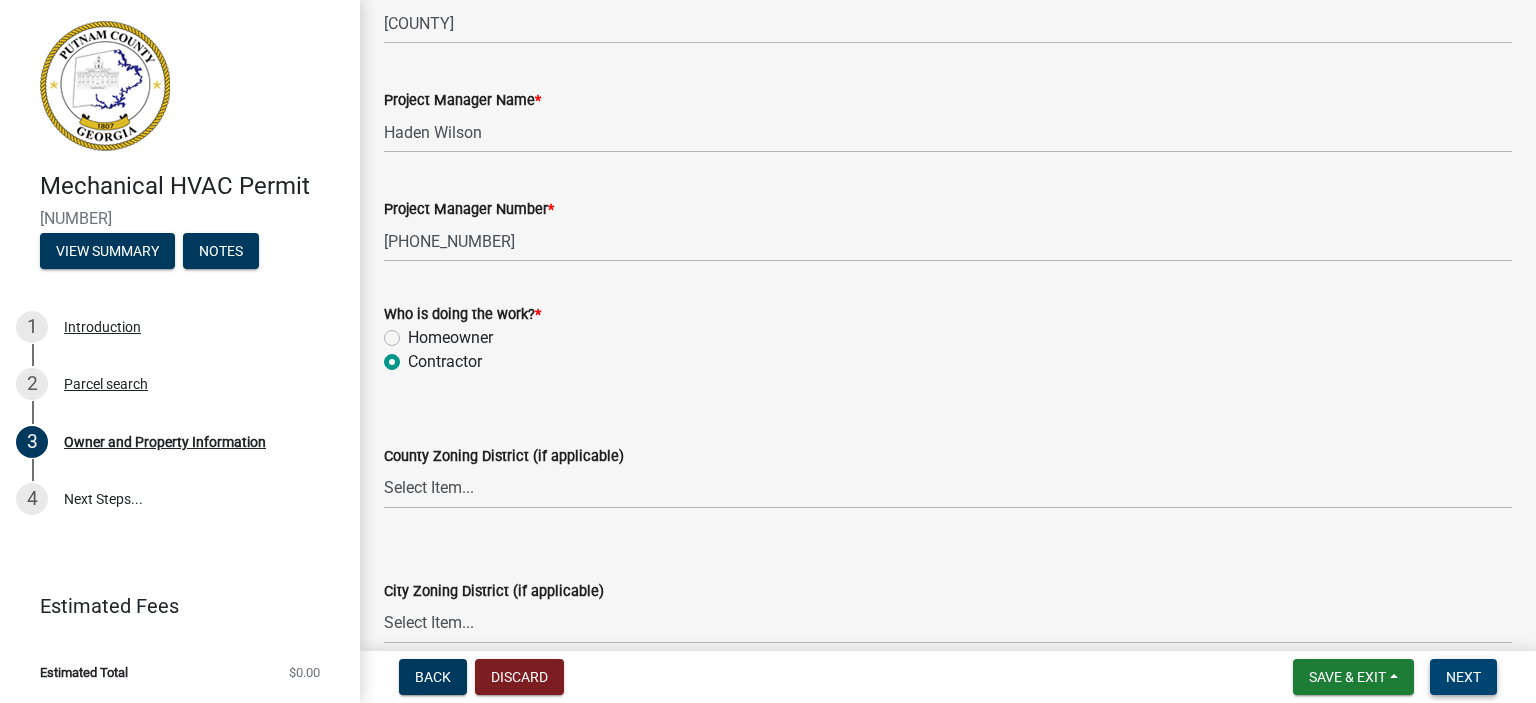 click on "Next" at bounding box center [1463, 677] 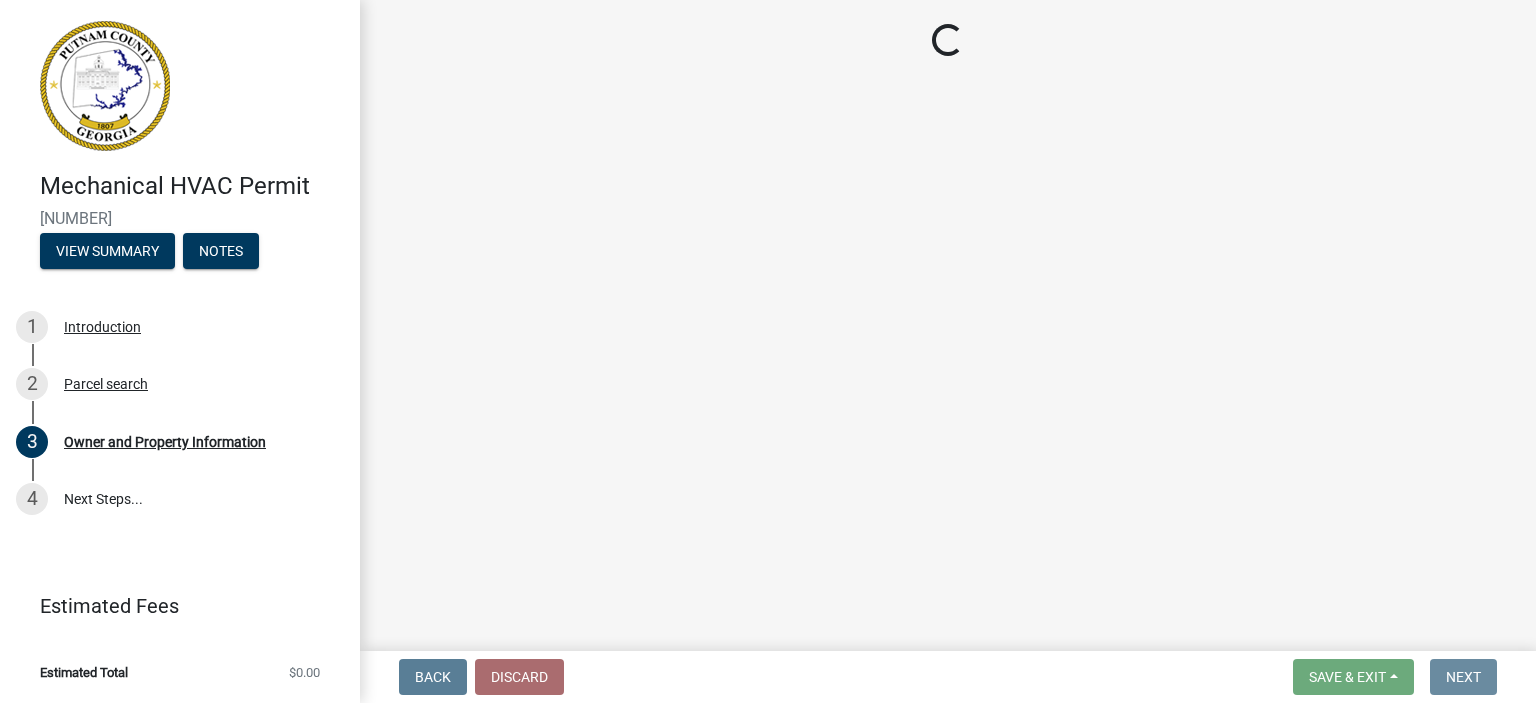 scroll, scrollTop: 0, scrollLeft: 0, axis: both 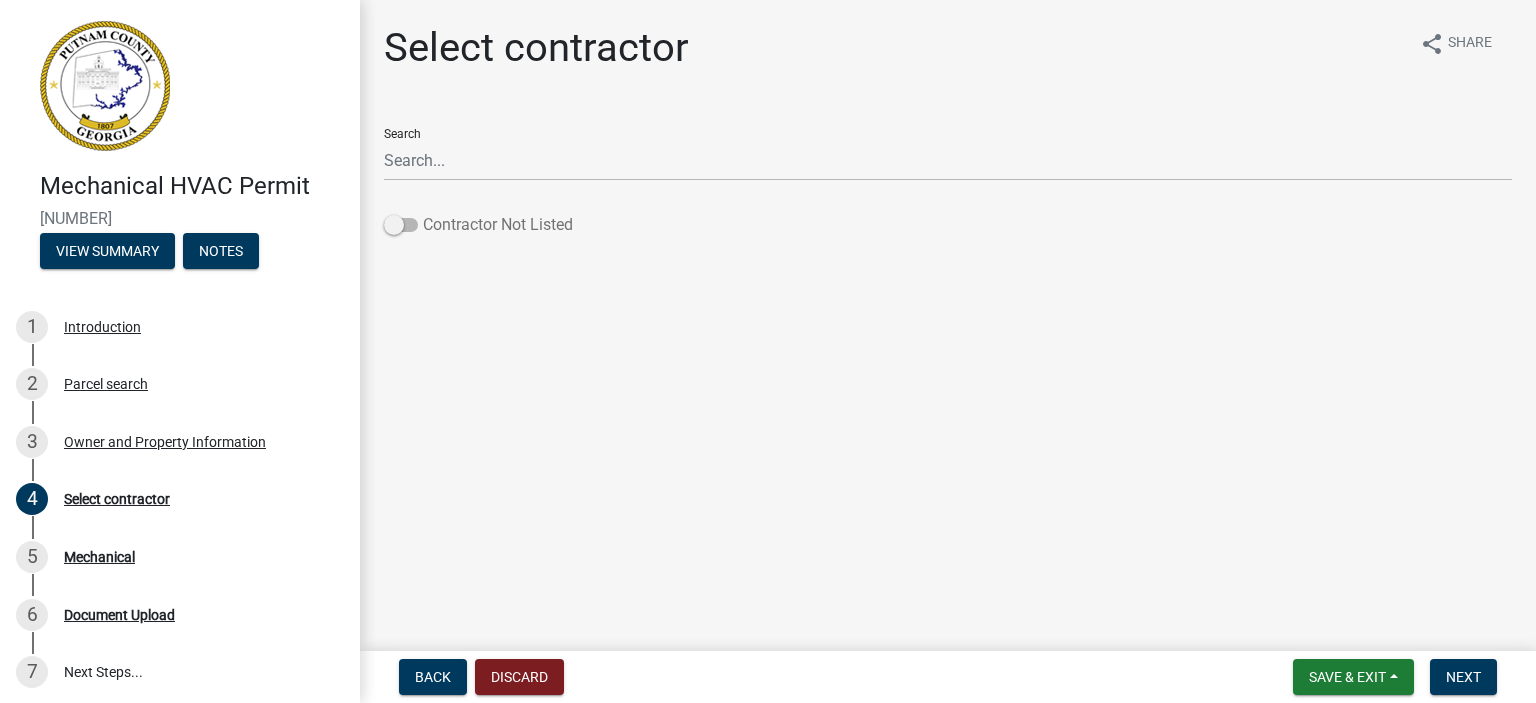 click on "Contractor Not Listed" 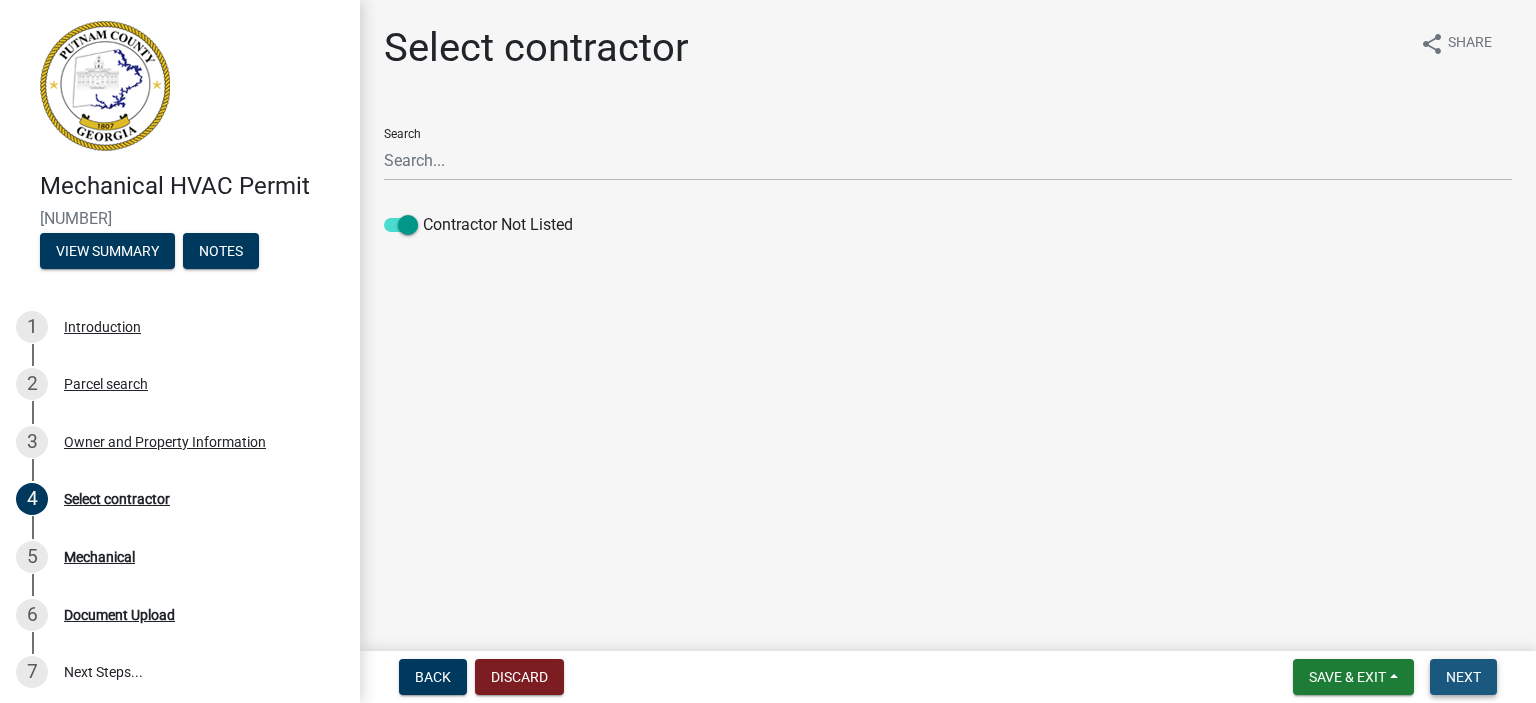 click on "Next" at bounding box center [1463, 677] 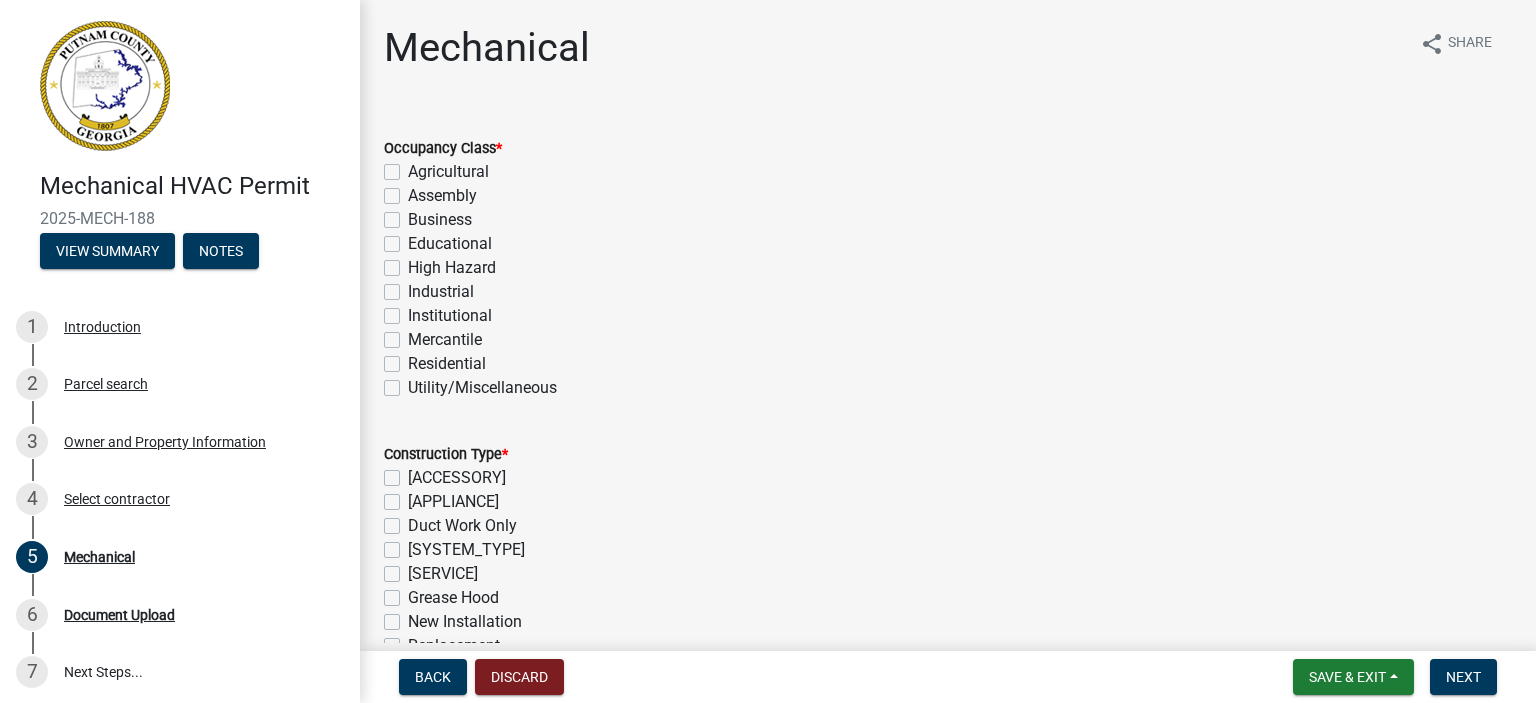click on "Business" 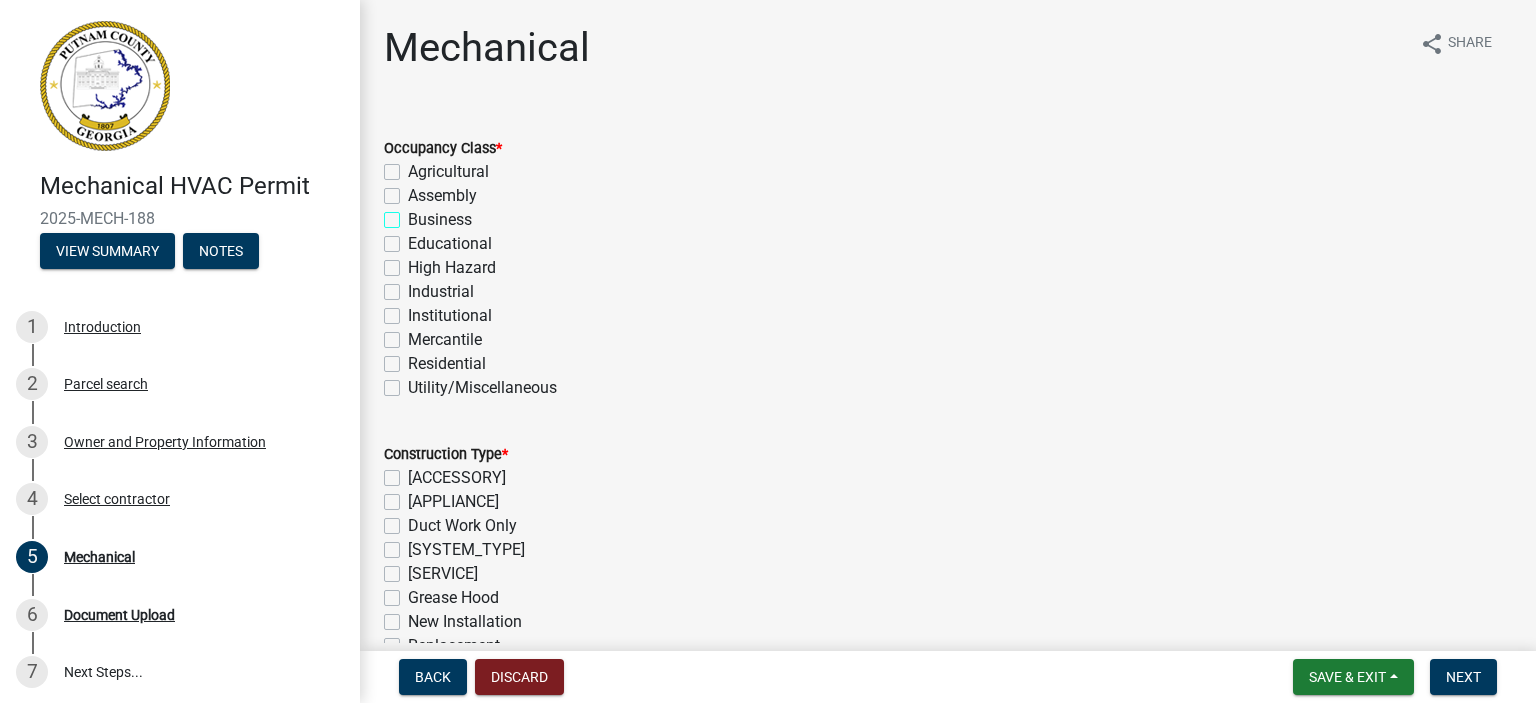 click on "Business" at bounding box center (414, 214) 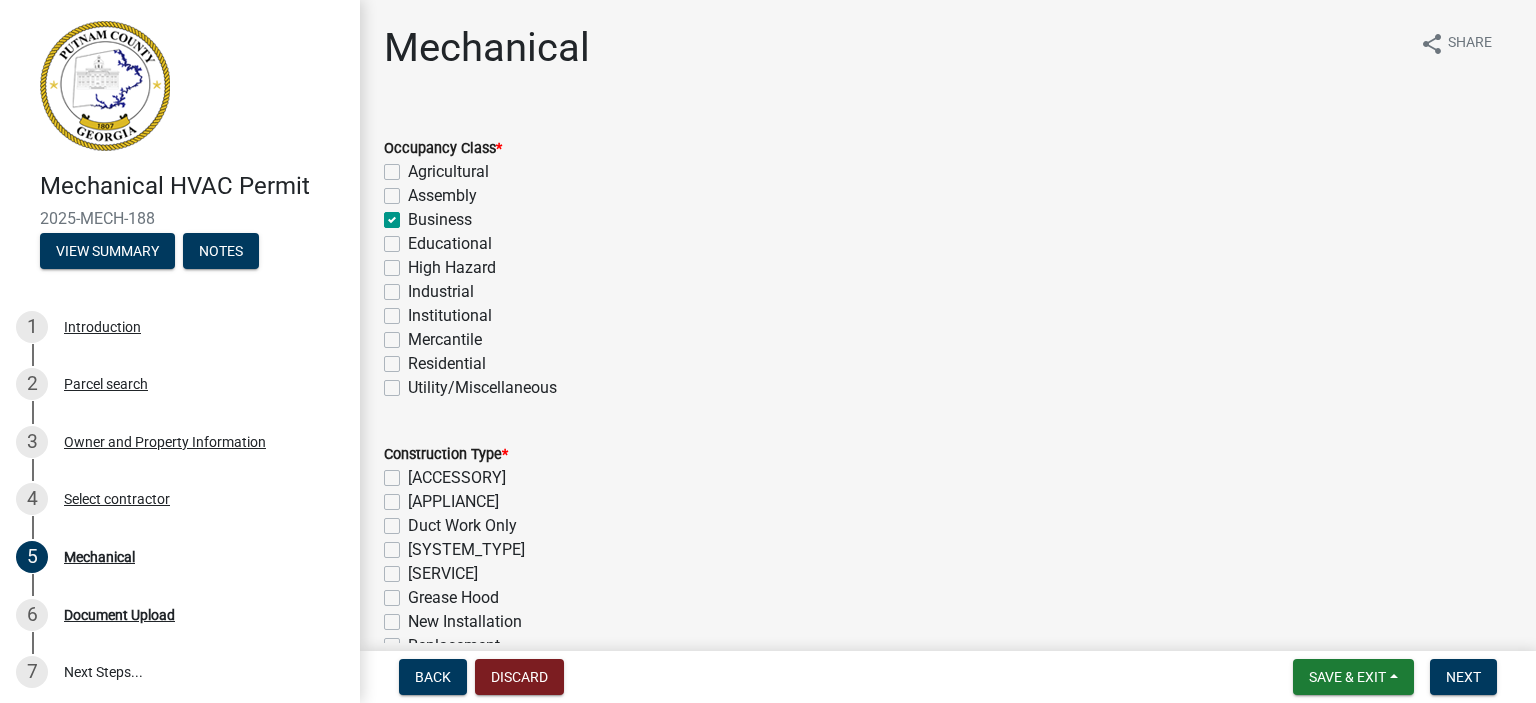 checkbox on "false" 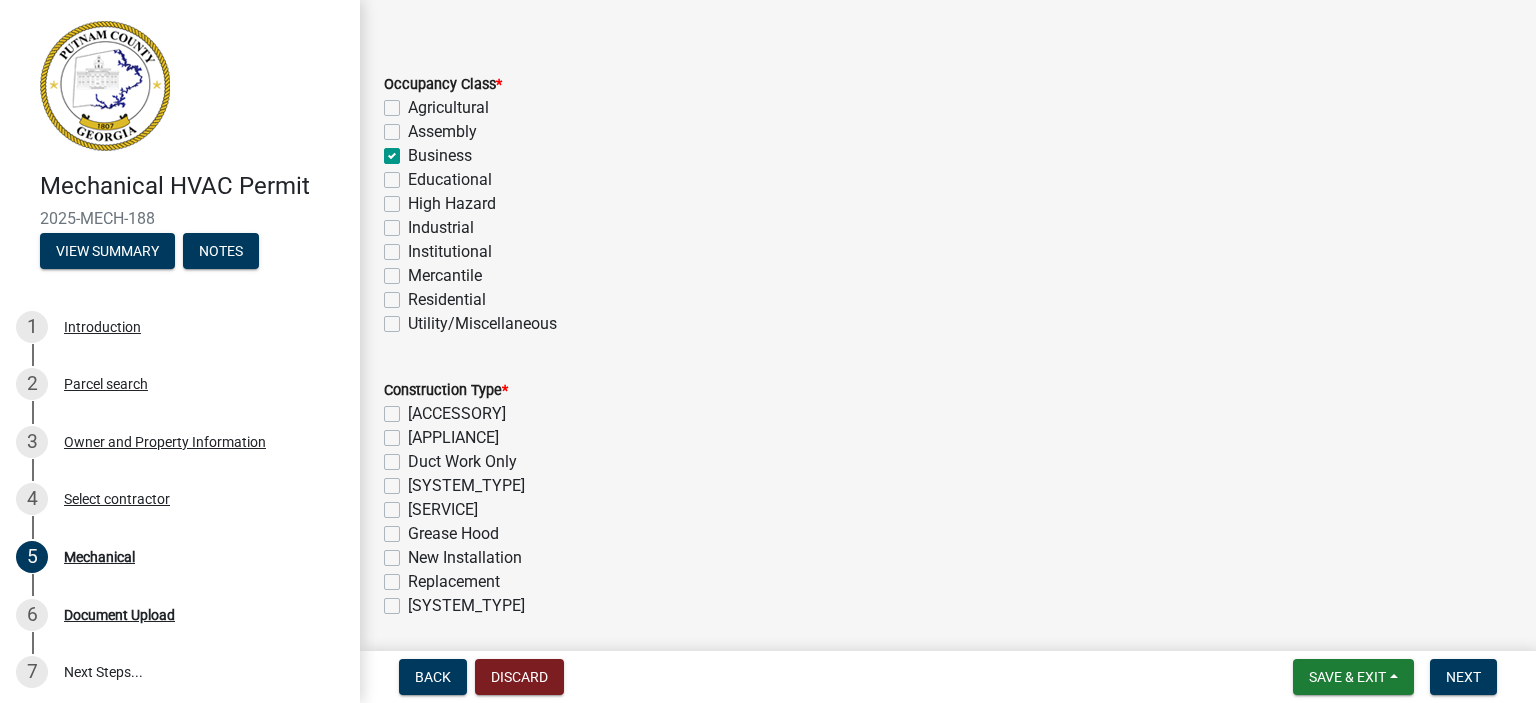 scroll, scrollTop: 200, scrollLeft: 0, axis: vertical 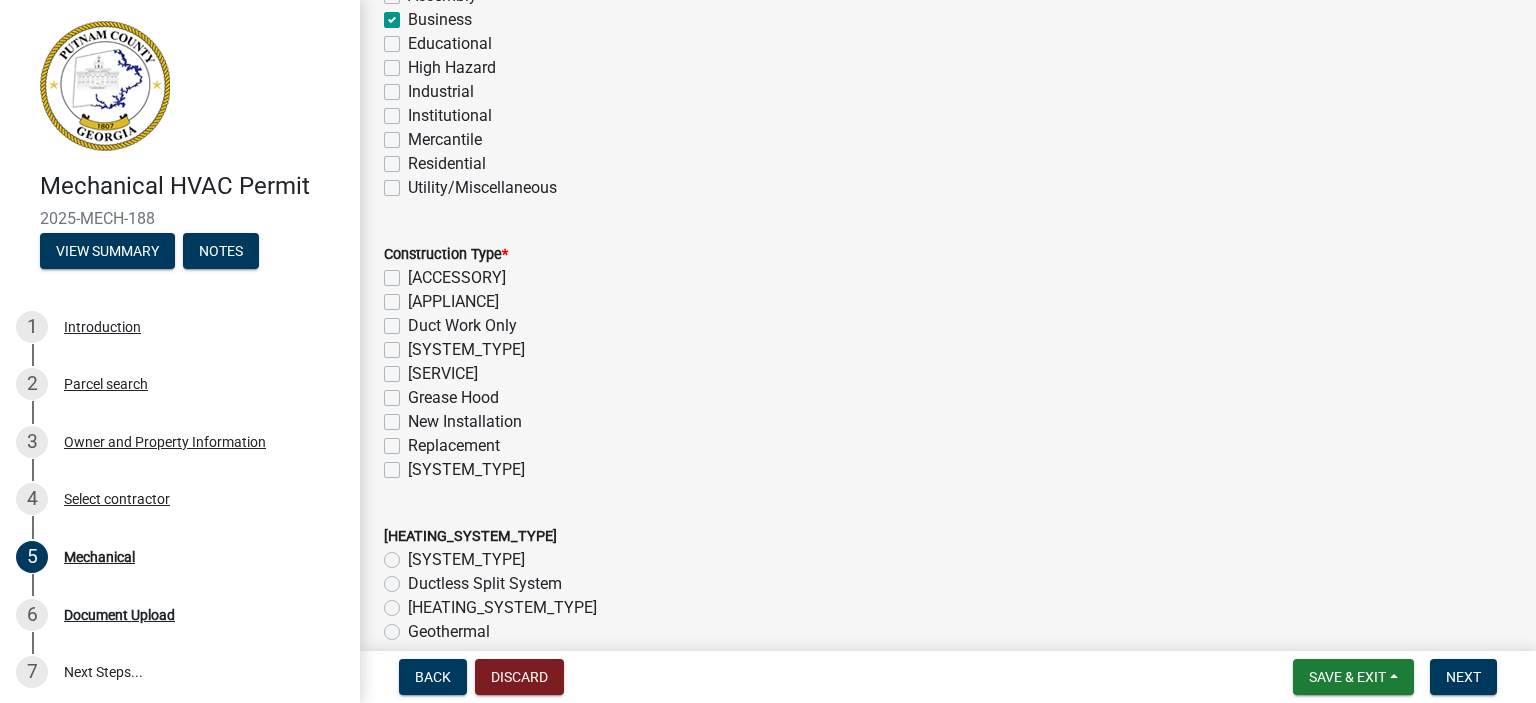 click on "[SYSTEM_TYPE]" 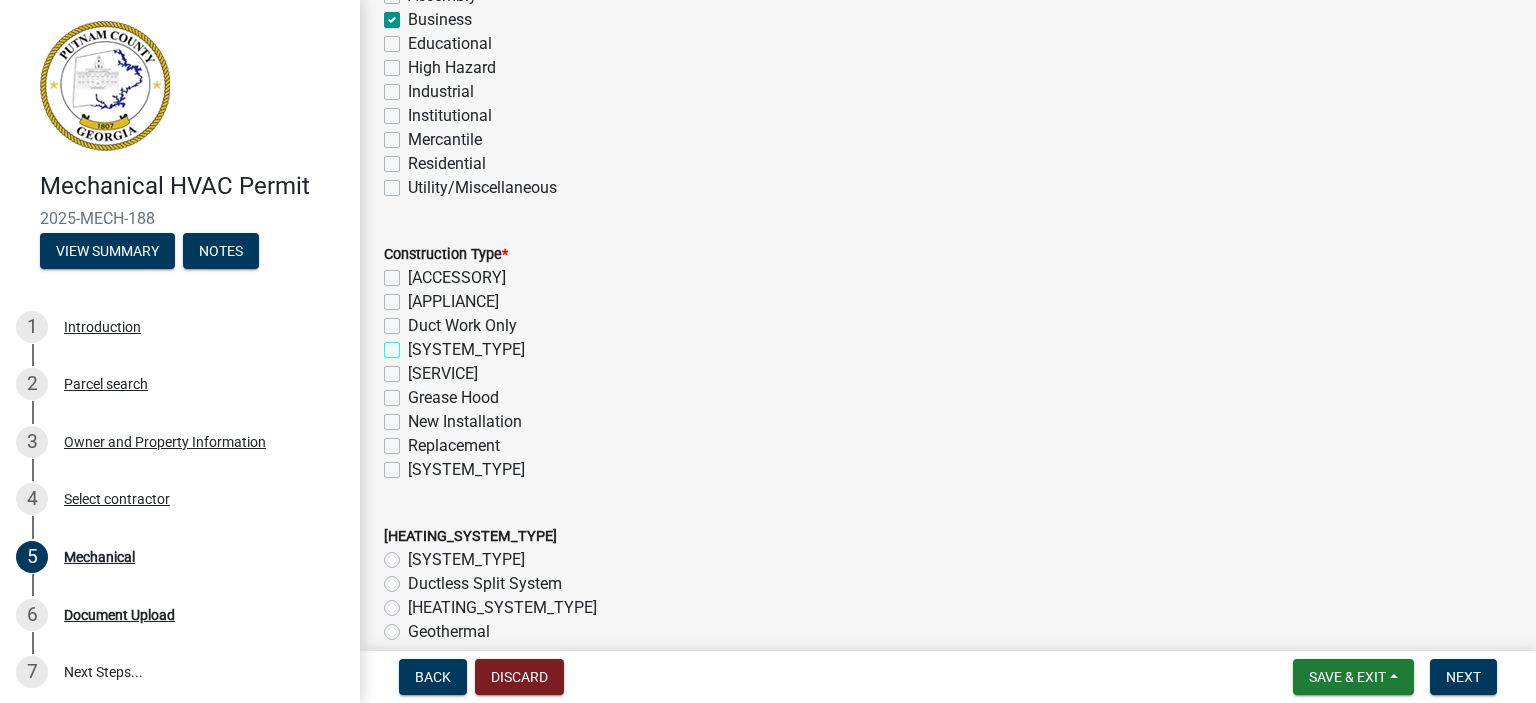 click on "[SYSTEM_TYPE]" at bounding box center (414, 344) 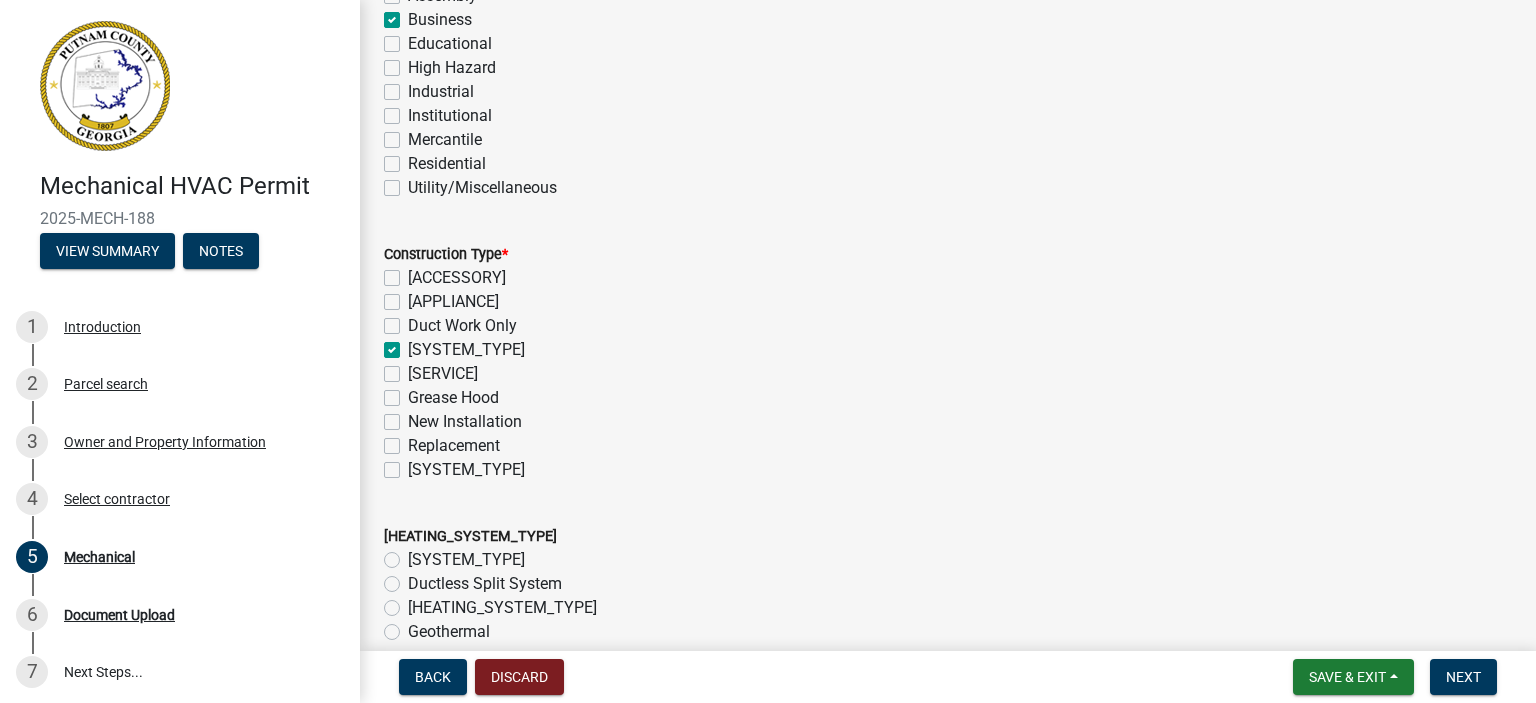 checkbox on "false" 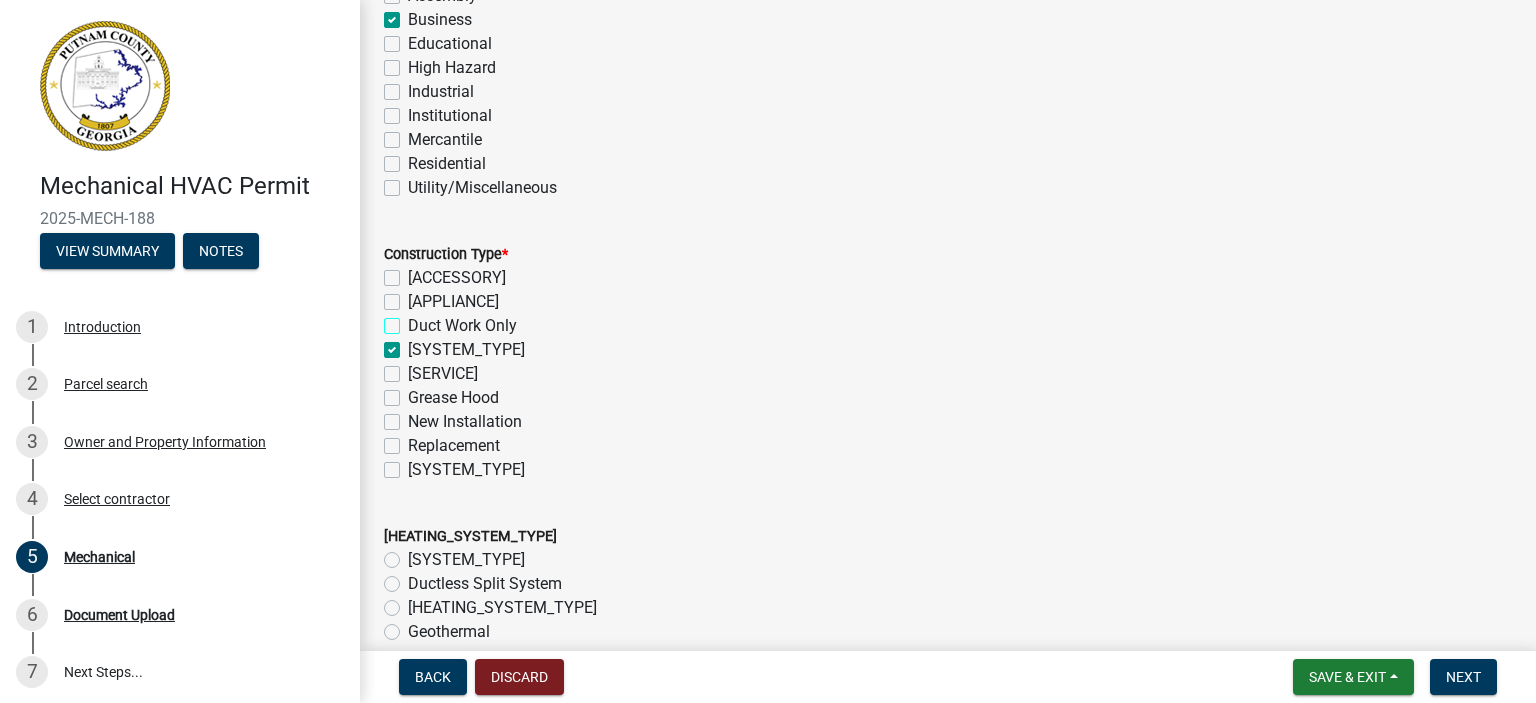 click on "Duct Work Only" at bounding box center (414, 320) 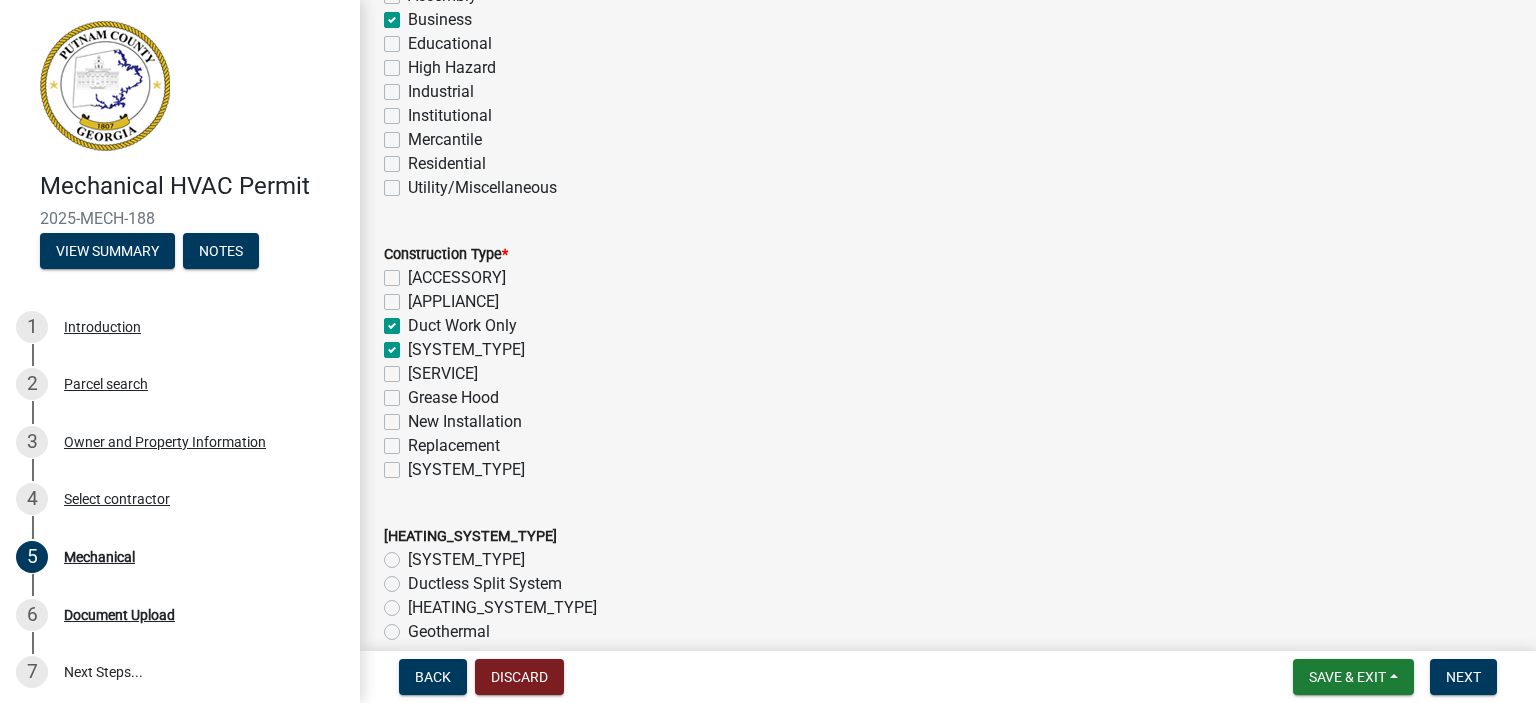 checkbox on "false" 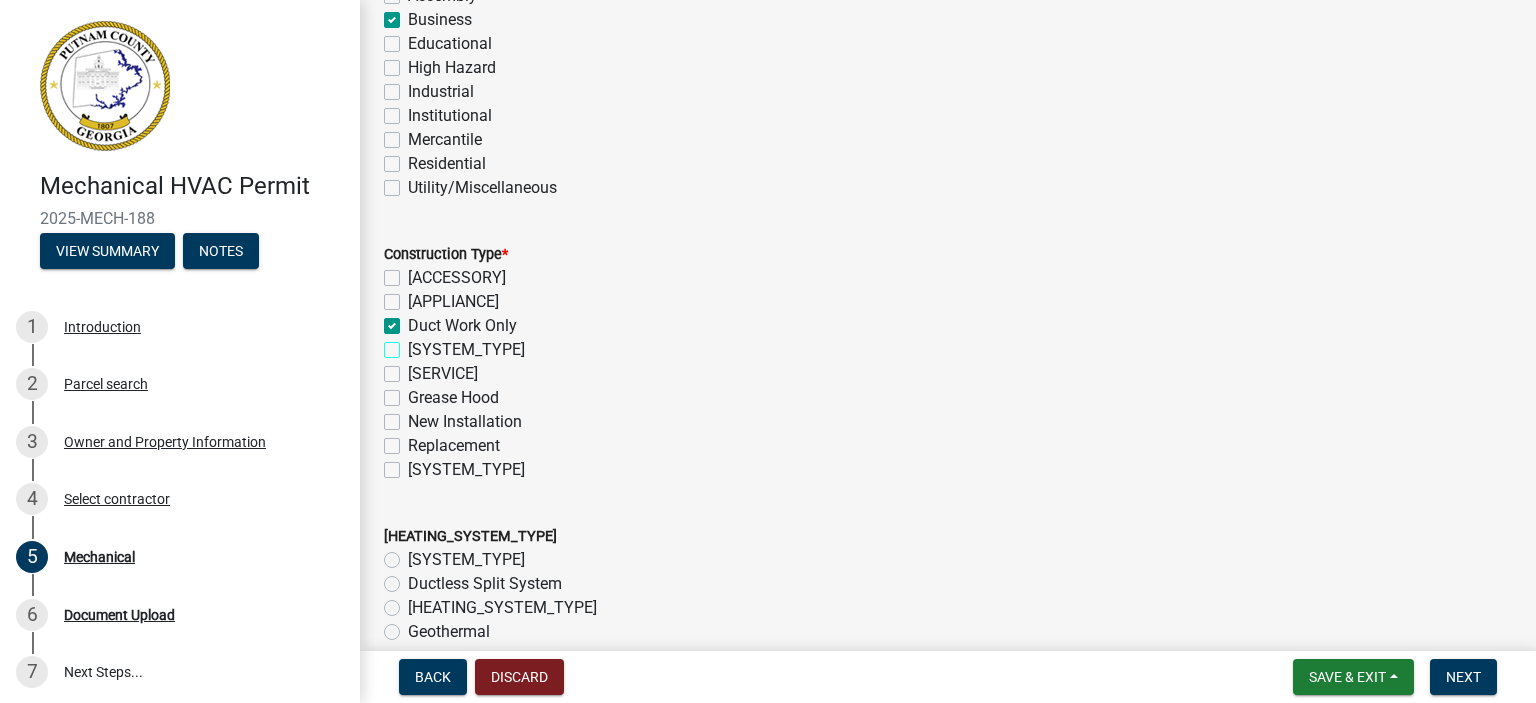 checkbox on "false" 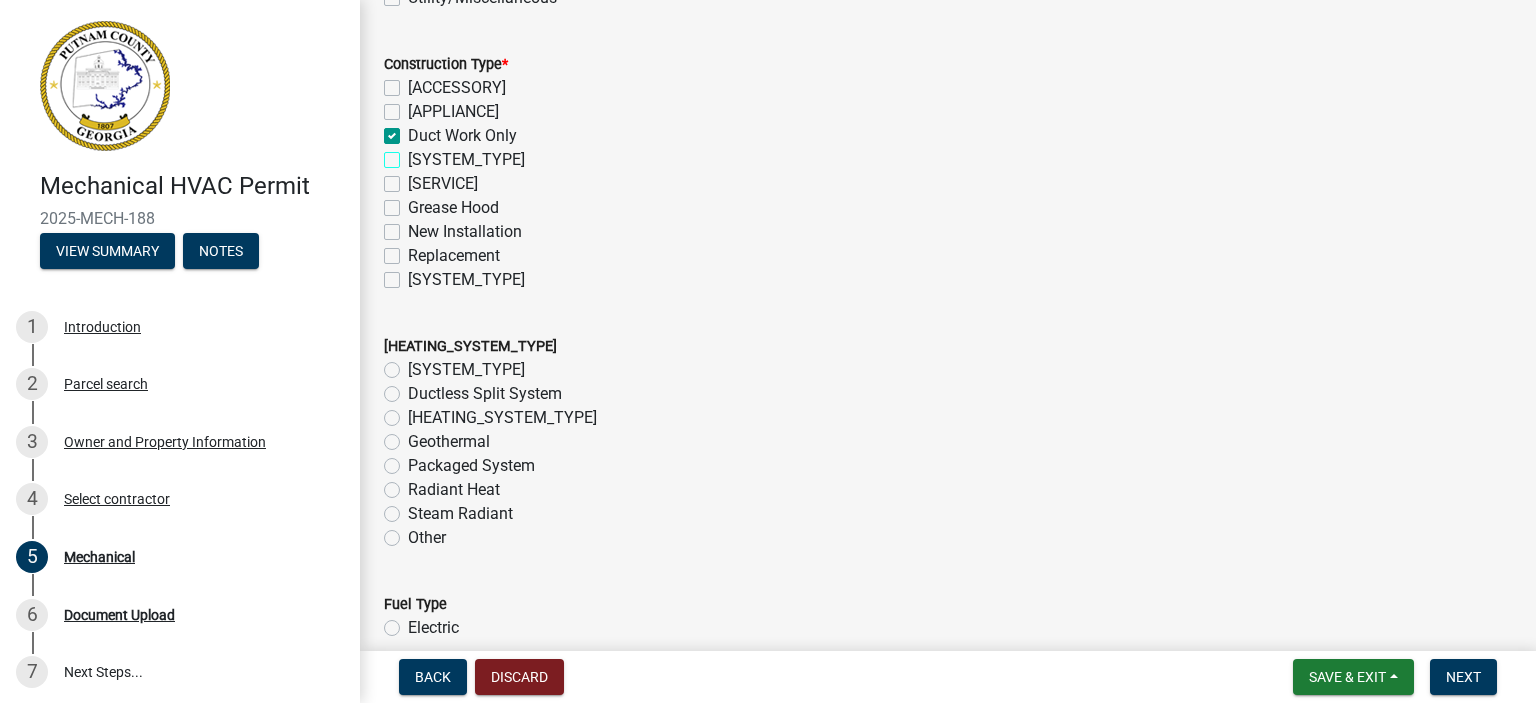 scroll, scrollTop: 400, scrollLeft: 0, axis: vertical 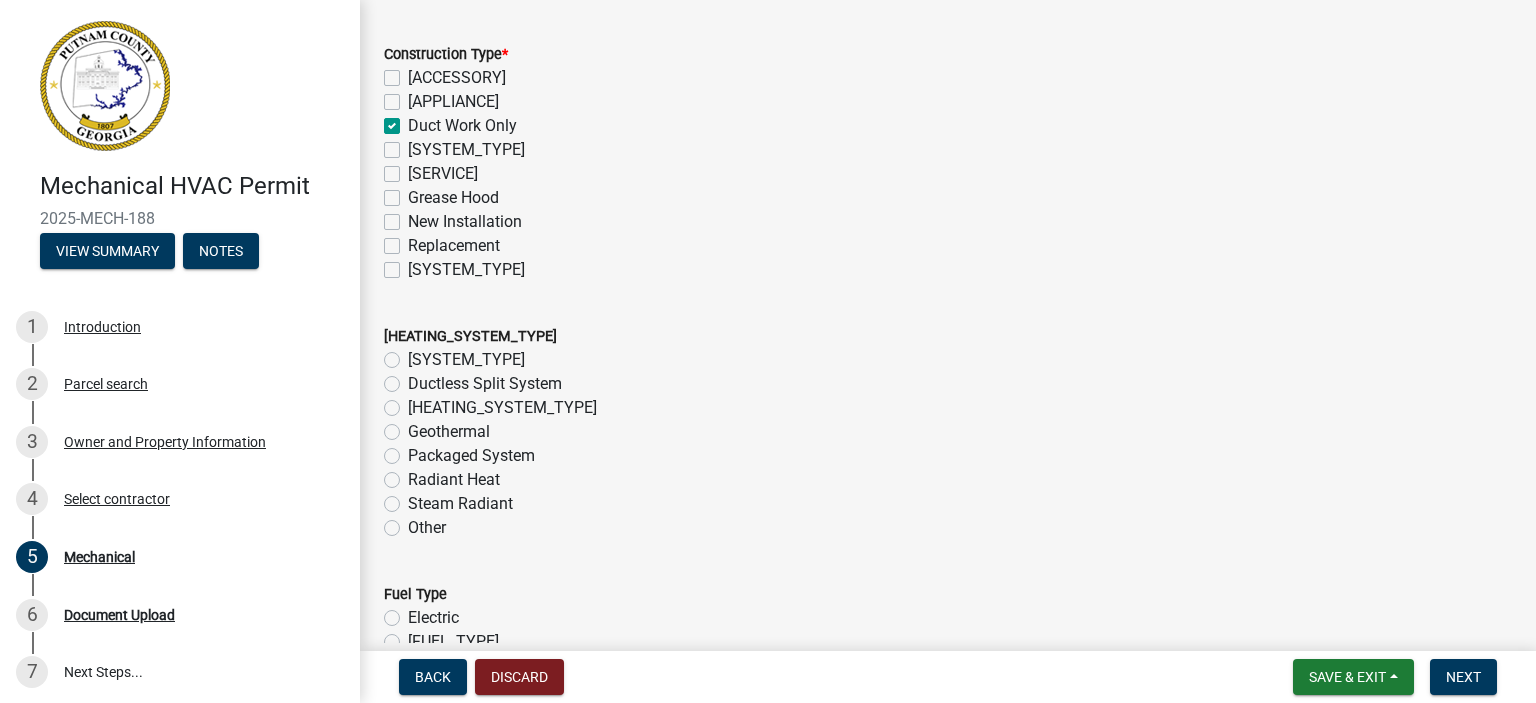 click on "Other" 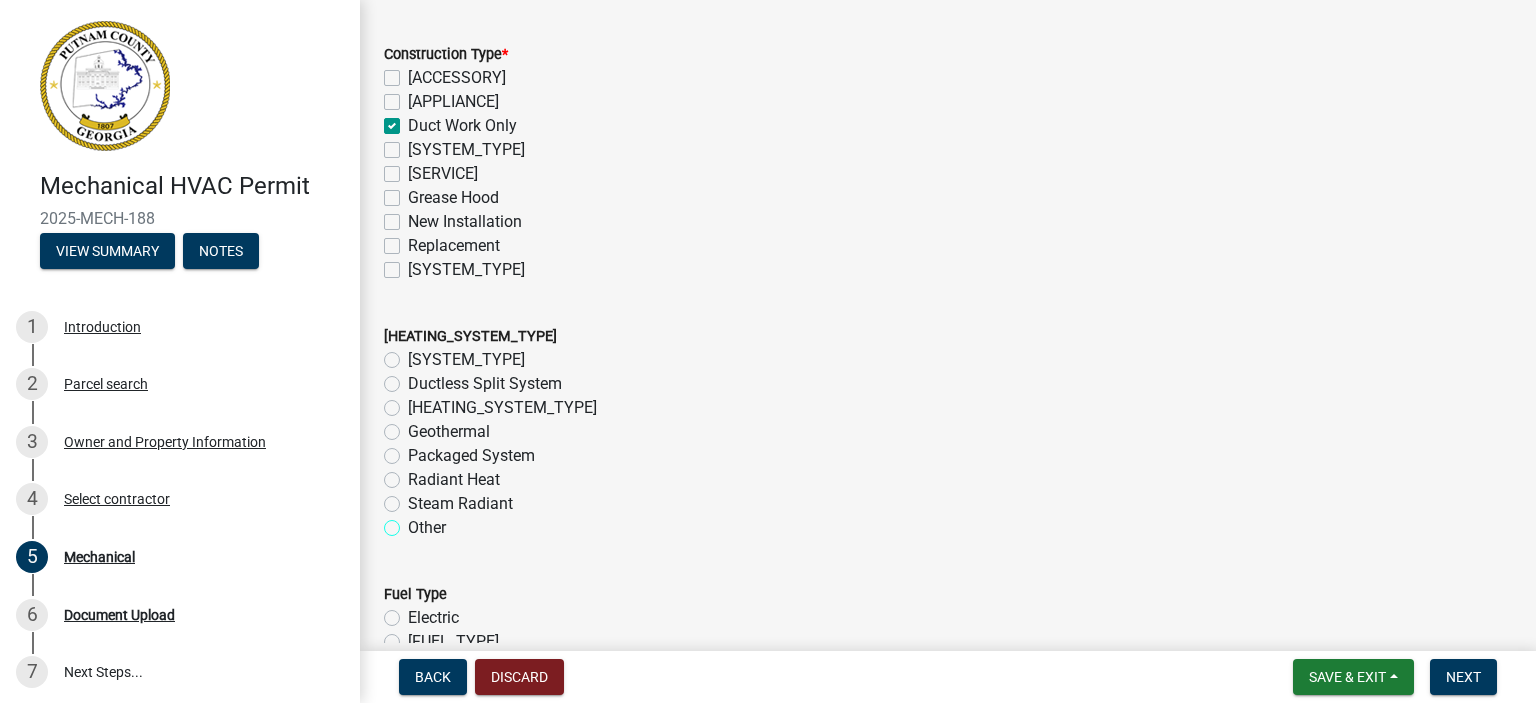 click on "Other" at bounding box center [414, 522] 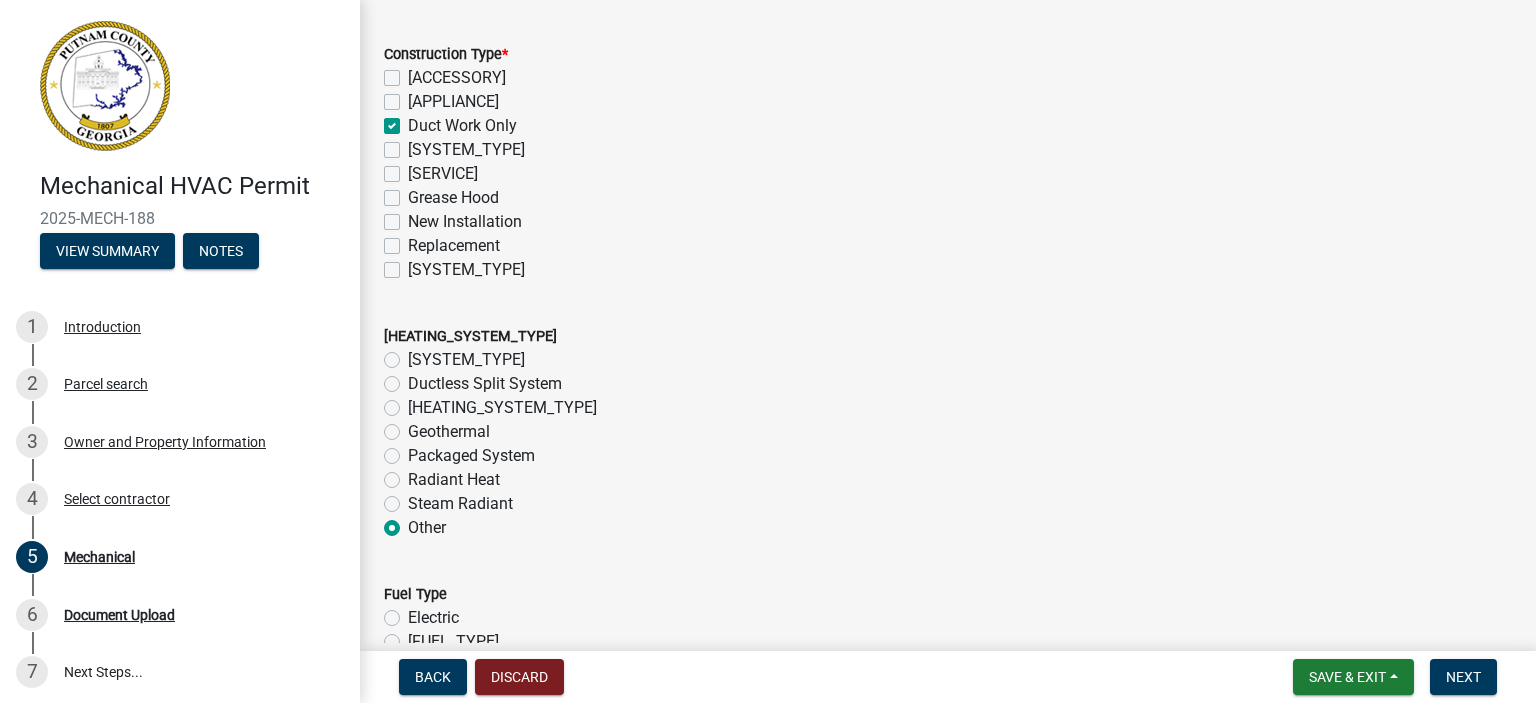 radio on "true" 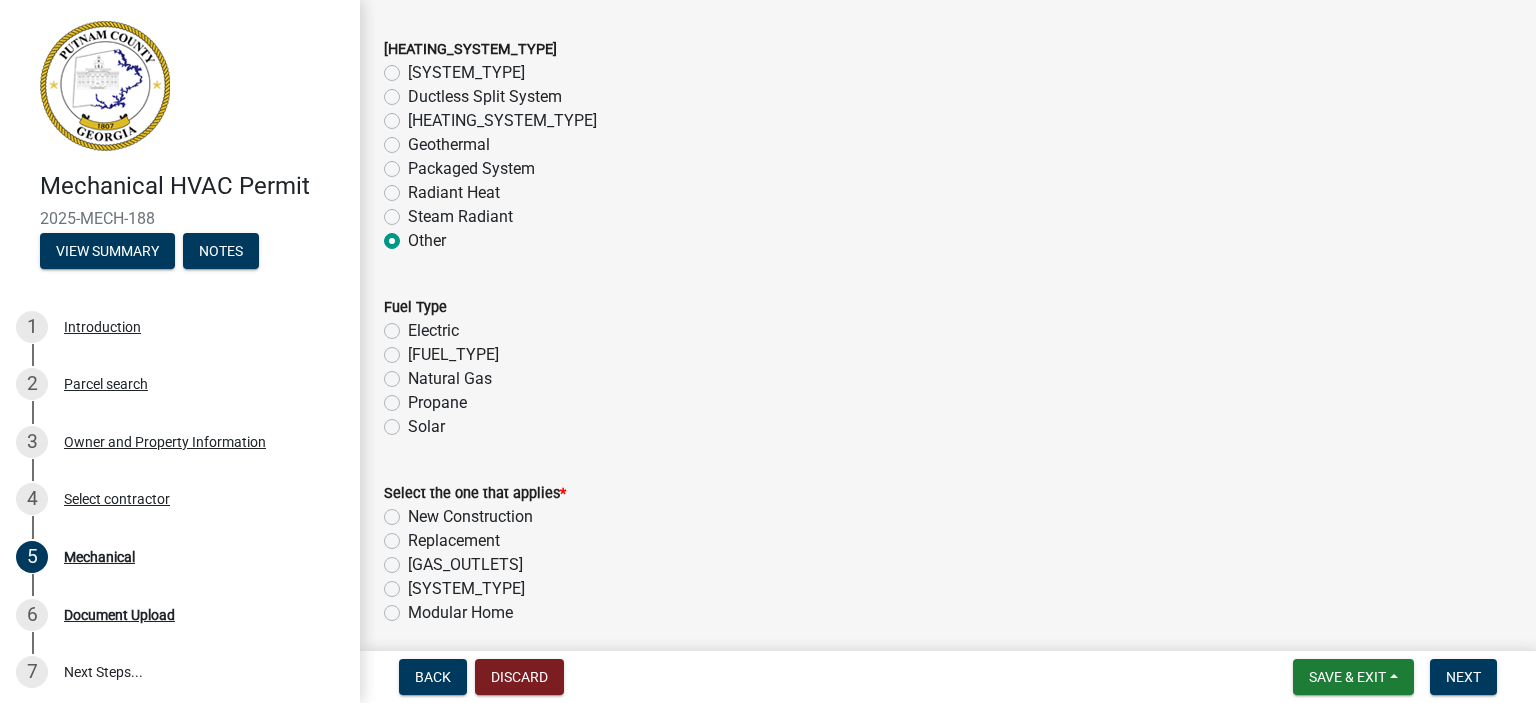 scroll, scrollTop: 700, scrollLeft: 0, axis: vertical 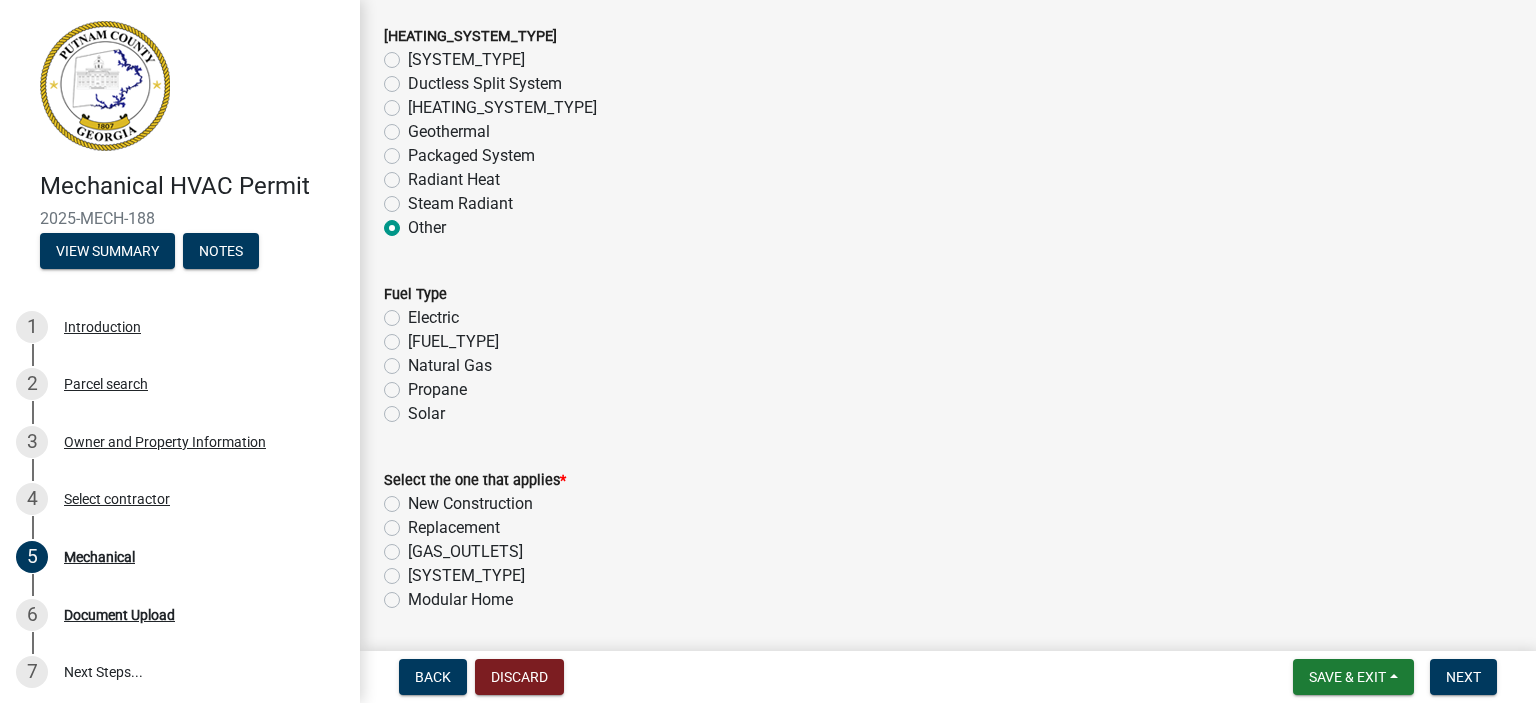 click on "Electric" 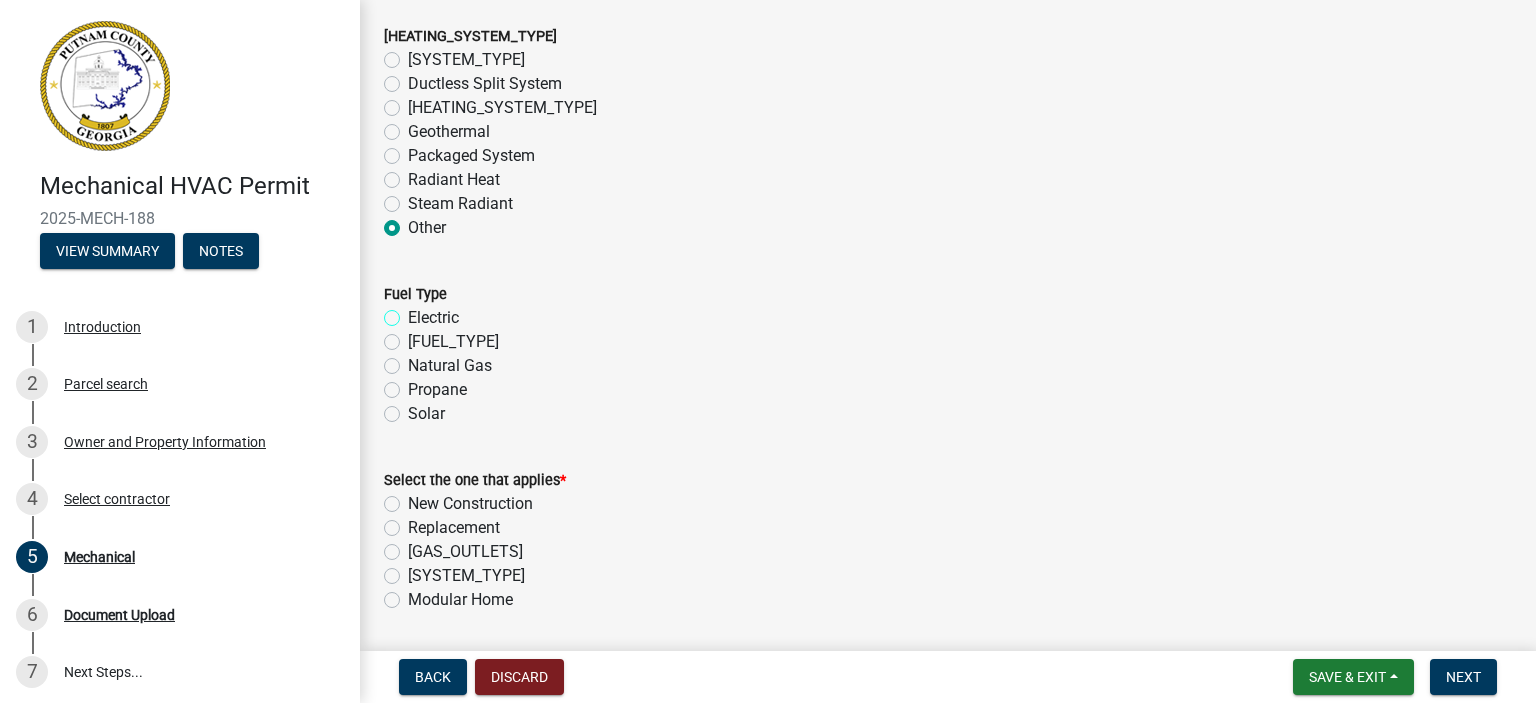 click on "Electric" at bounding box center [414, 312] 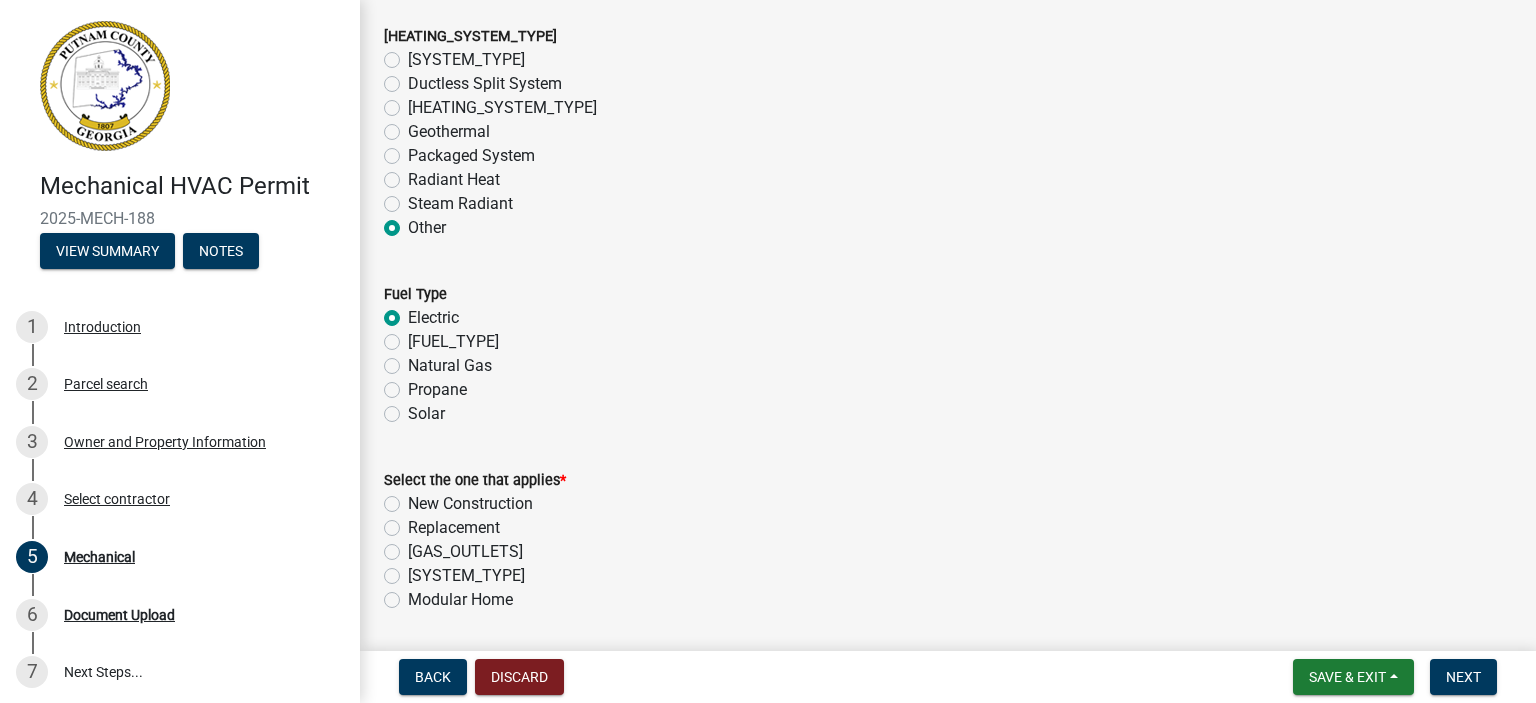 radio on "true" 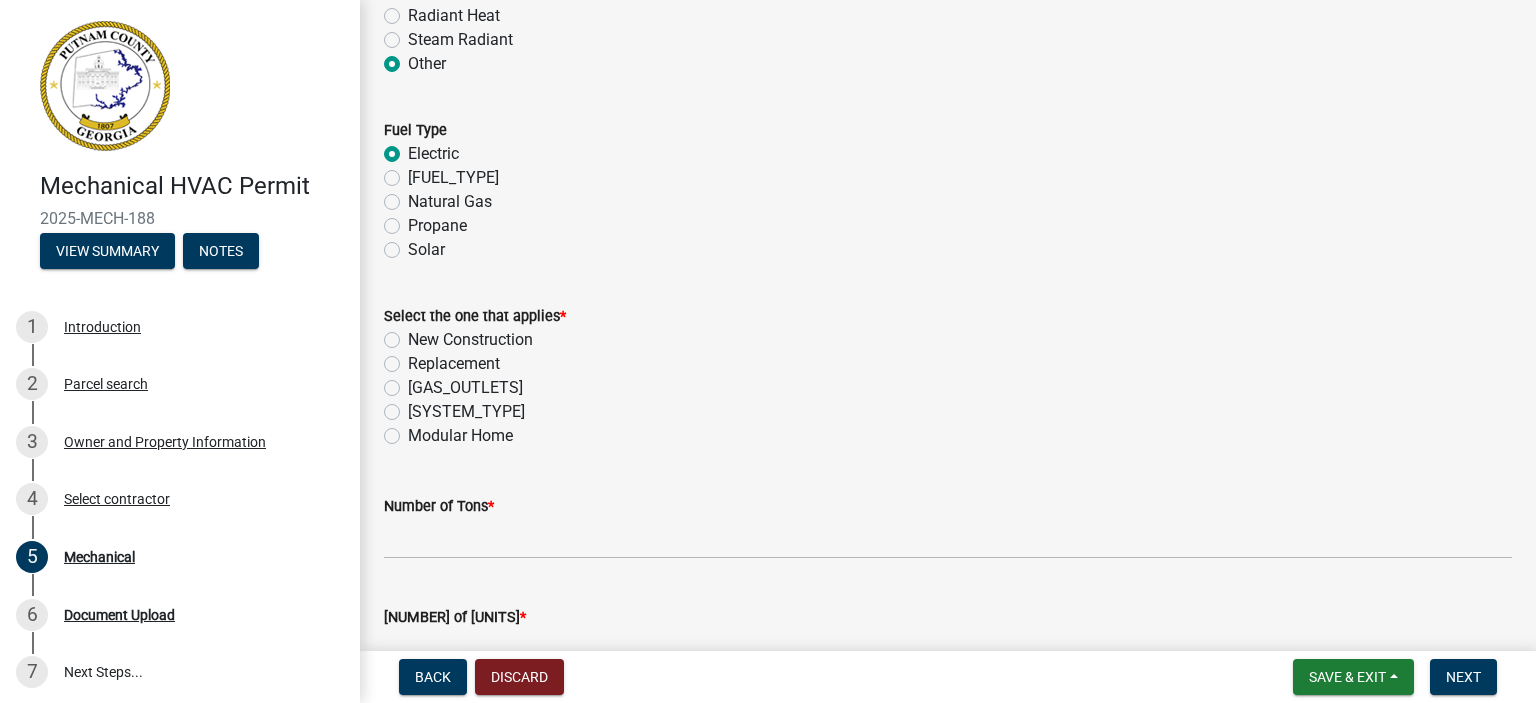 scroll, scrollTop: 900, scrollLeft: 0, axis: vertical 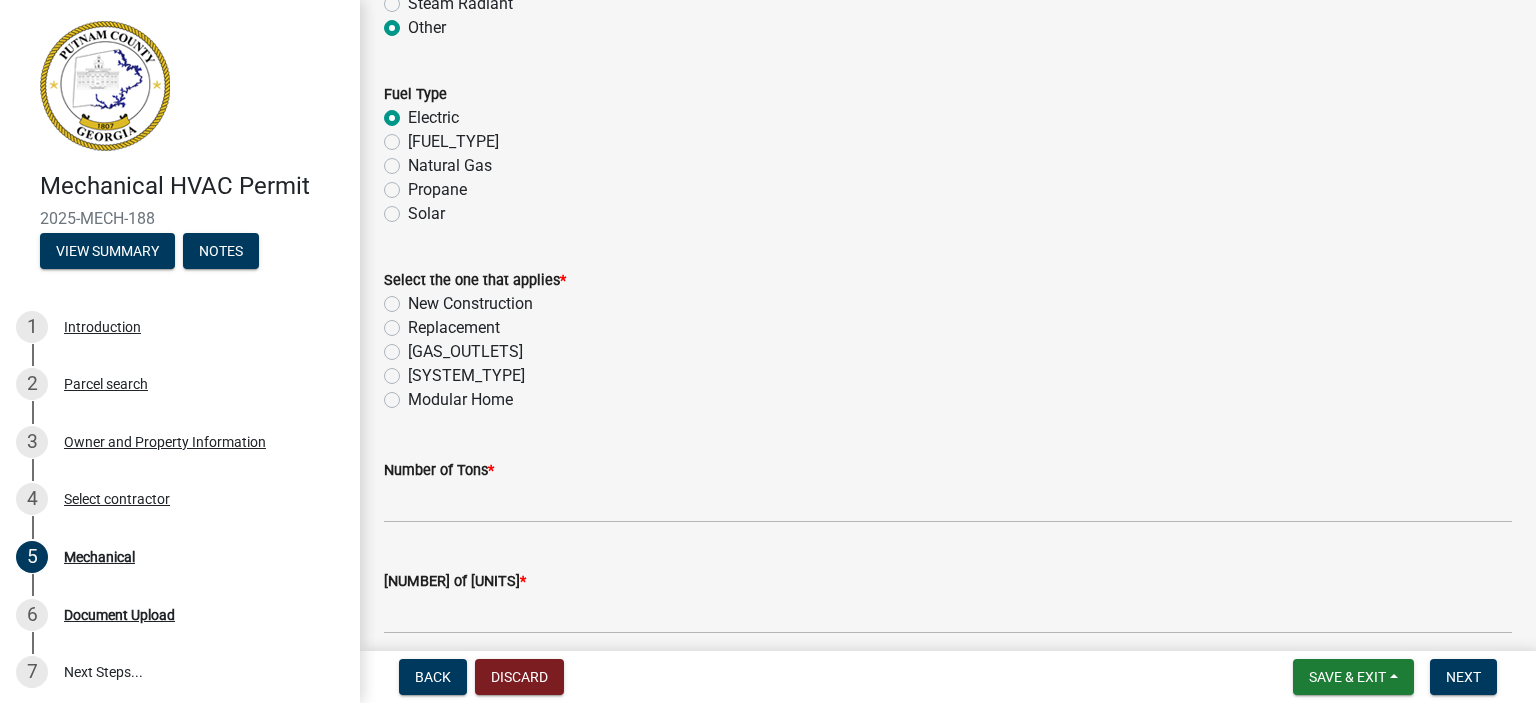 click on "Replacement" 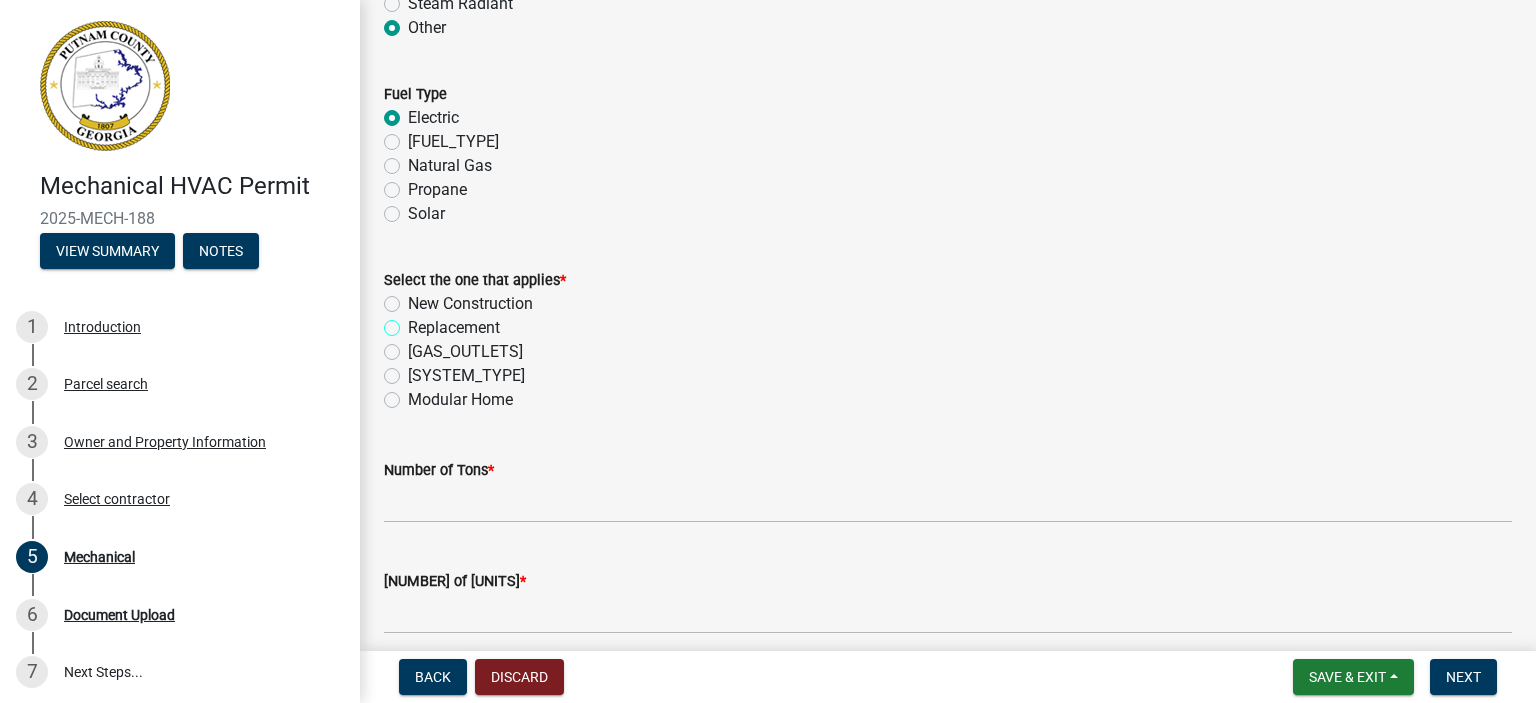 click on "Replacement" at bounding box center [414, 322] 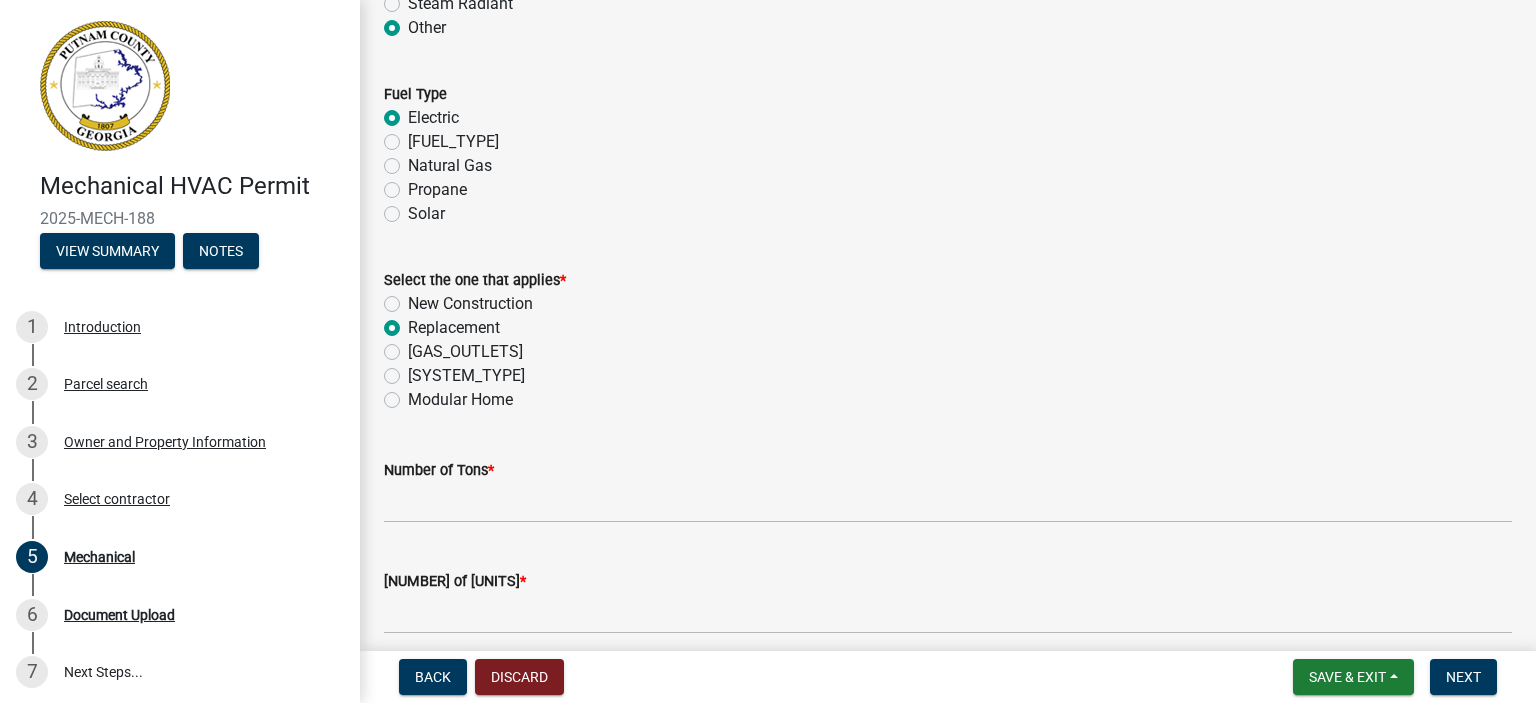 radio on "true" 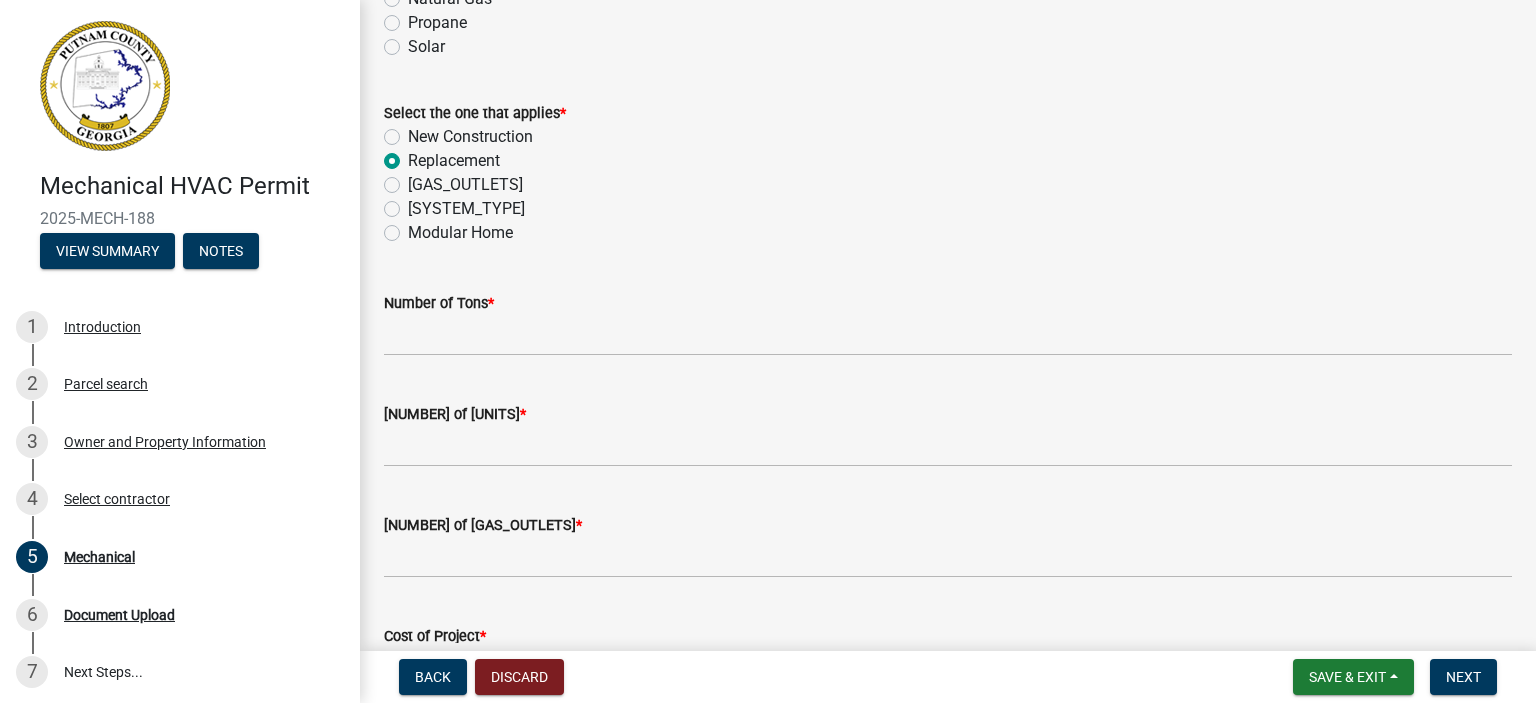 scroll, scrollTop: 1100, scrollLeft: 0, axis: vertical 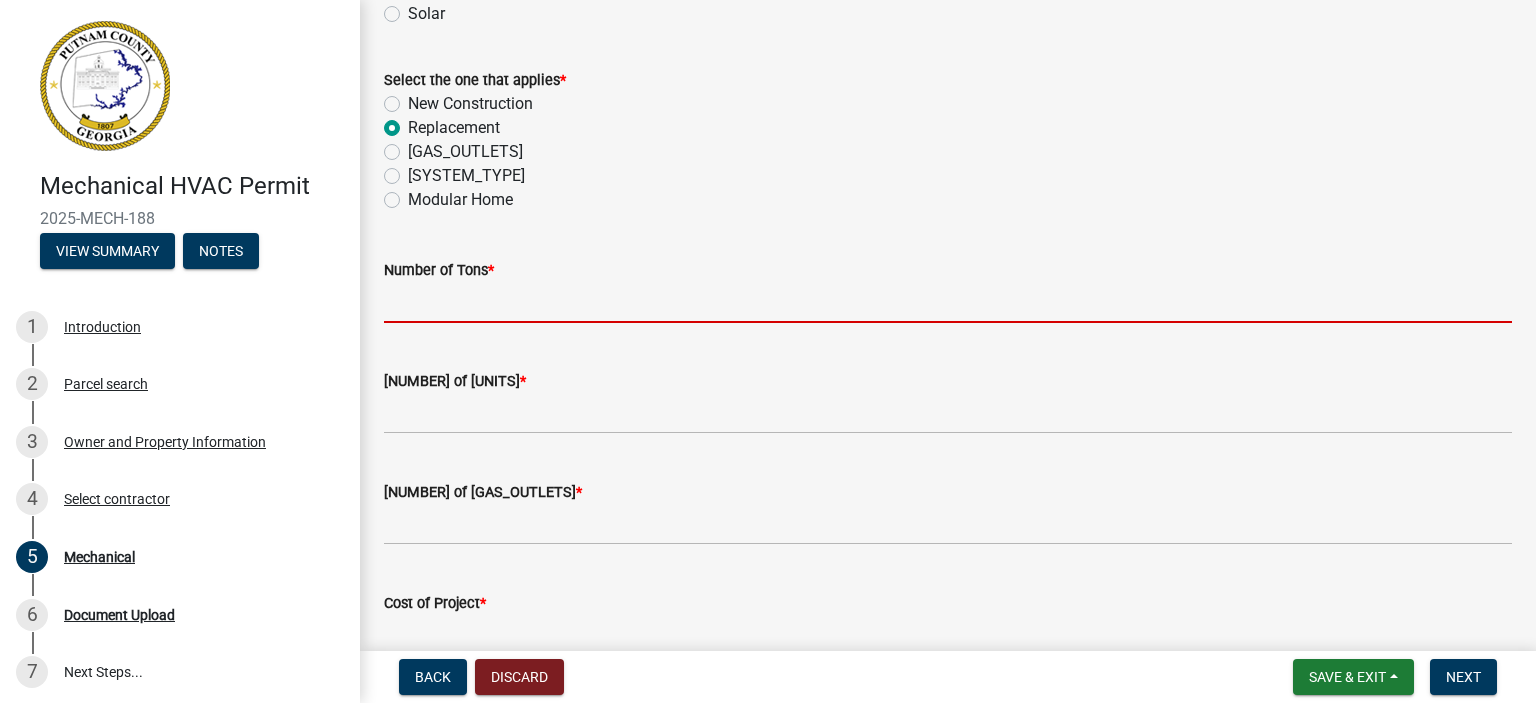 click 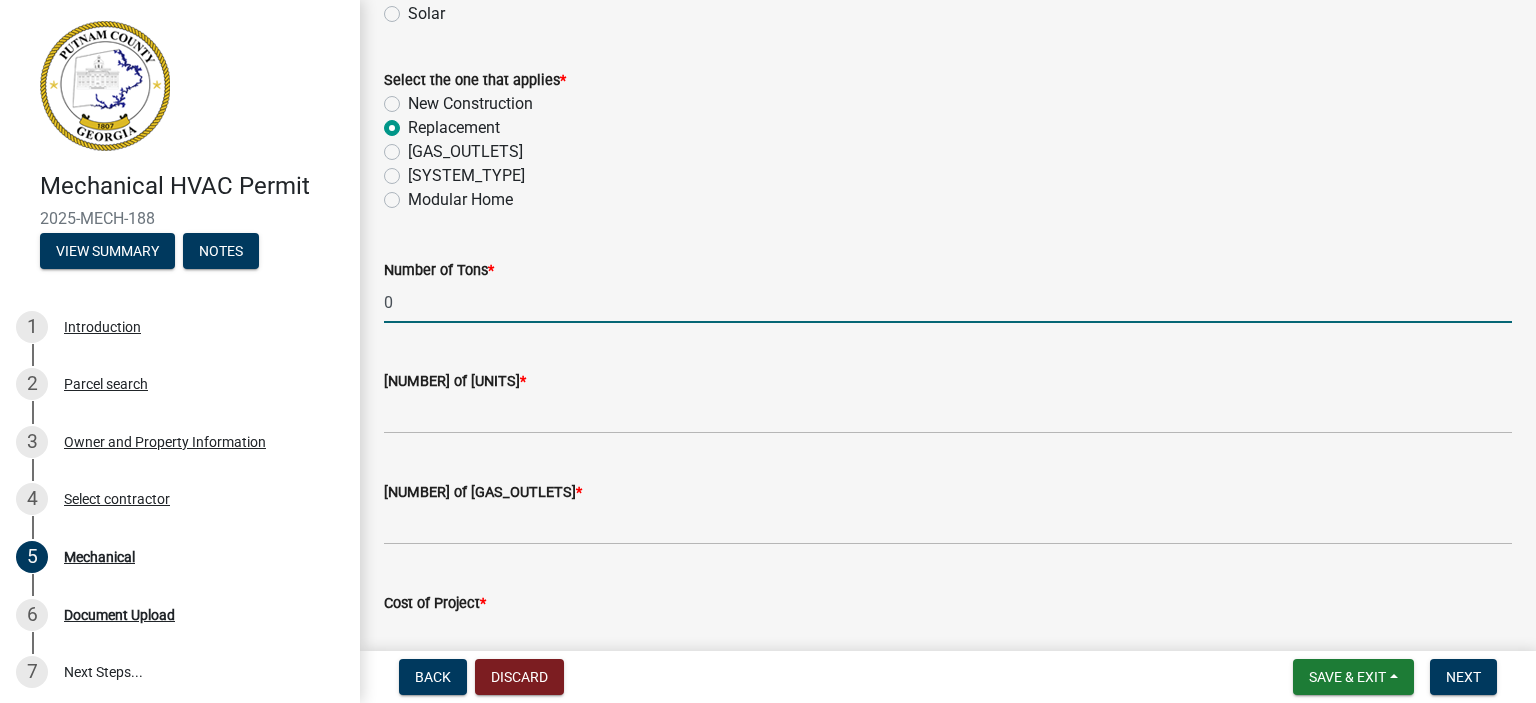 type on "0" 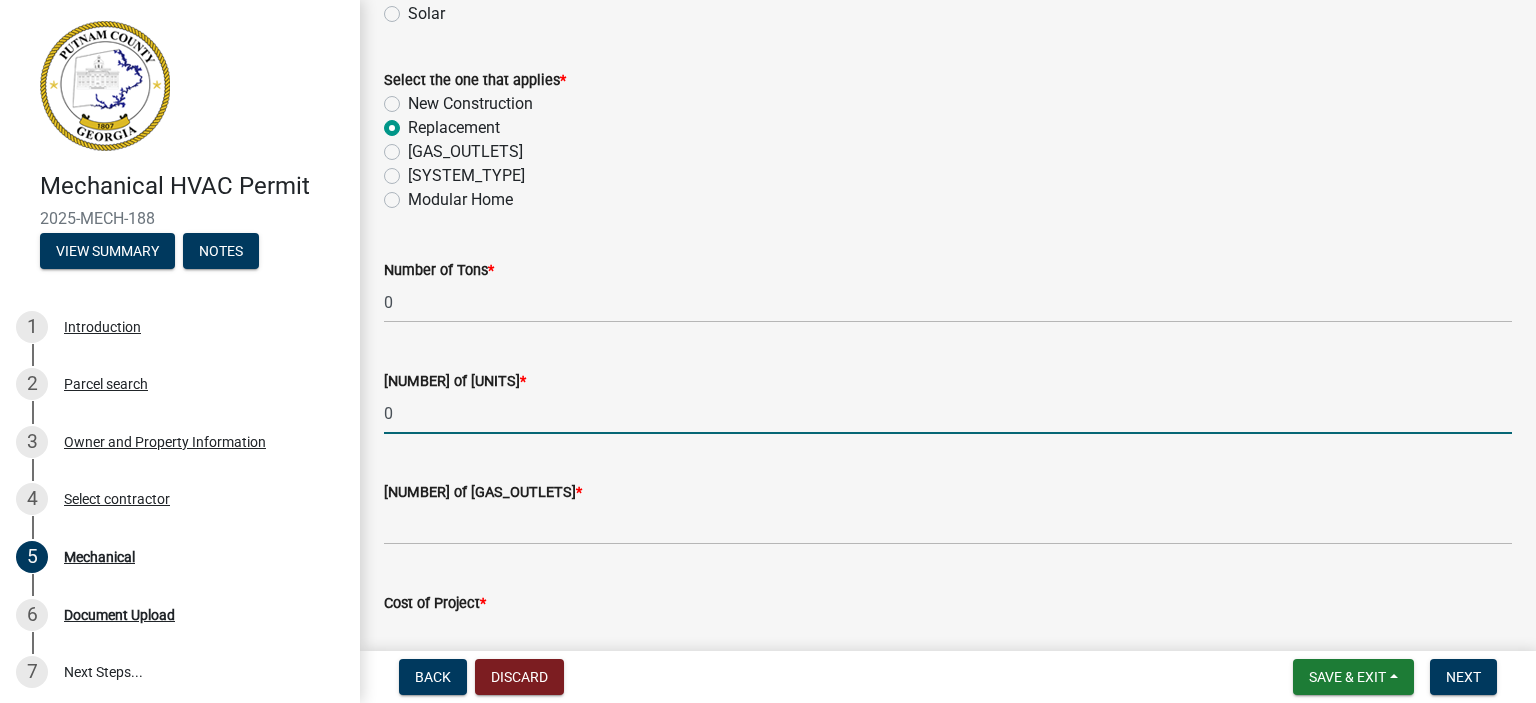 type on "0" 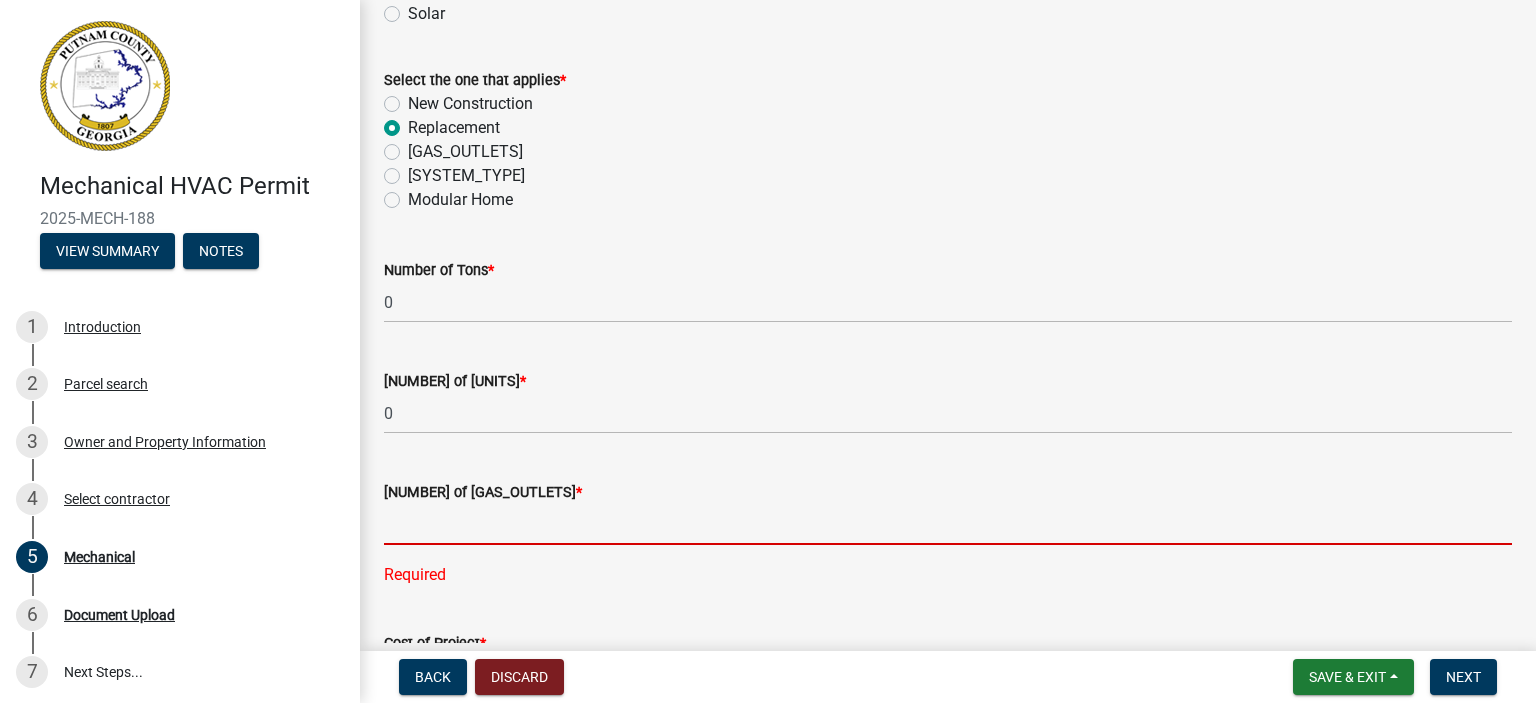 click 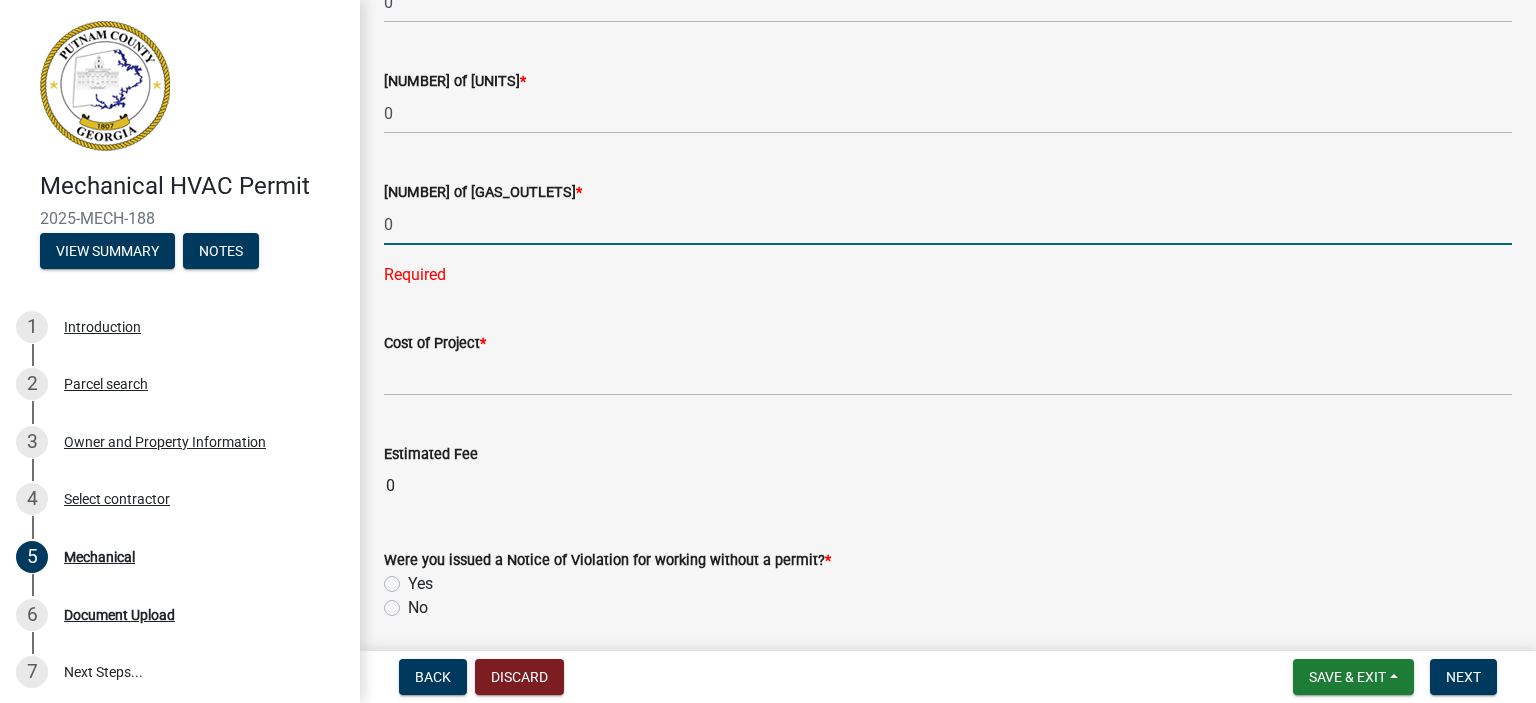 type on "0" 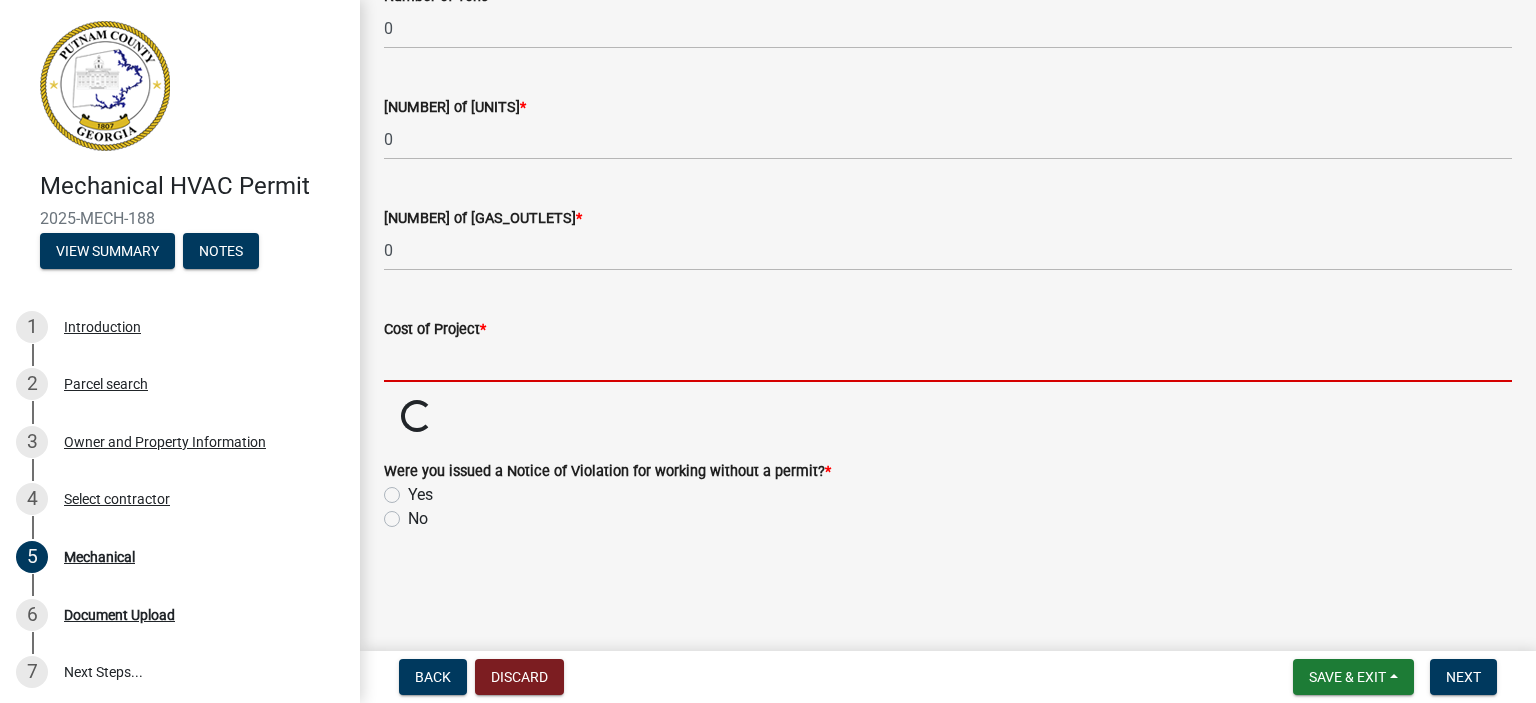 click on "[COST] of [PROJECT] *" 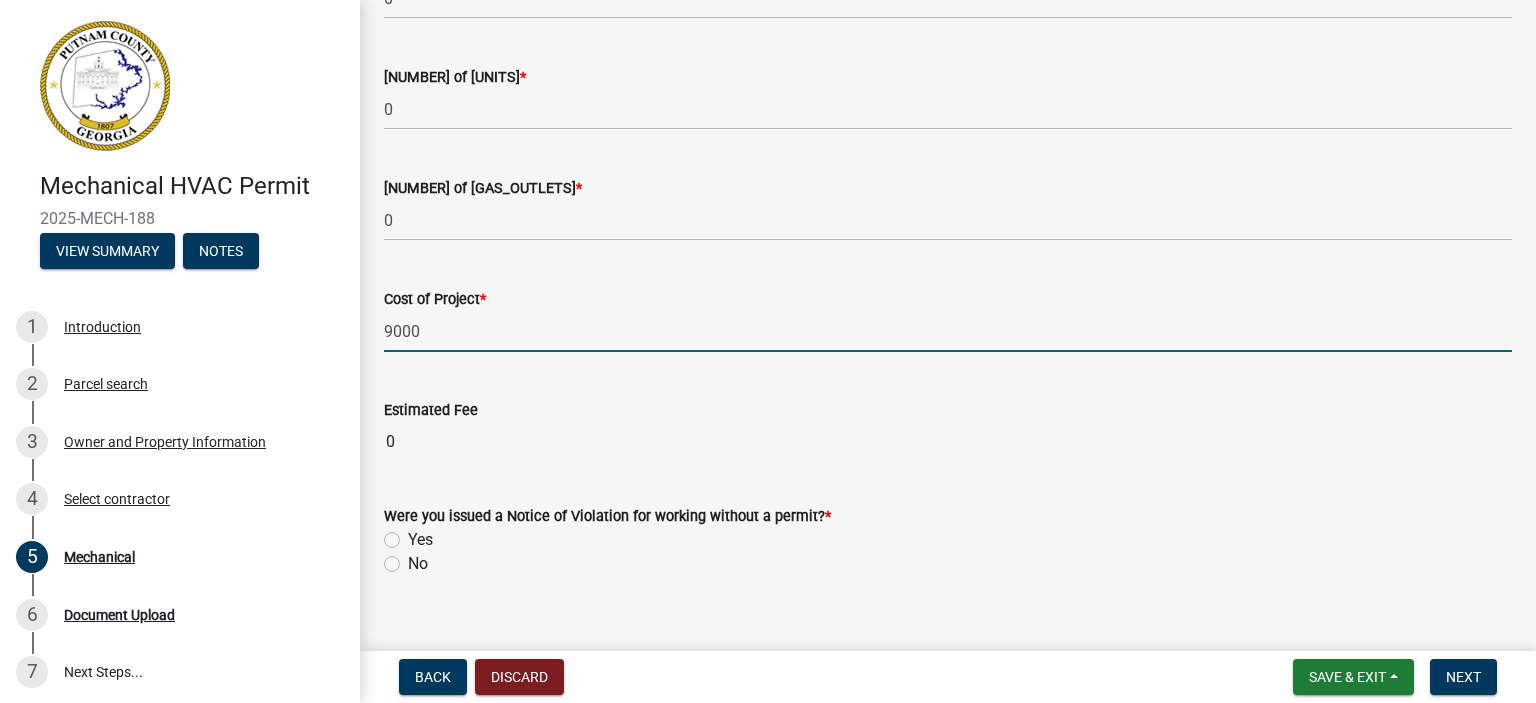 scroll, scrollTop: 1439, scrollLeft: 0, axis: vertical 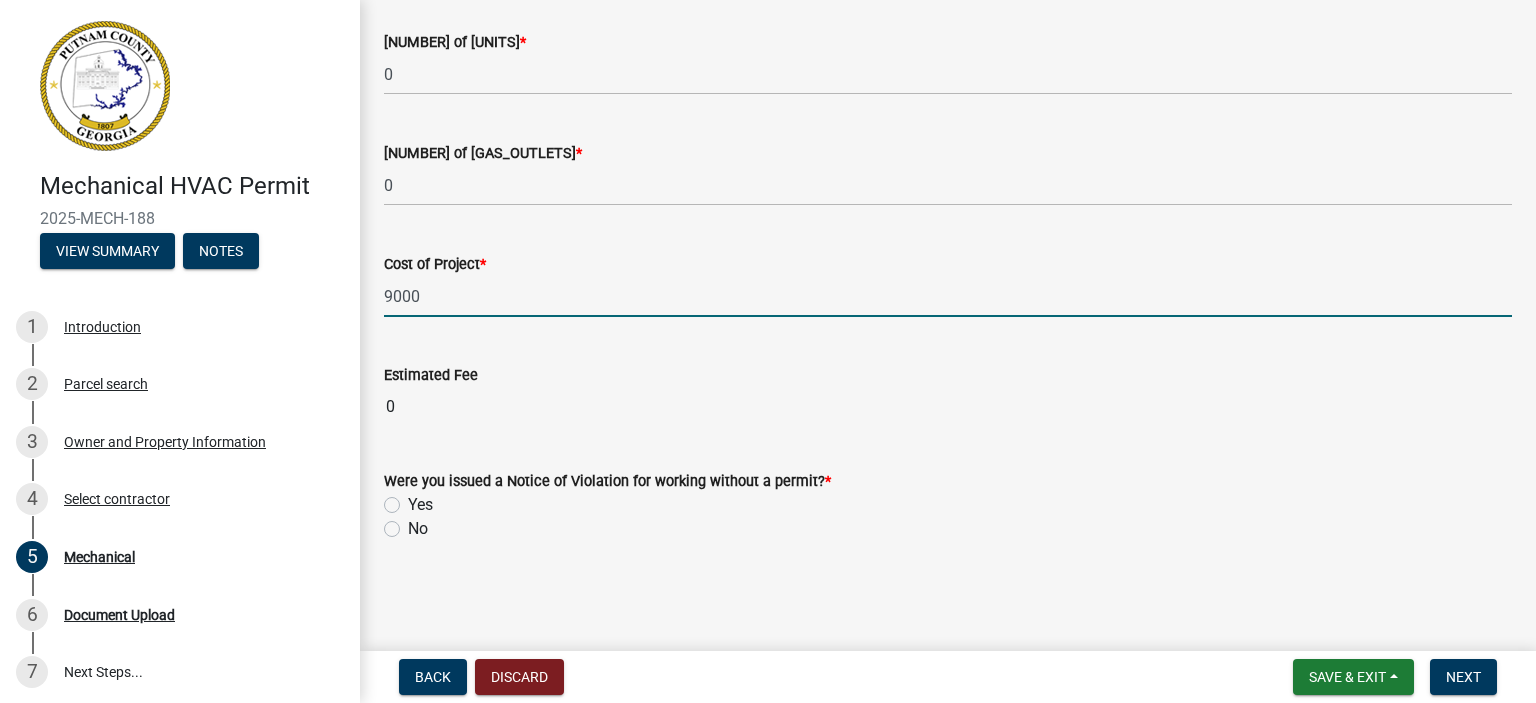 type on "9000" 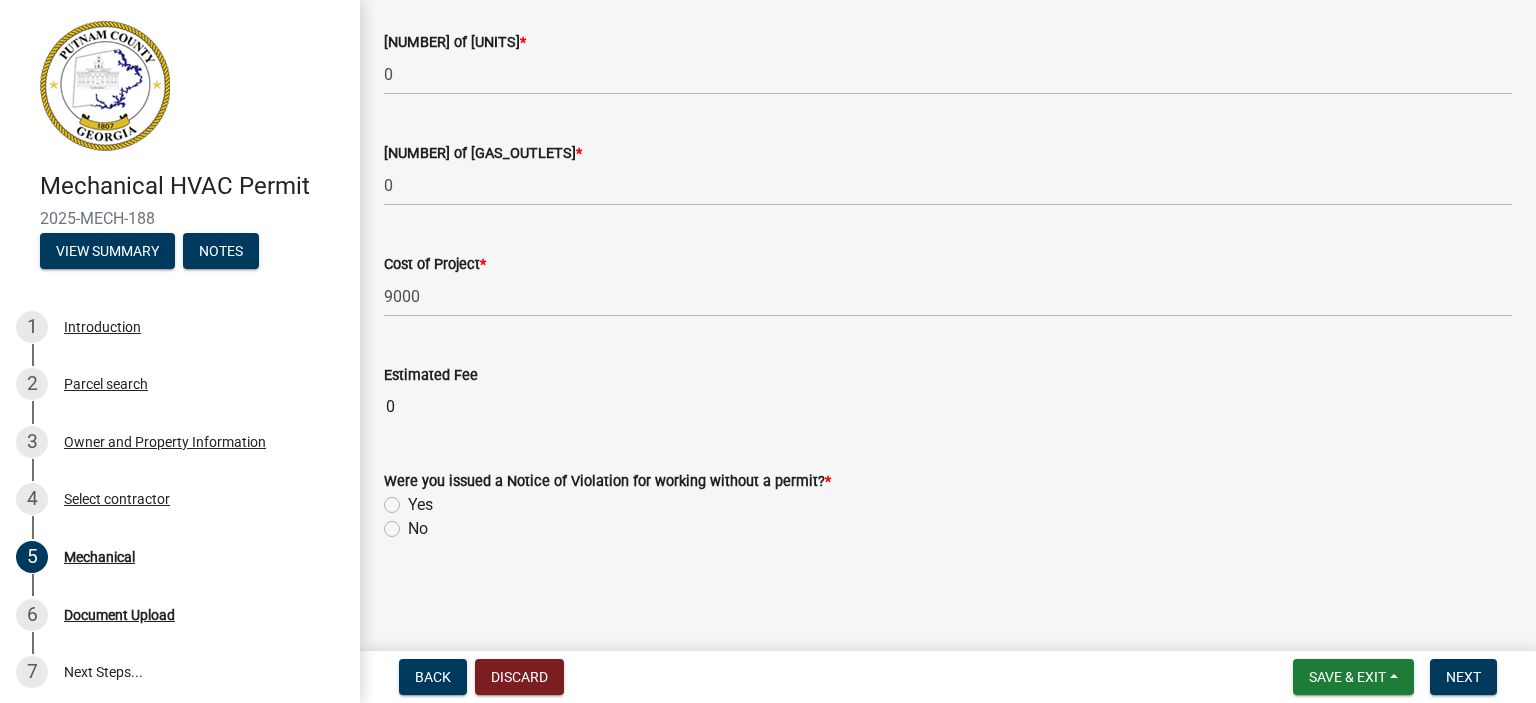 click on "No" 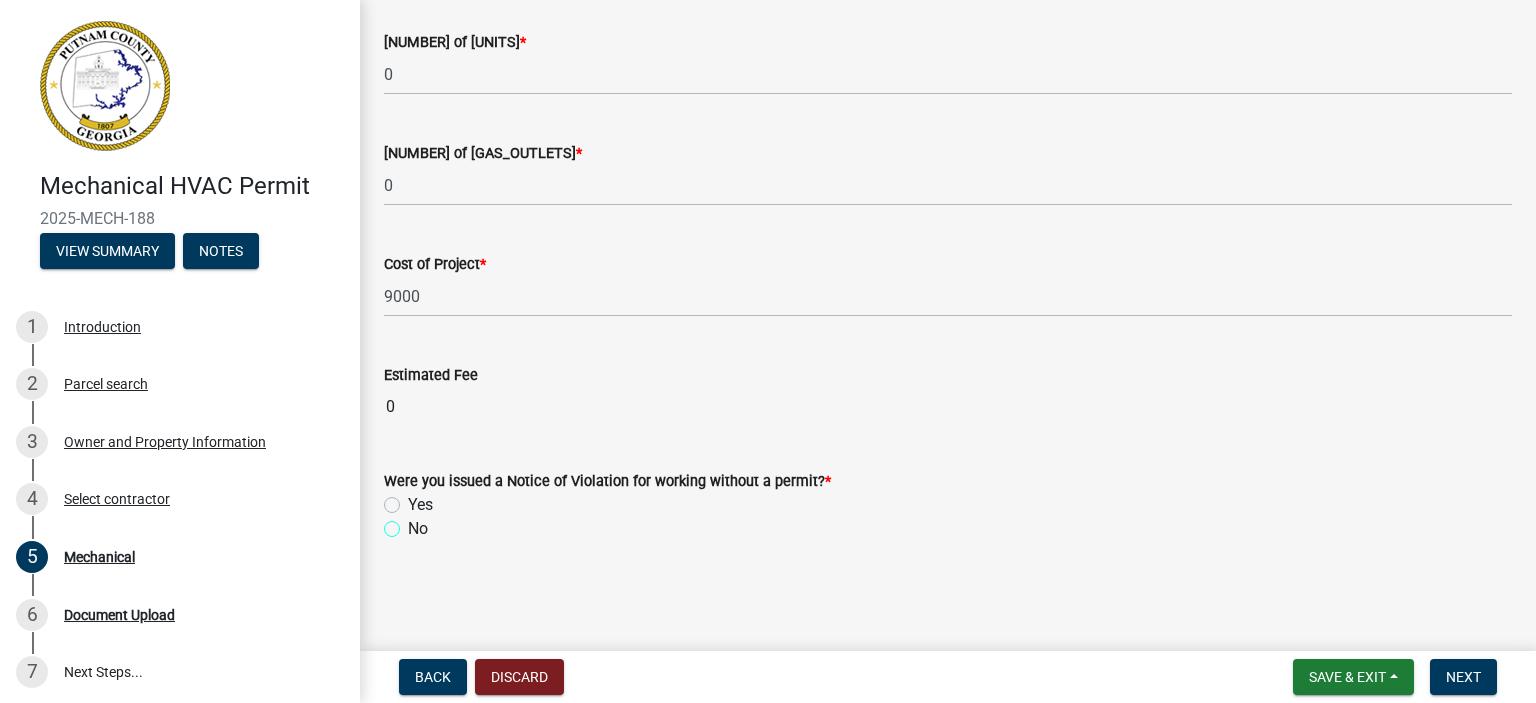 click on "No" at bounding box center [414, 523] 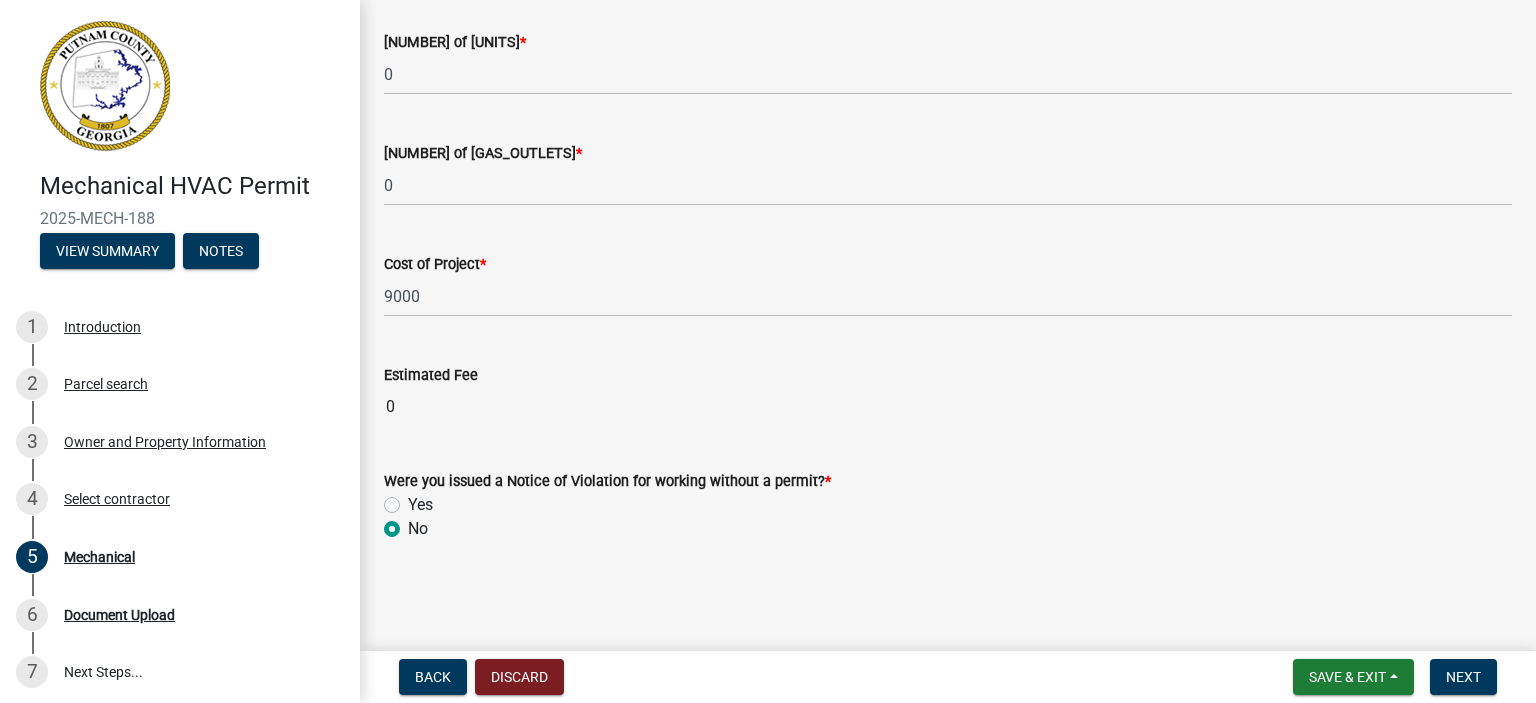radio on "true" 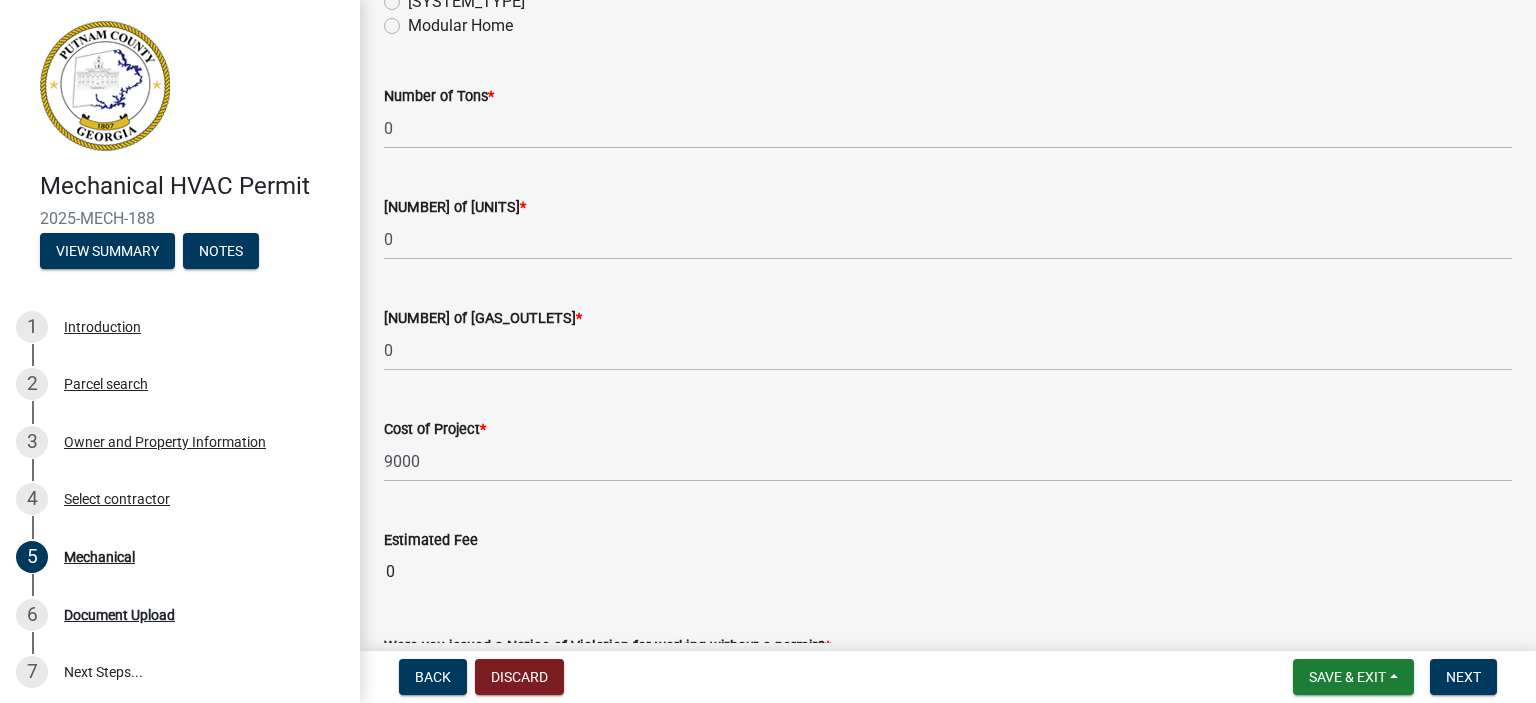 scroll, scrollTop: 1239, scrollLeft: 0, axis: vertical 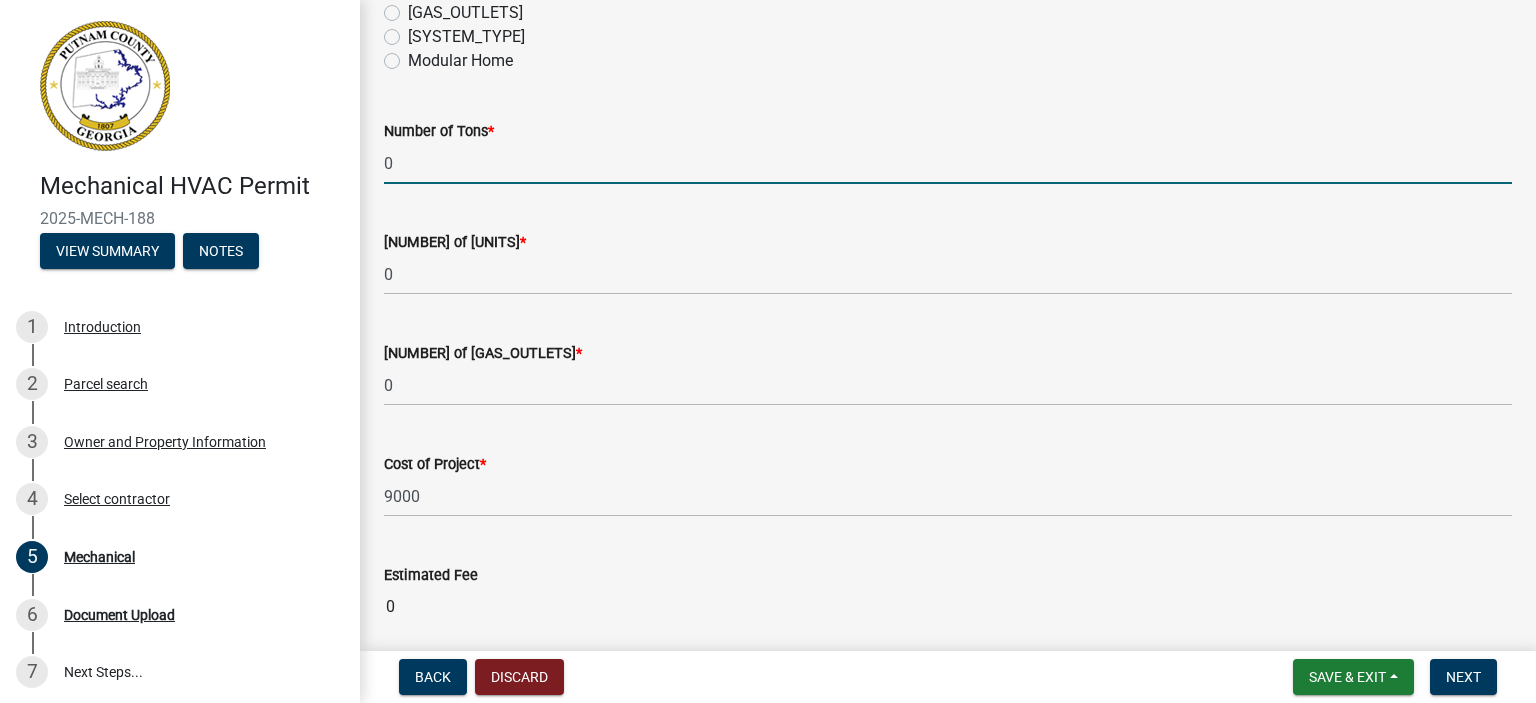 click on "0" 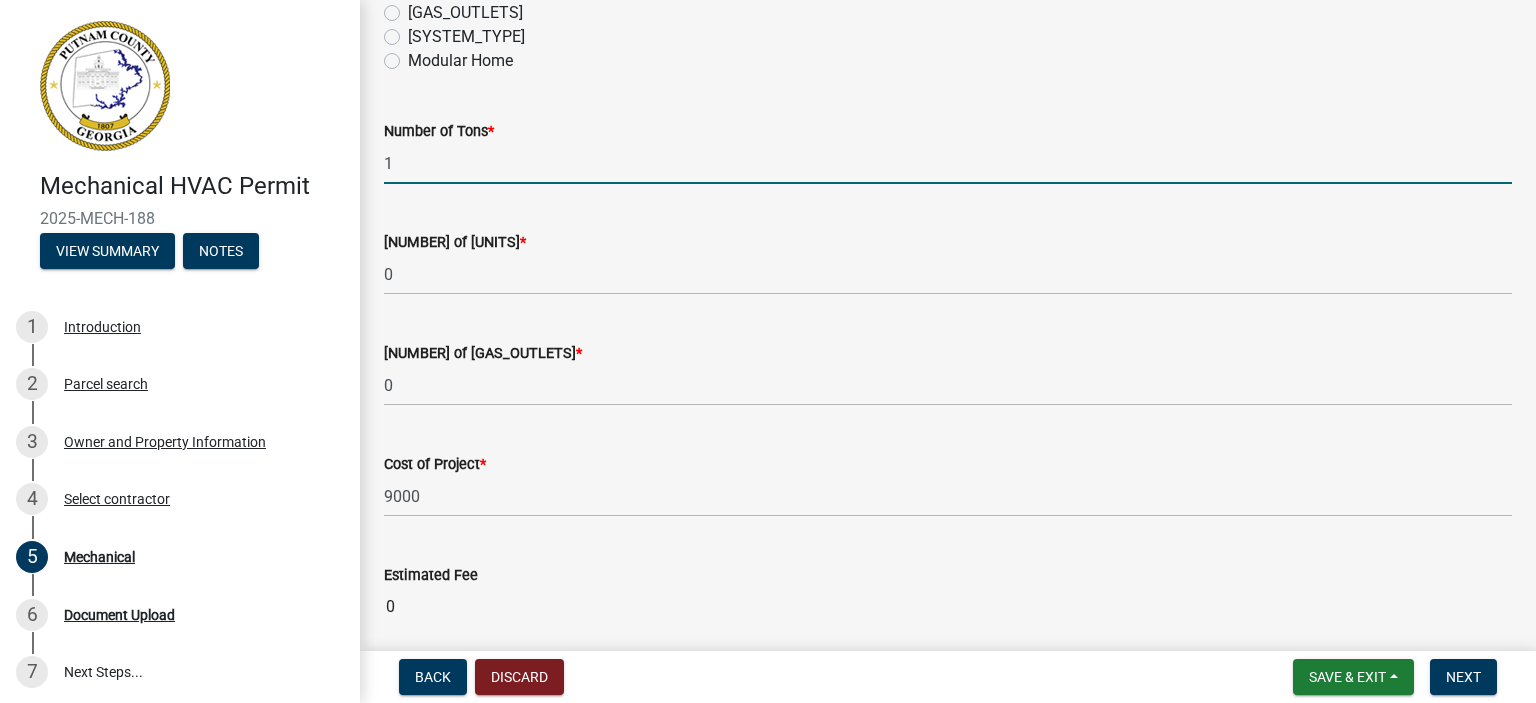 type on "1" 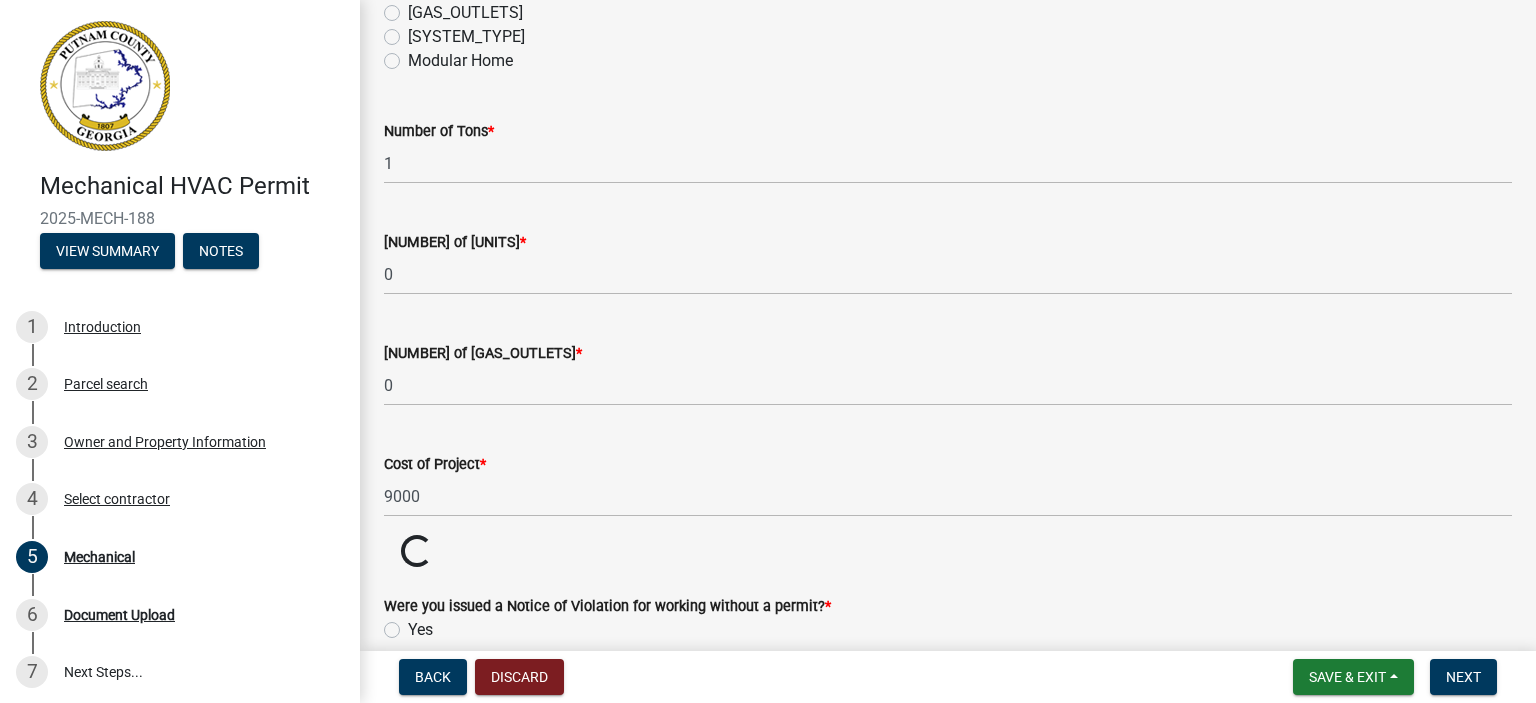 click on "Number if Units  *" 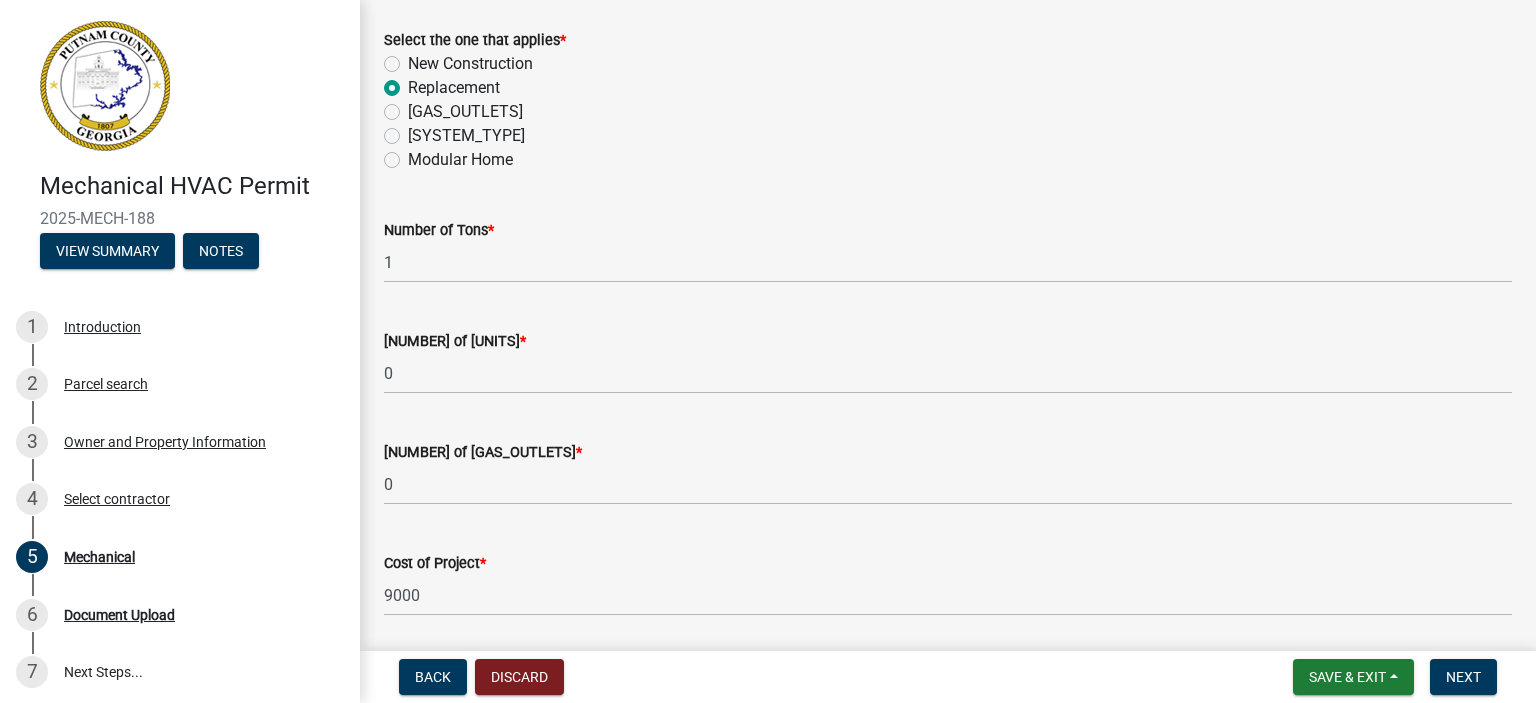 scroll, scrollTop: 1139, scrollLeft: 0, axis: vertical 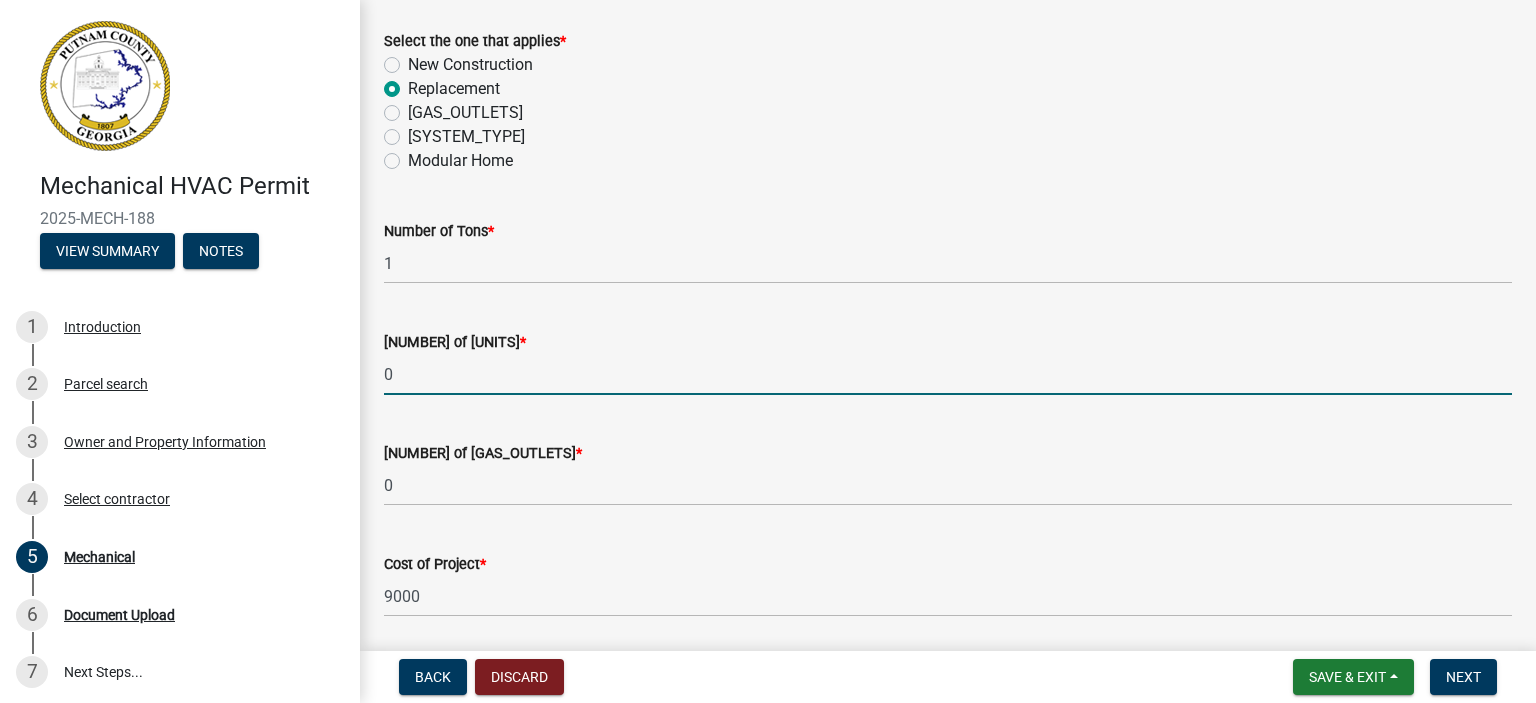 click on "0" 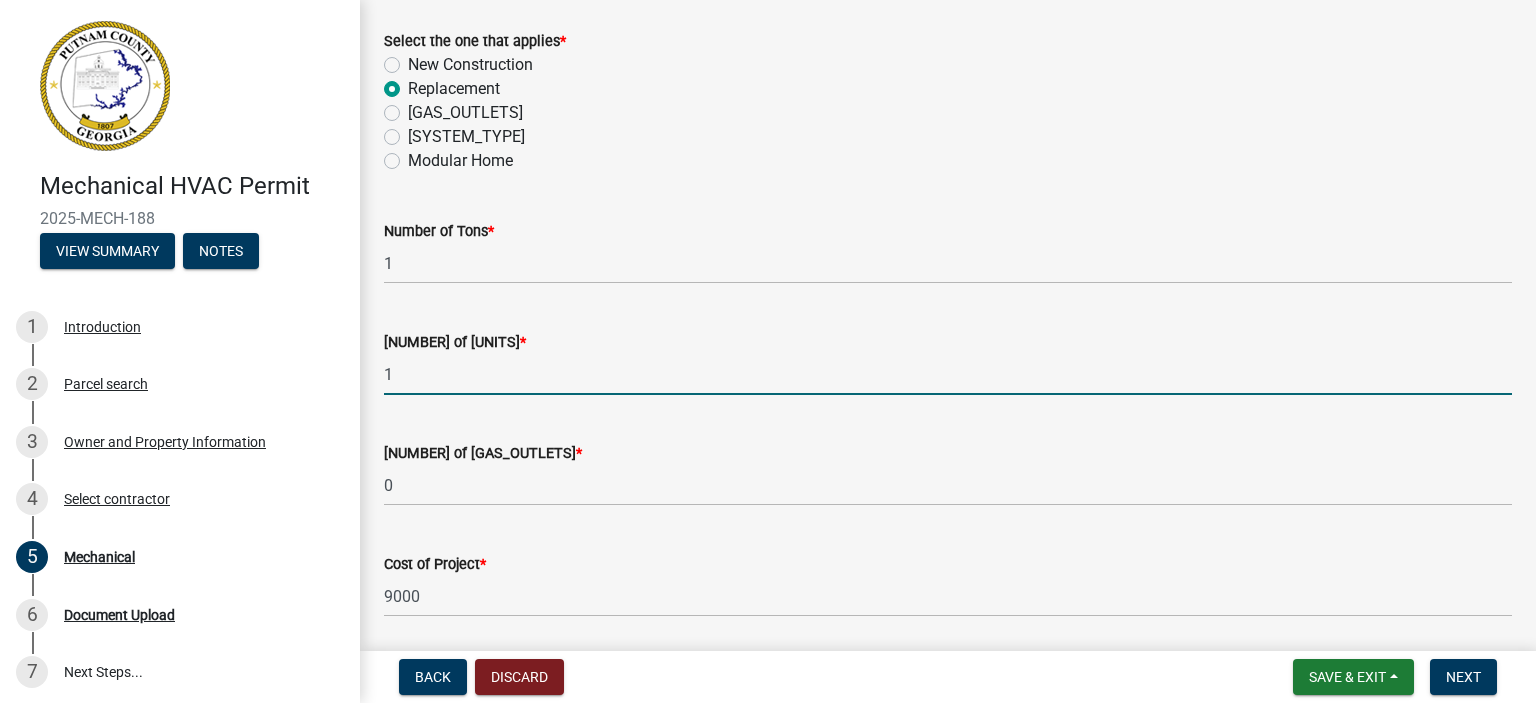 type on "1" 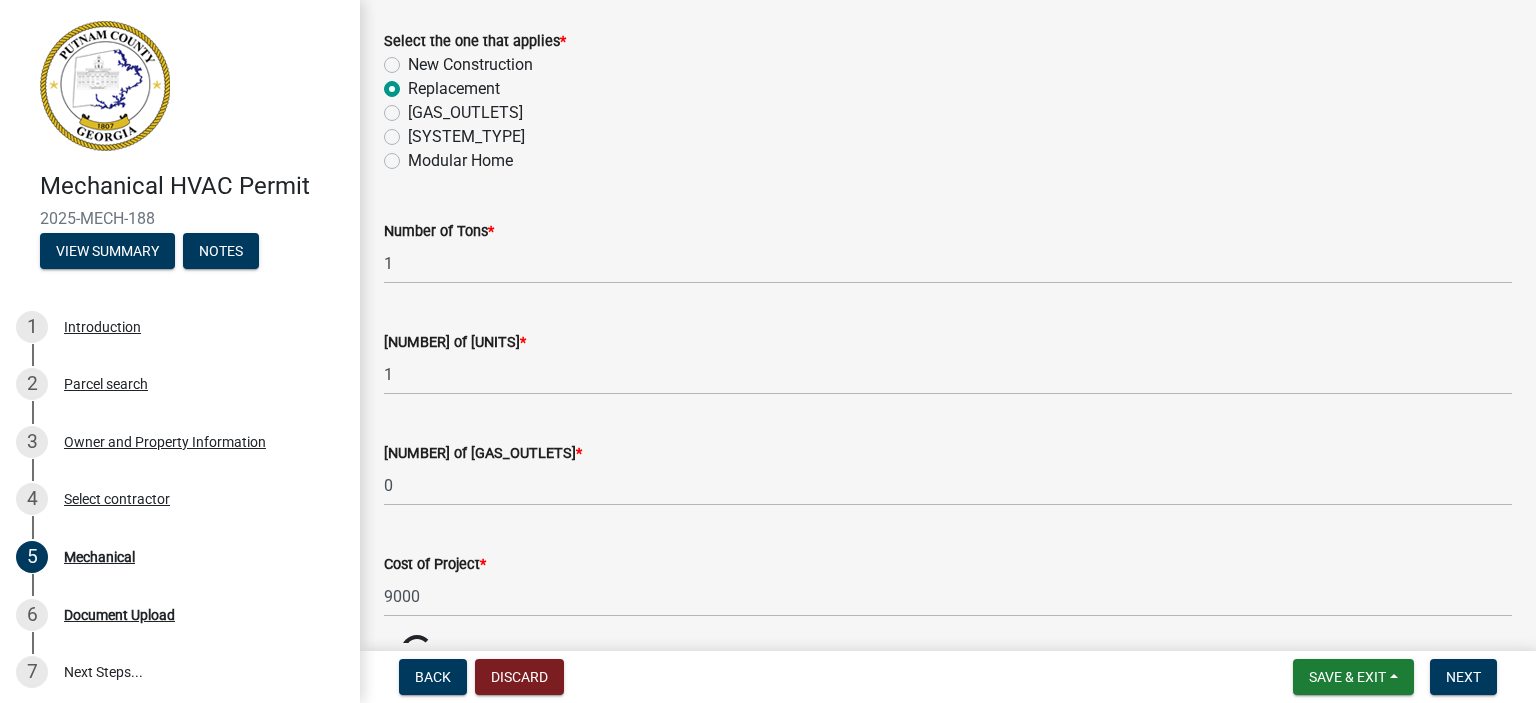 click on "[NUMBER] of [GAS_OUTLETS] *" 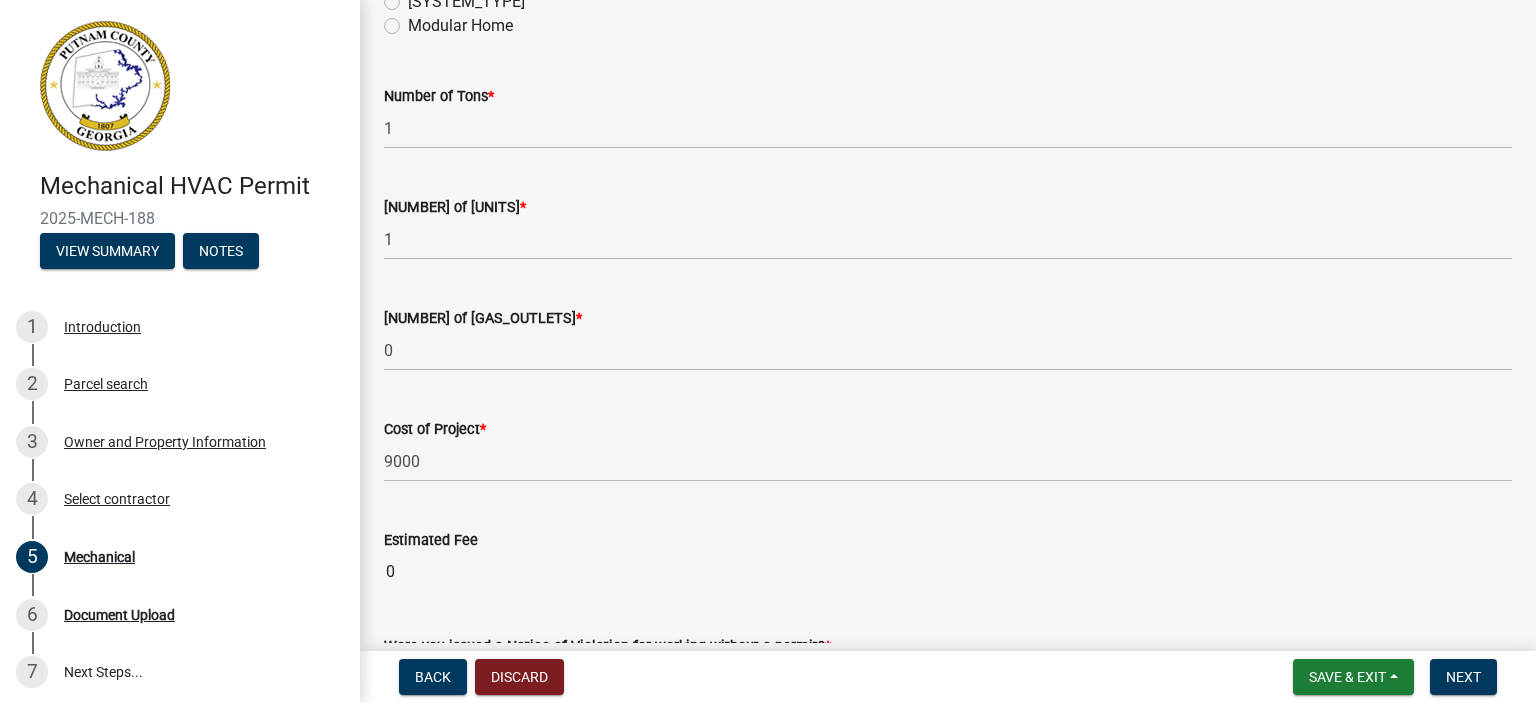 scroll, scrollTop: 1239, scrollLeft: 0, axis: vertical 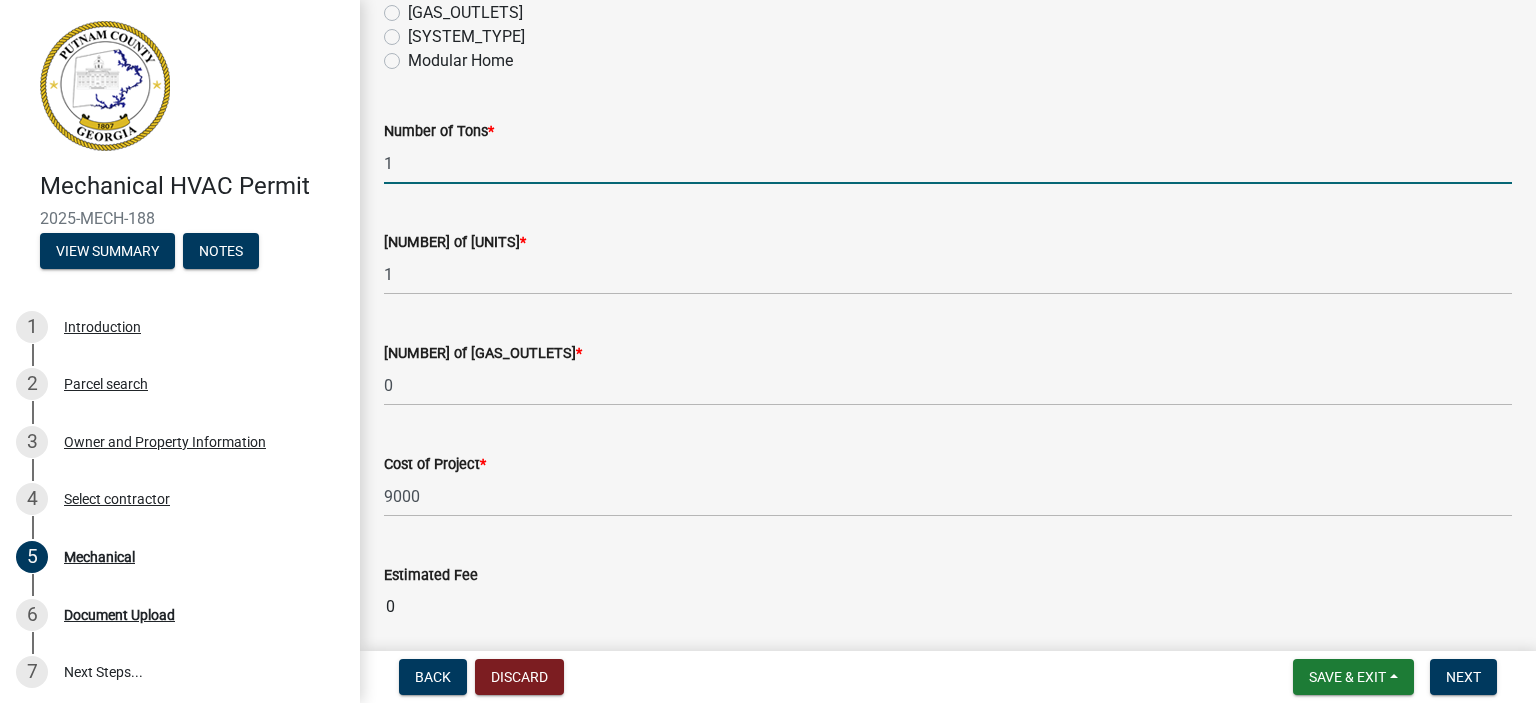 click on "1" 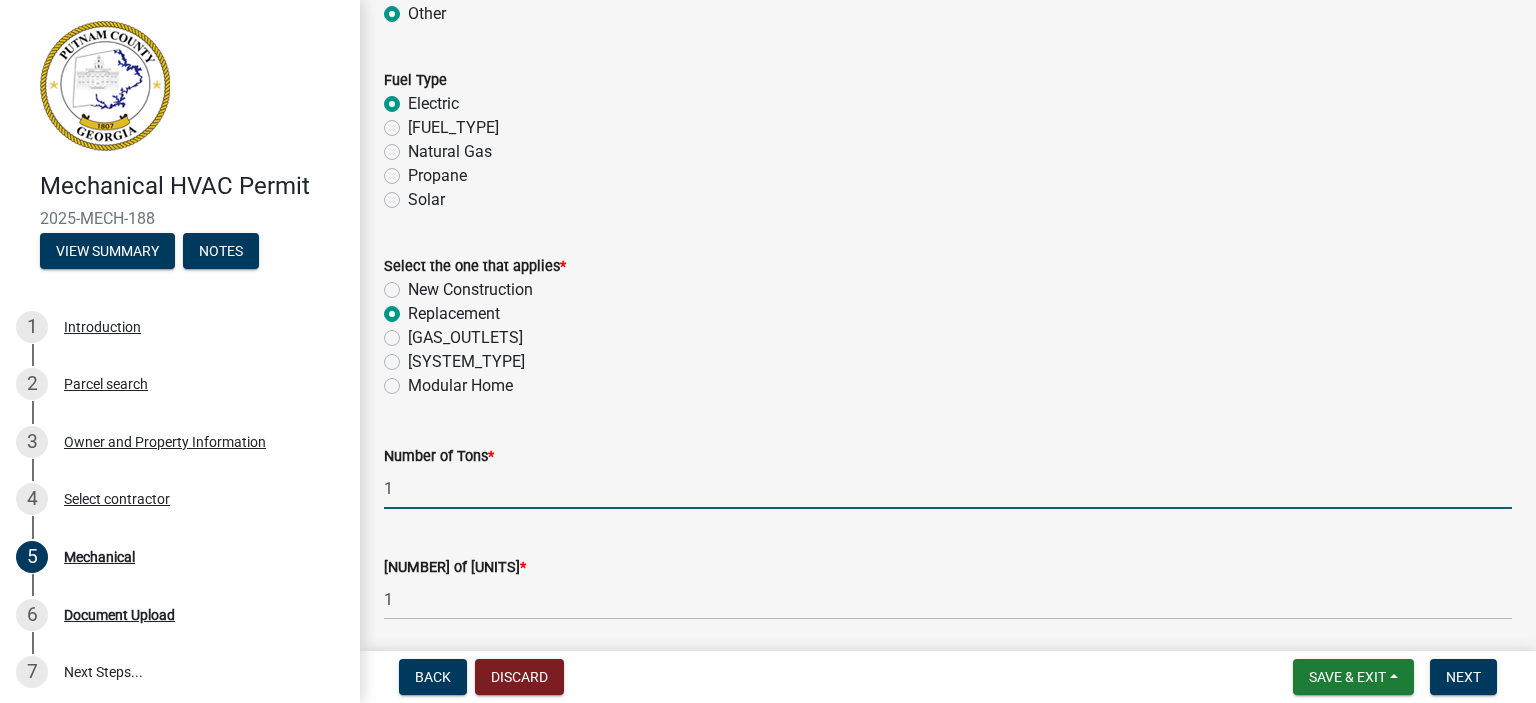 scroll, scrollTop: 948, scrollLeft: 0, axis: vertical 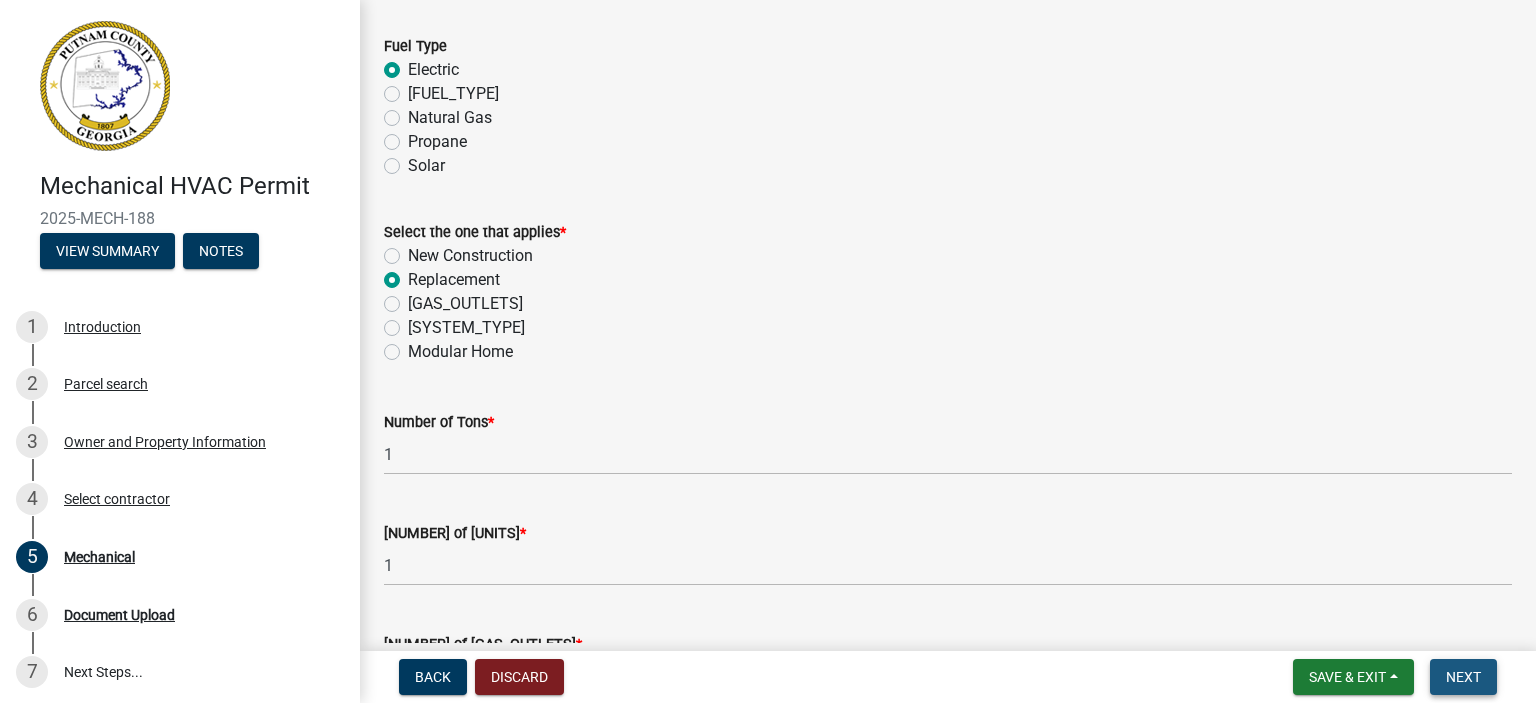 drag, startPoint x: 1484, startPoint y: 673, endPoint x: 1477, endPoint y: 659, distance: 15.652476 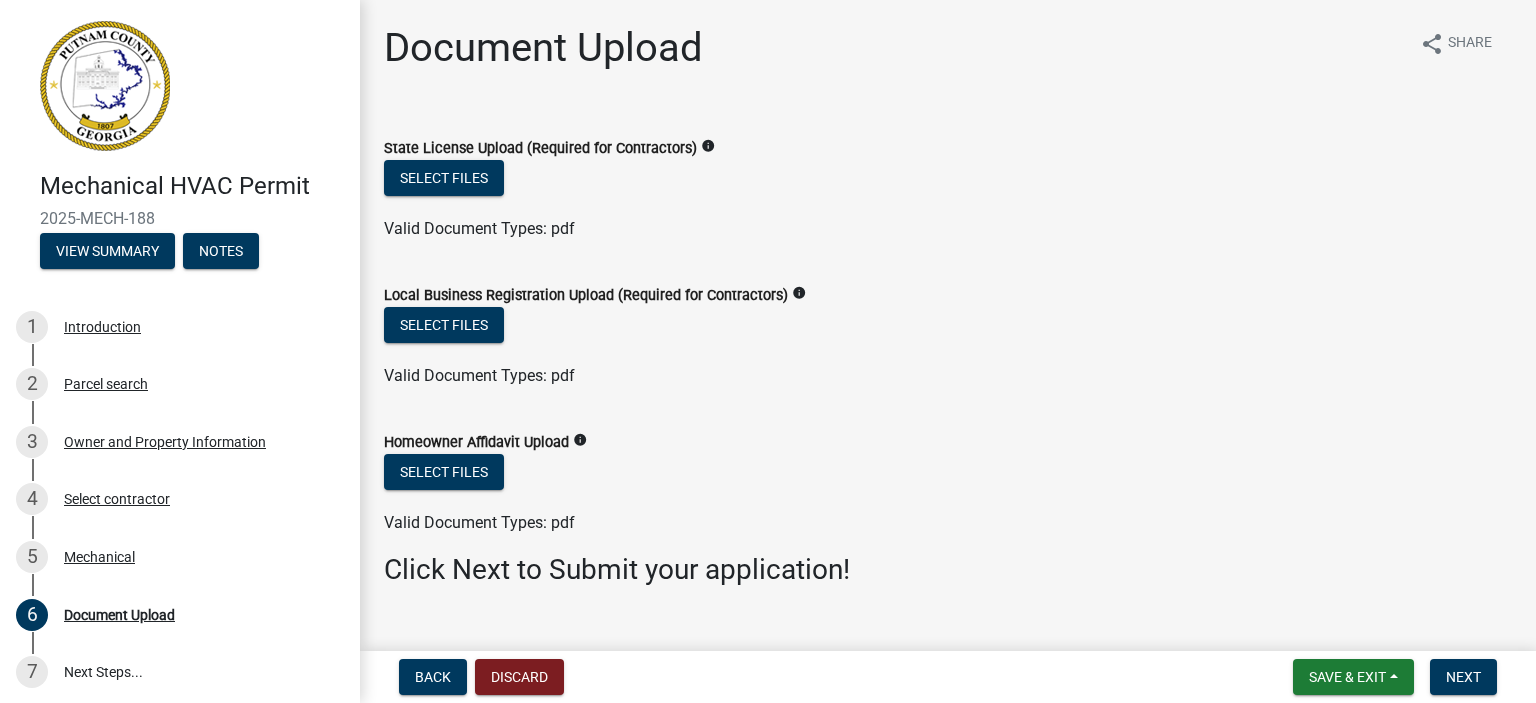 click on "State License Upload (Required for Contractors)" 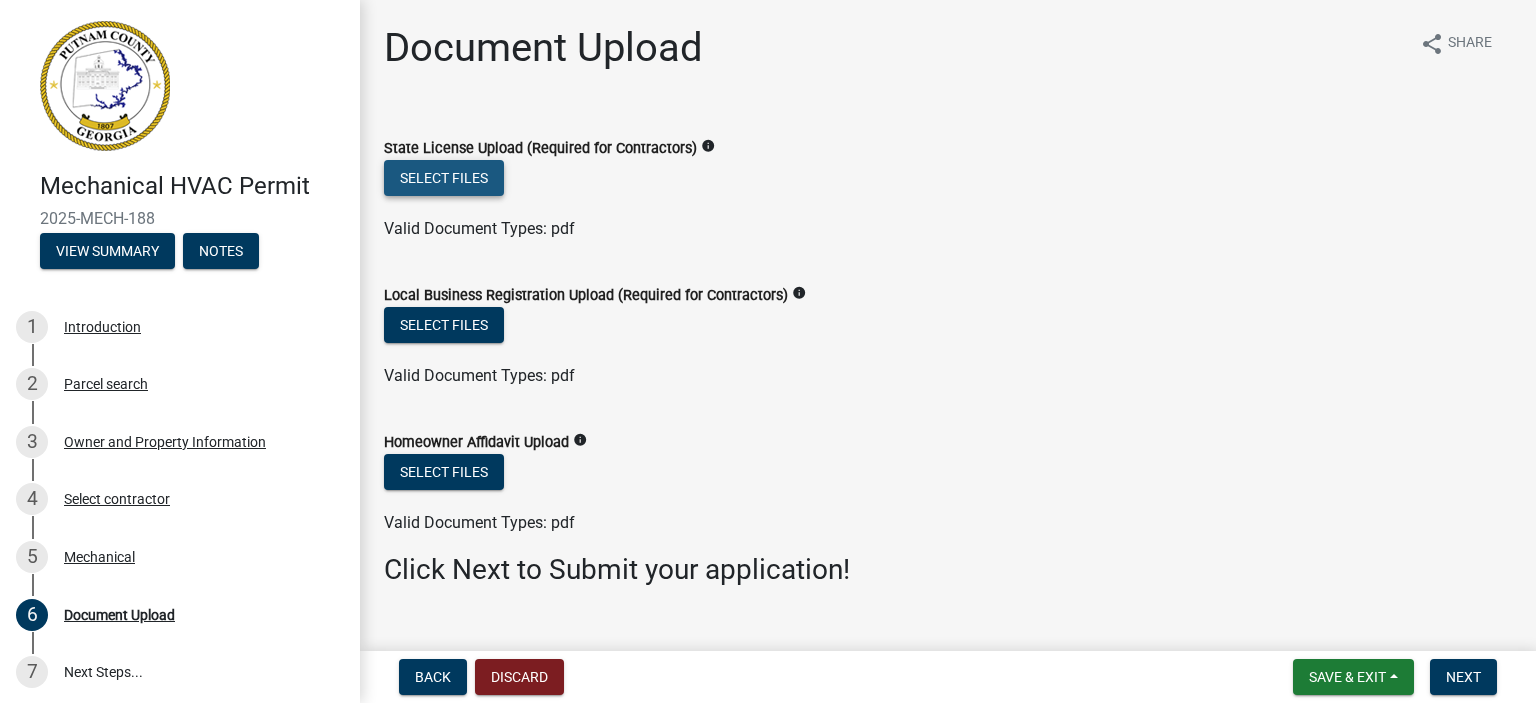 click on "Select files" 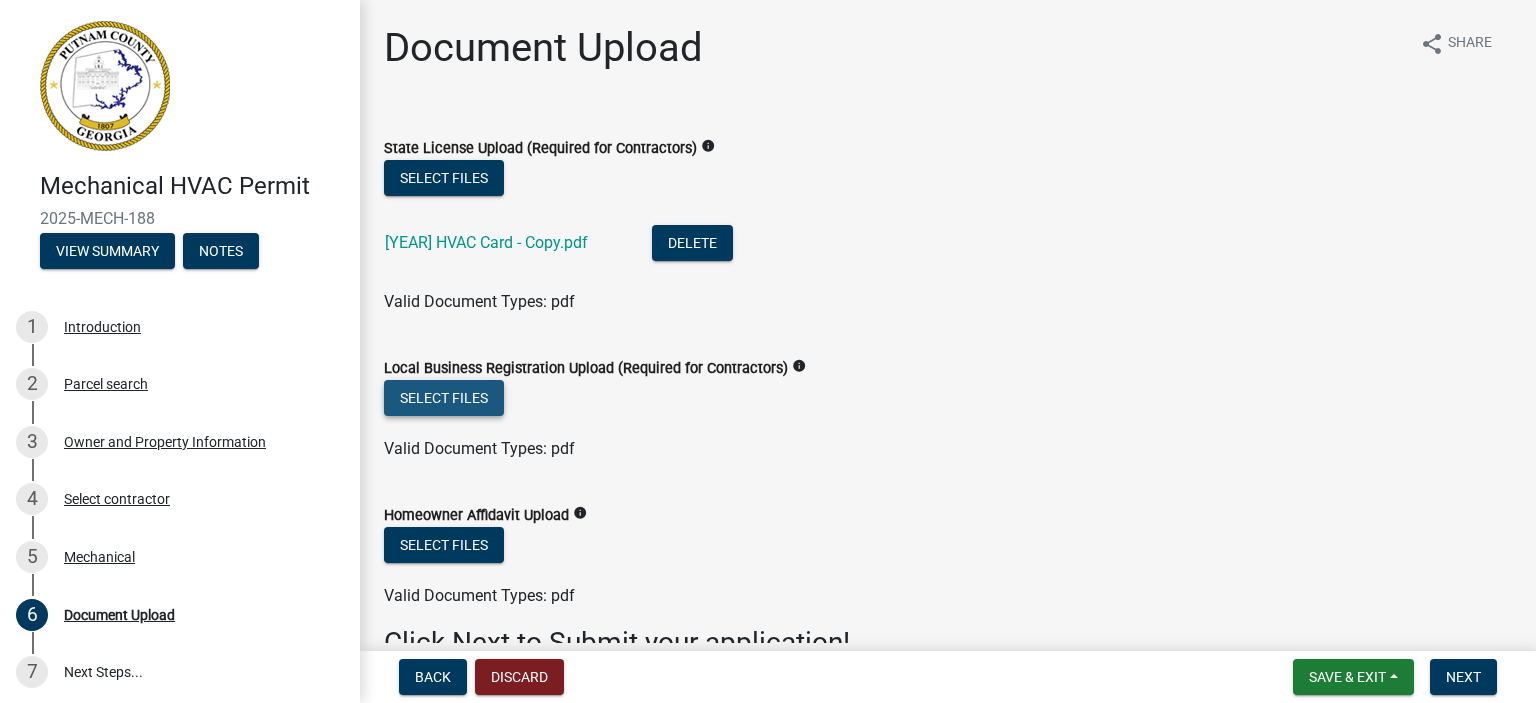 click on "Select files" 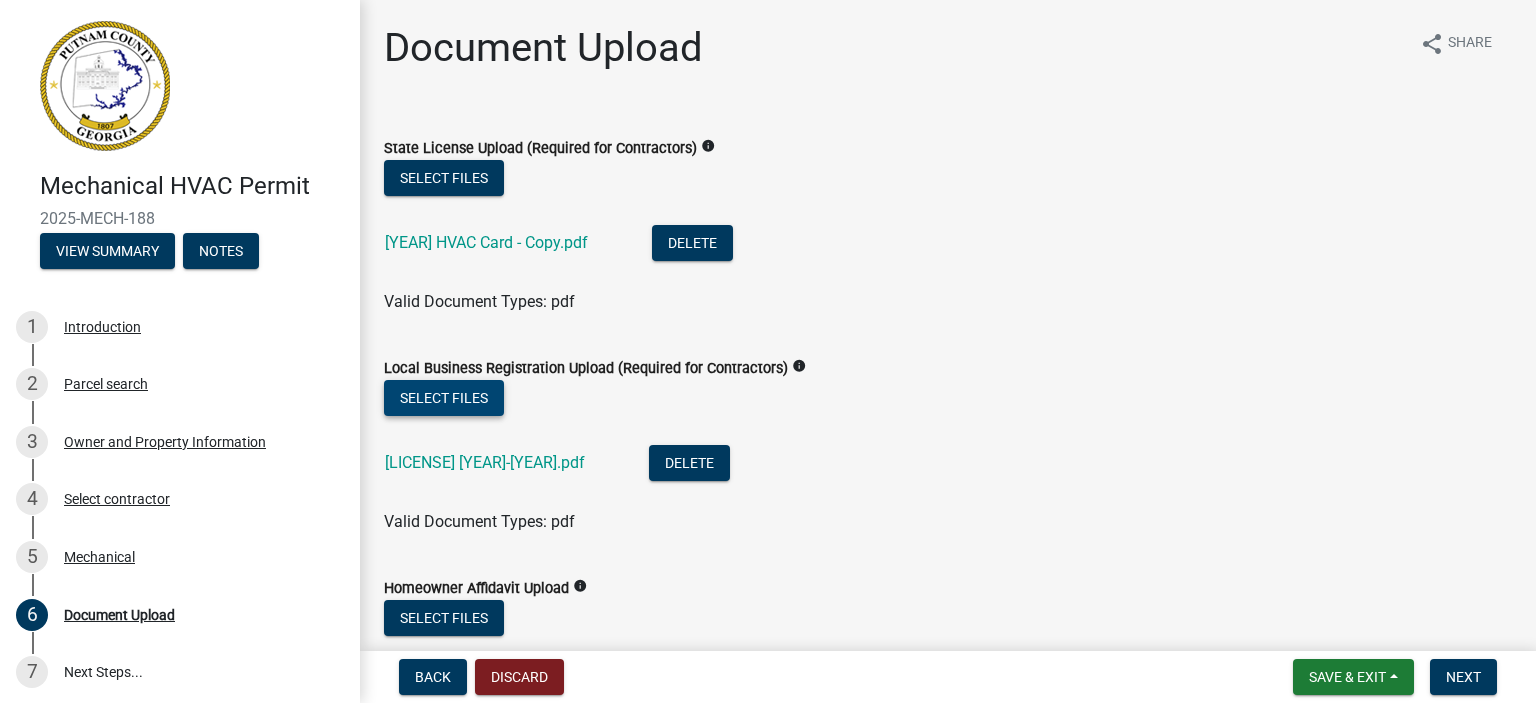 scroll, scrollTop: 183, scrollLeft: 0, axis: vertical 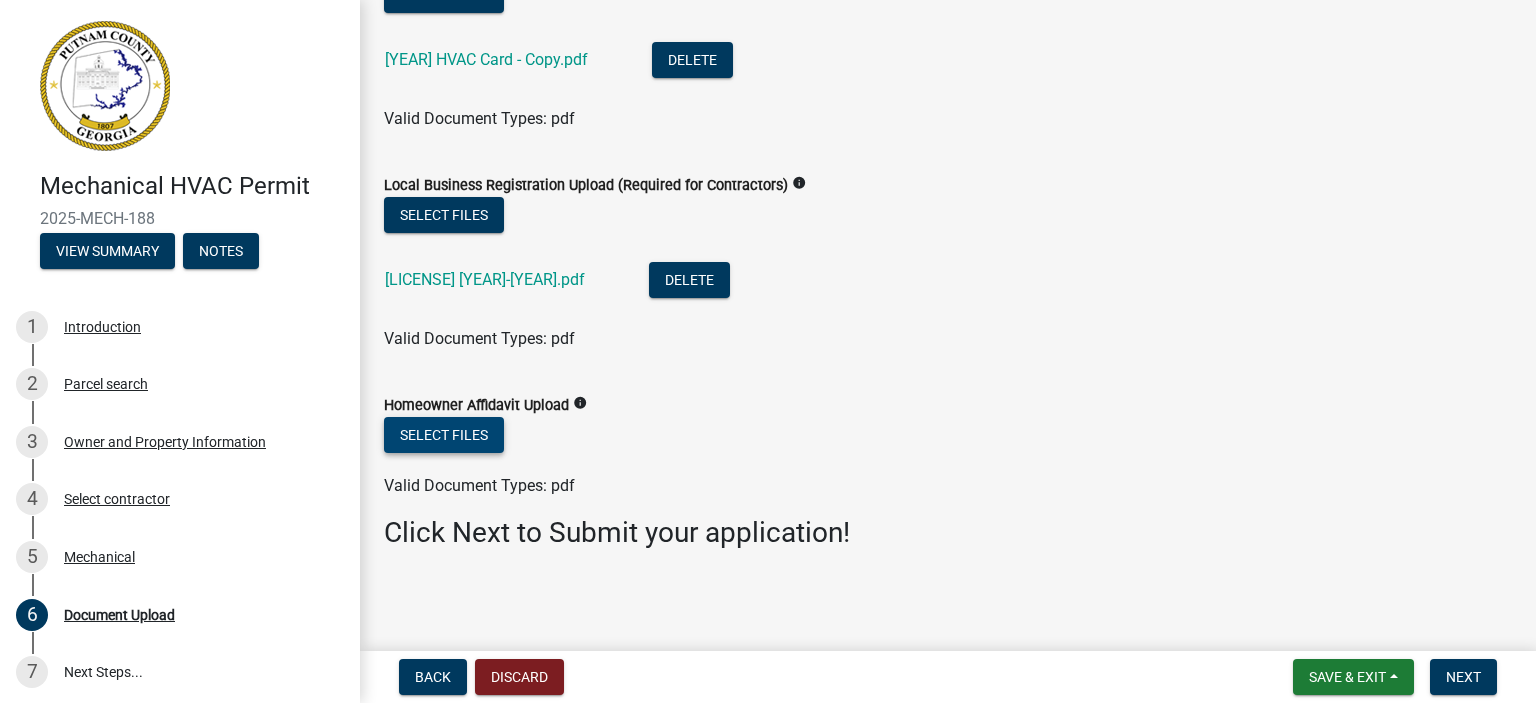 click on "Select files" 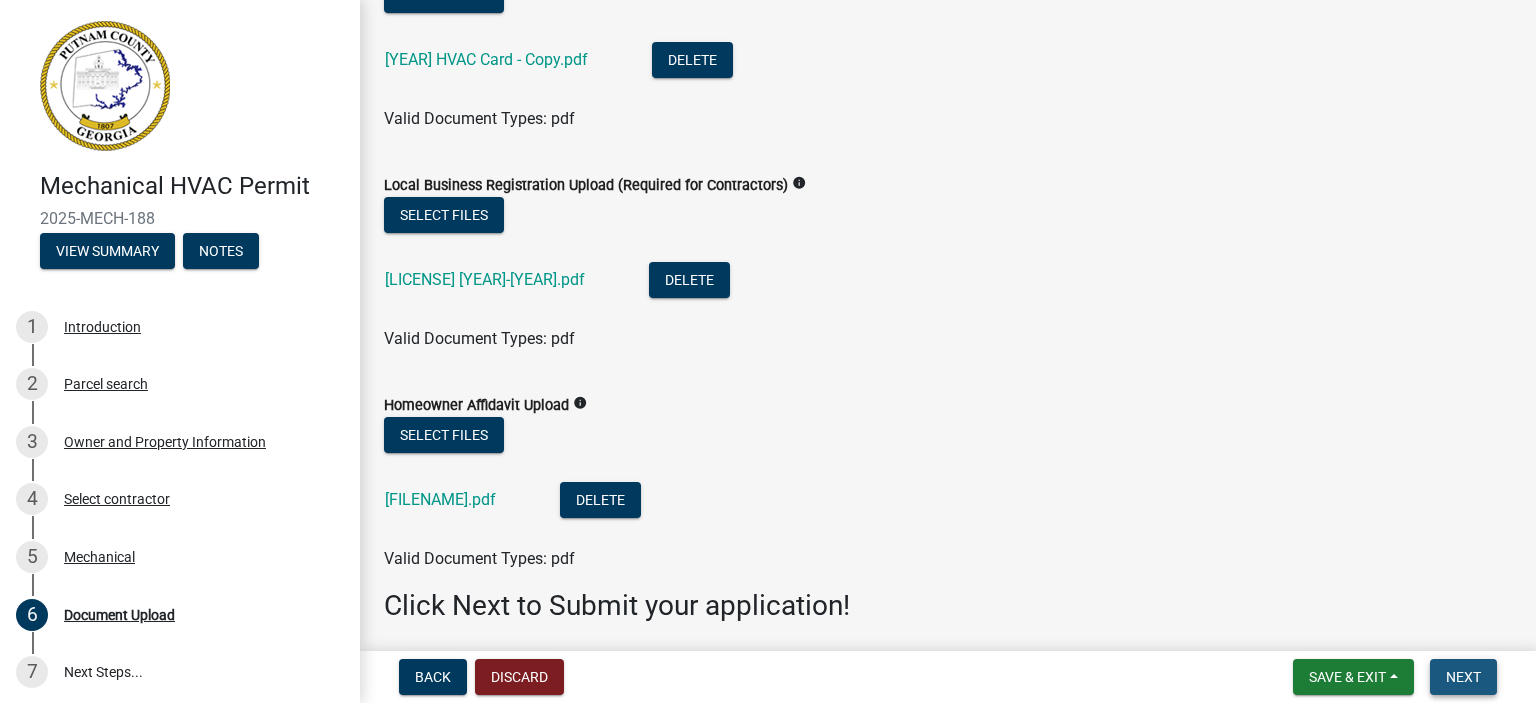 click on "Next" at bounding box center (1463, 677) 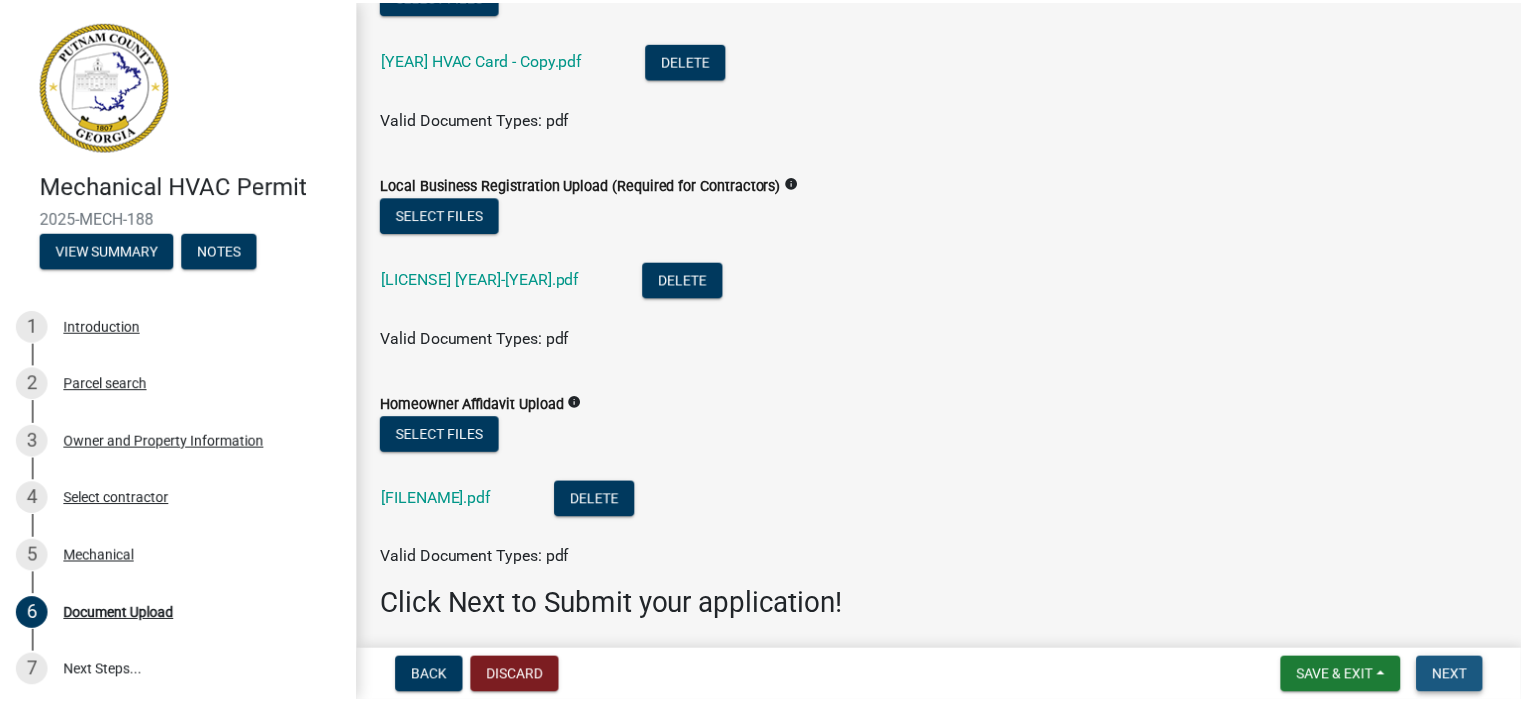scroll, scrollTop: 0, scrollLeft: 0, axis: both 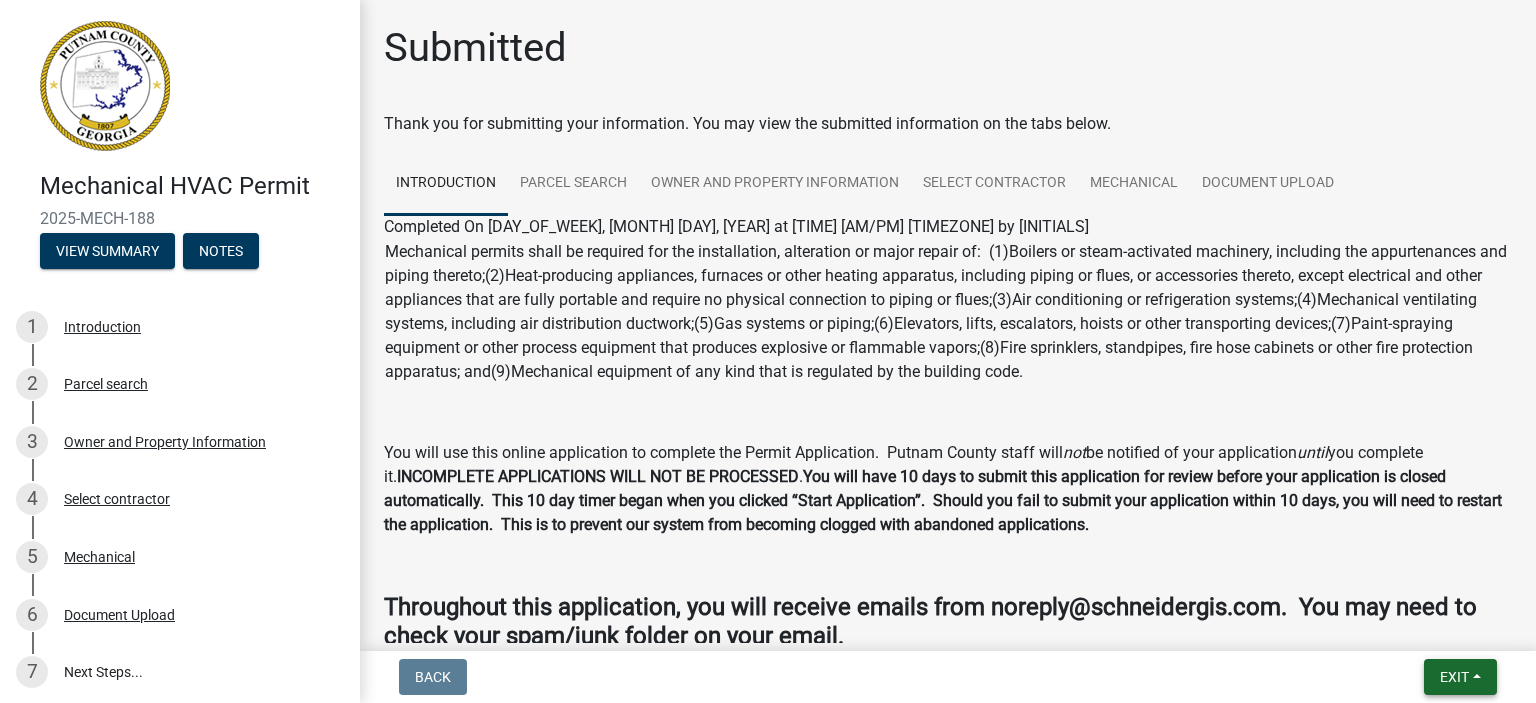 click on "Exit" at bounding box center (1454, 677) 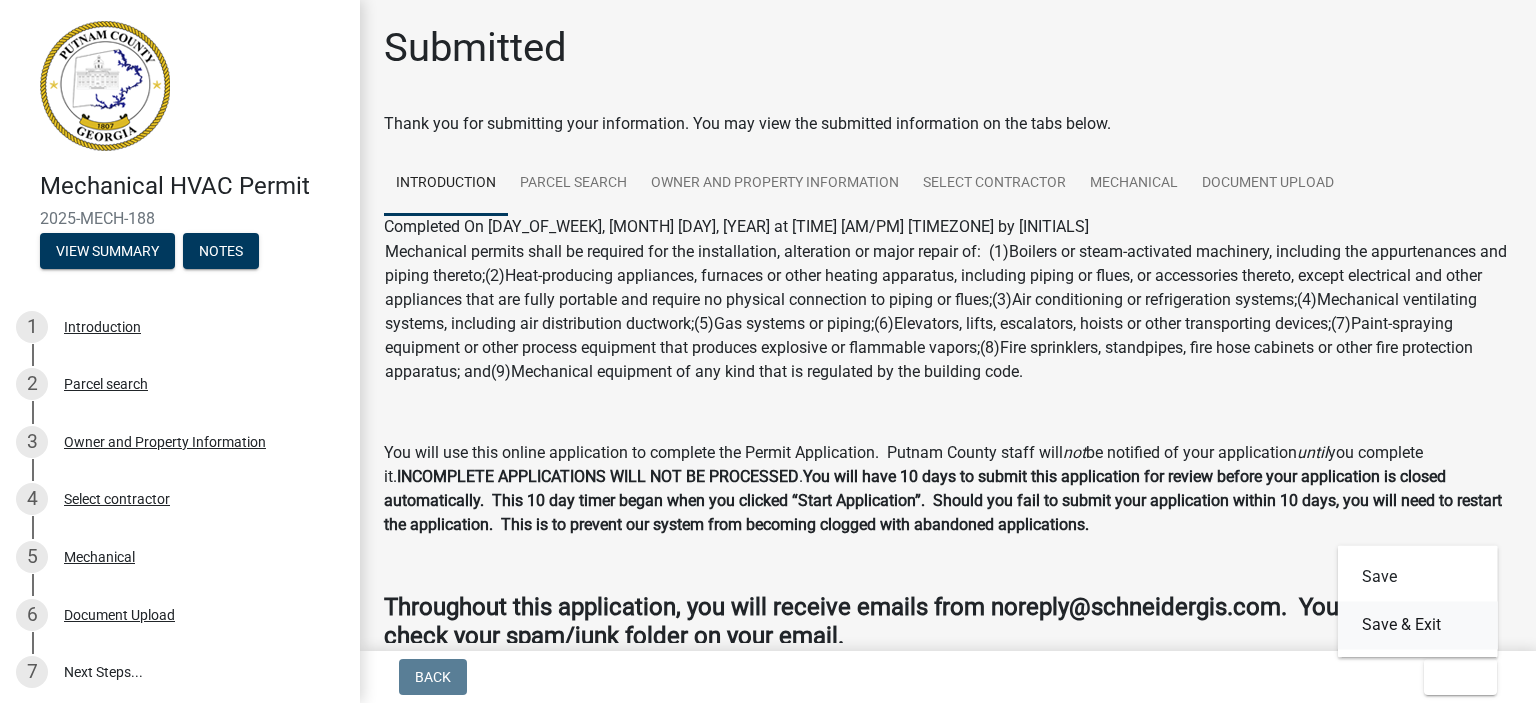 click on "Save & Exit" at bounding box center (1418, 625) 